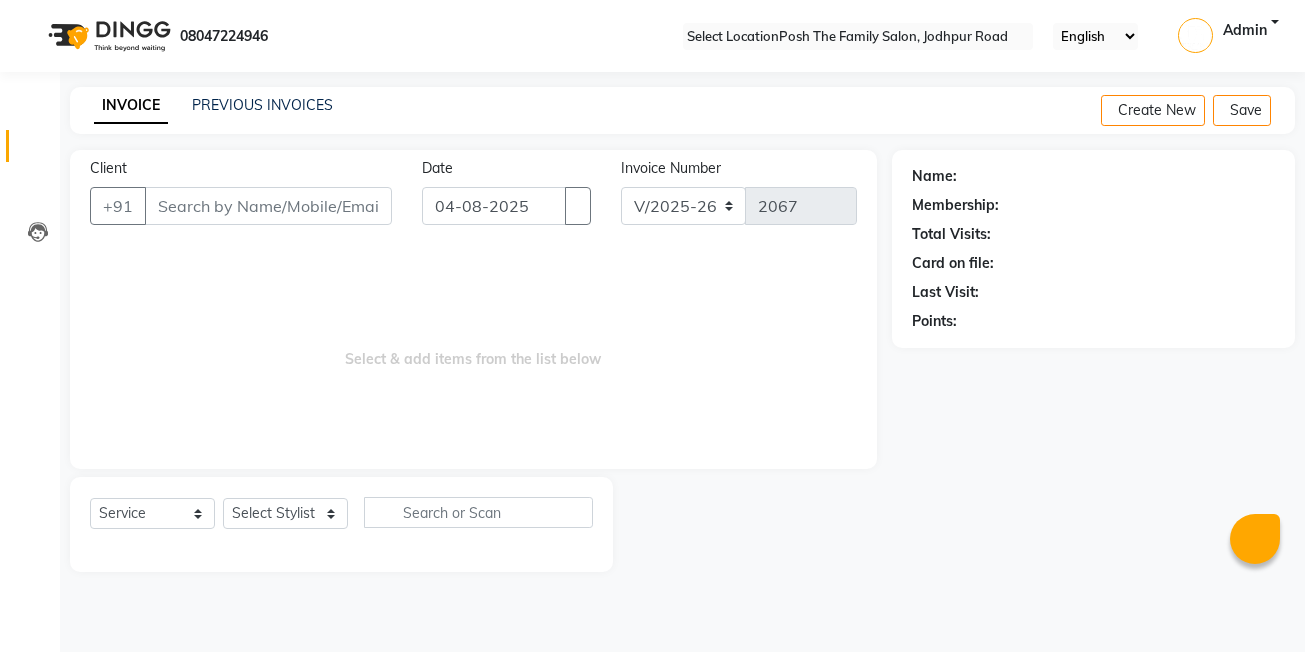 click on "PREVIOUS INVOICES" 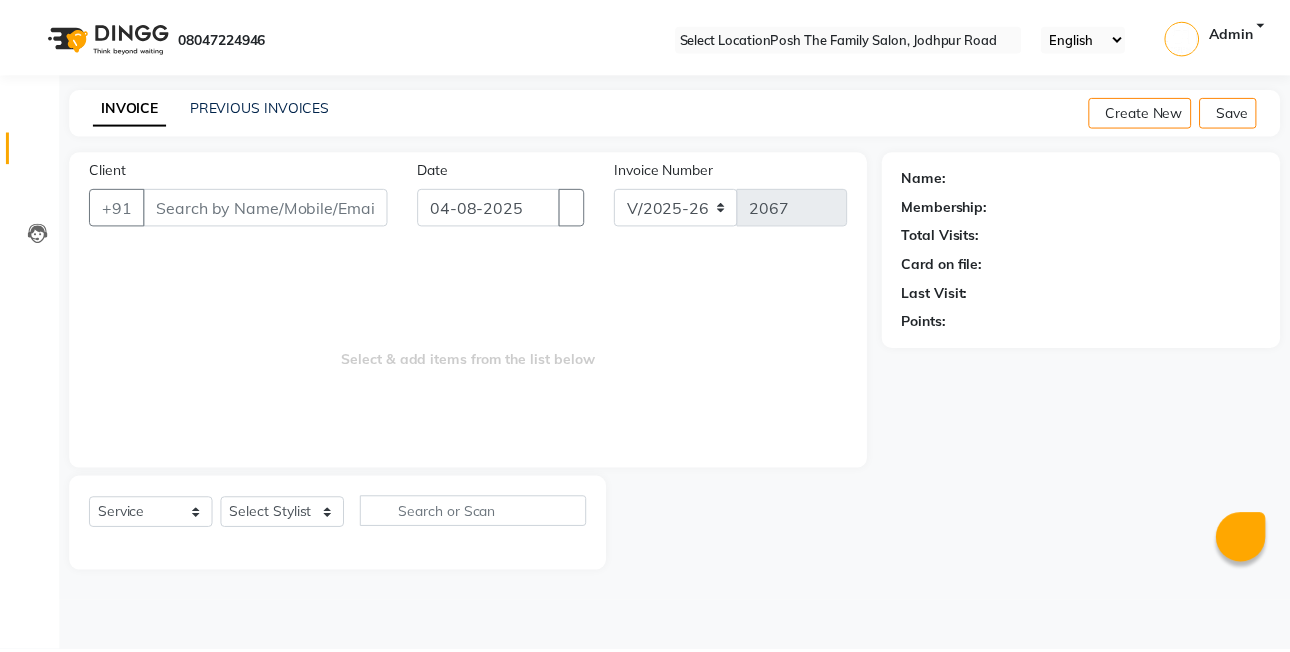 scroll, scrollTop: 0, scrollLeft: 0, axis: both 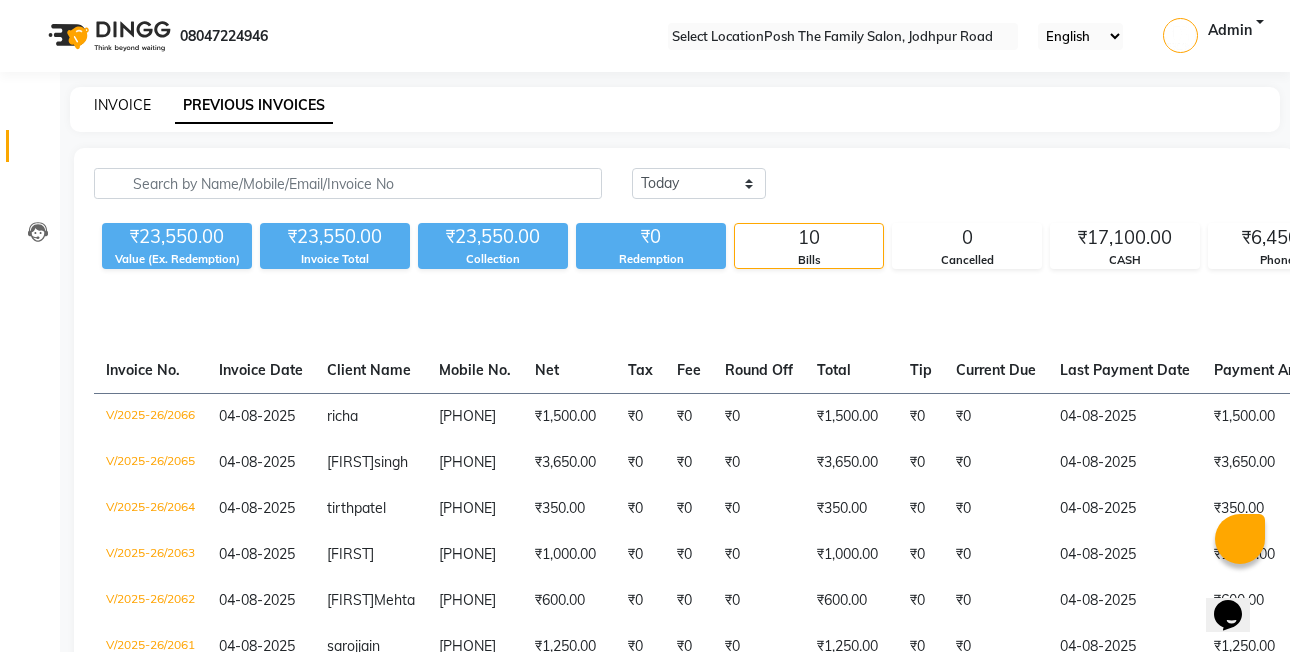 click on "INVOICE" 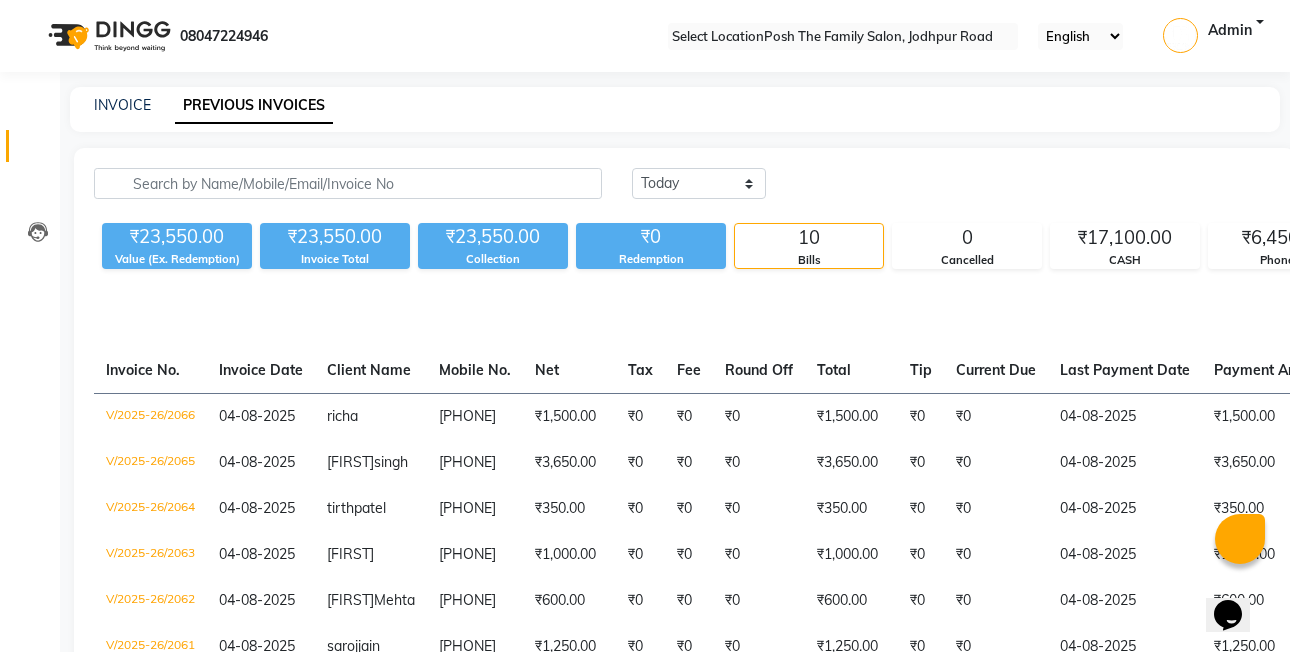 select on "service" 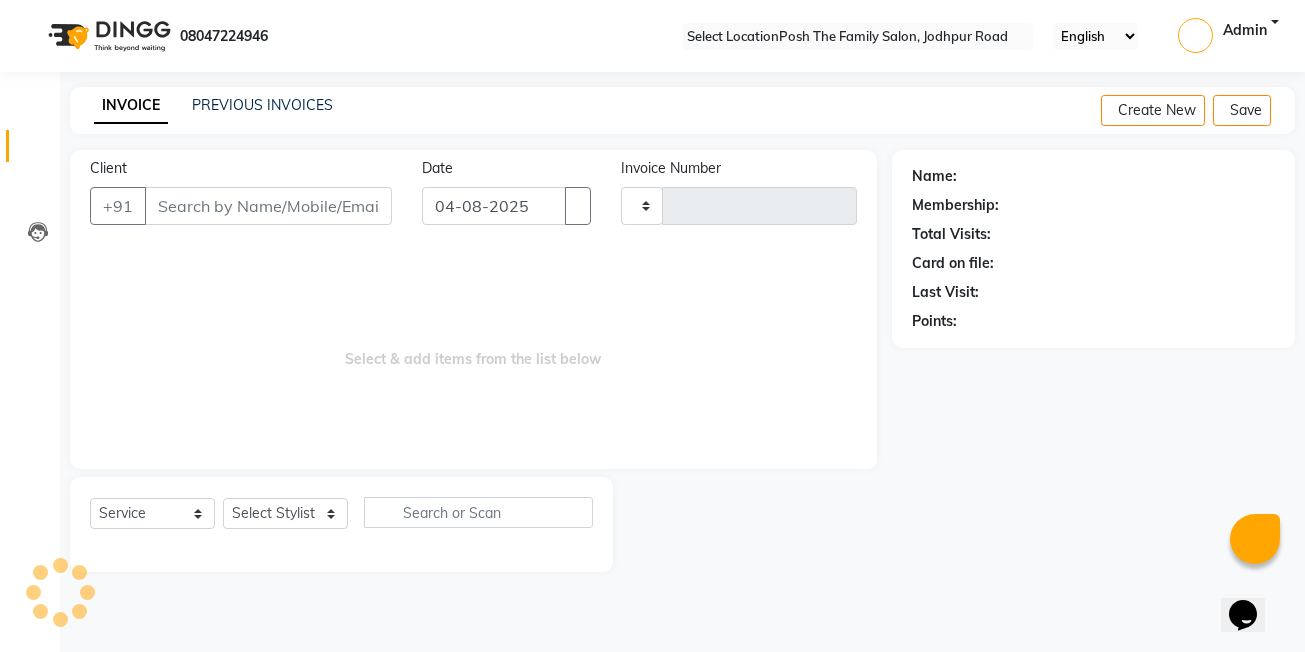 type on "2067" 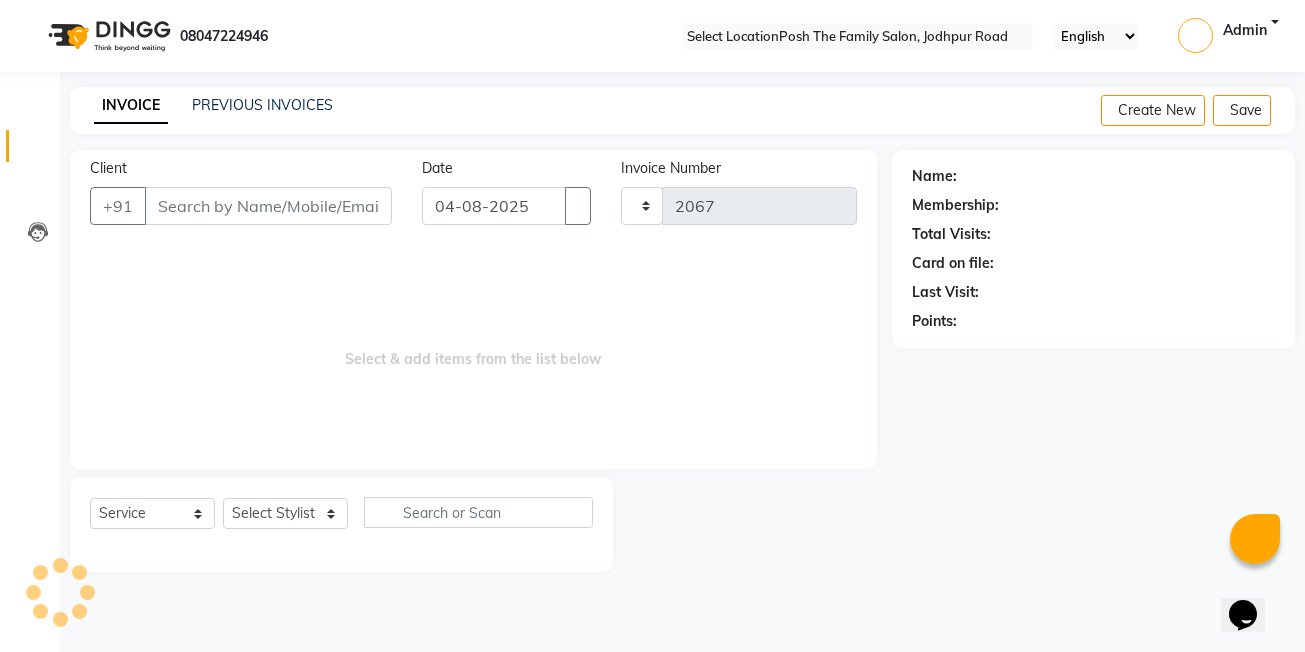 select on "6199" 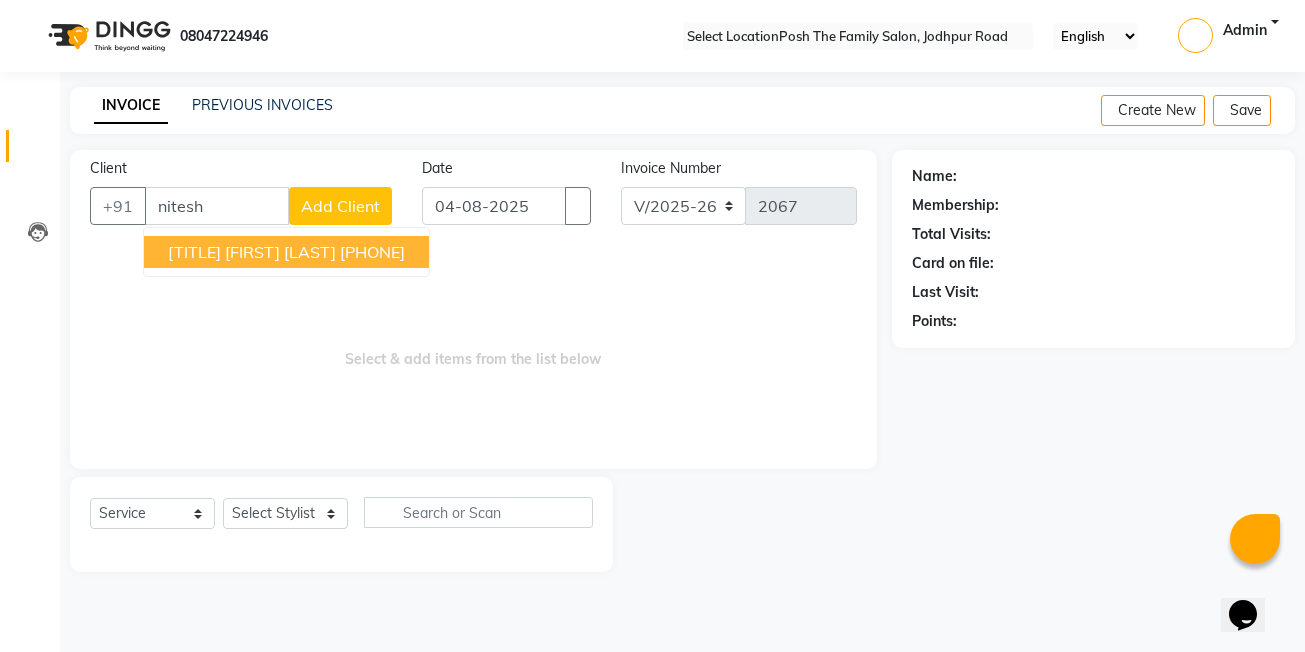type on "nitesh" 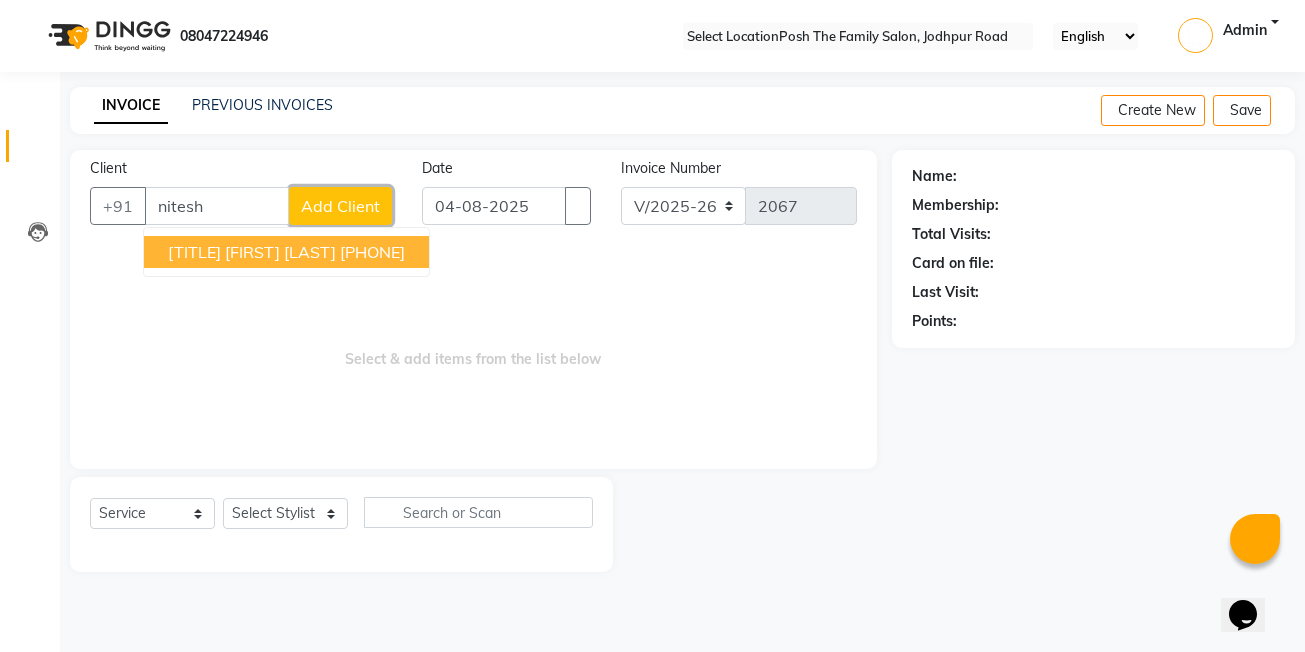 click on "Add Client" 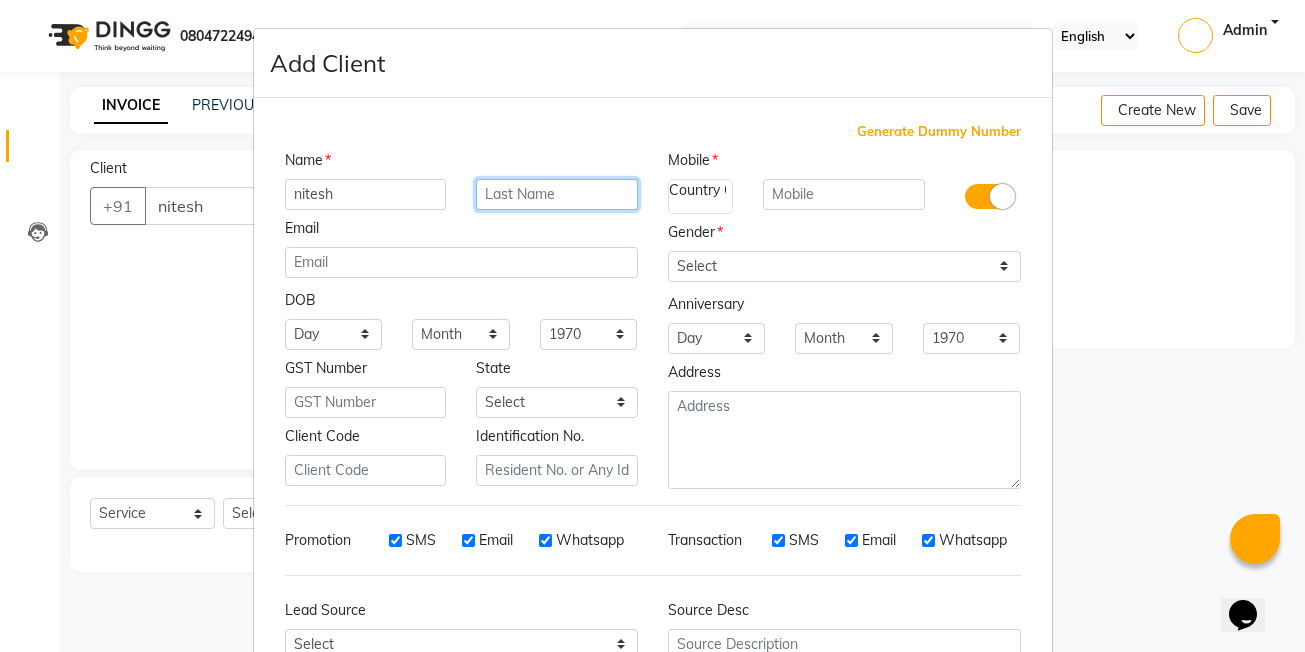 click at bounding box center (557, 194) 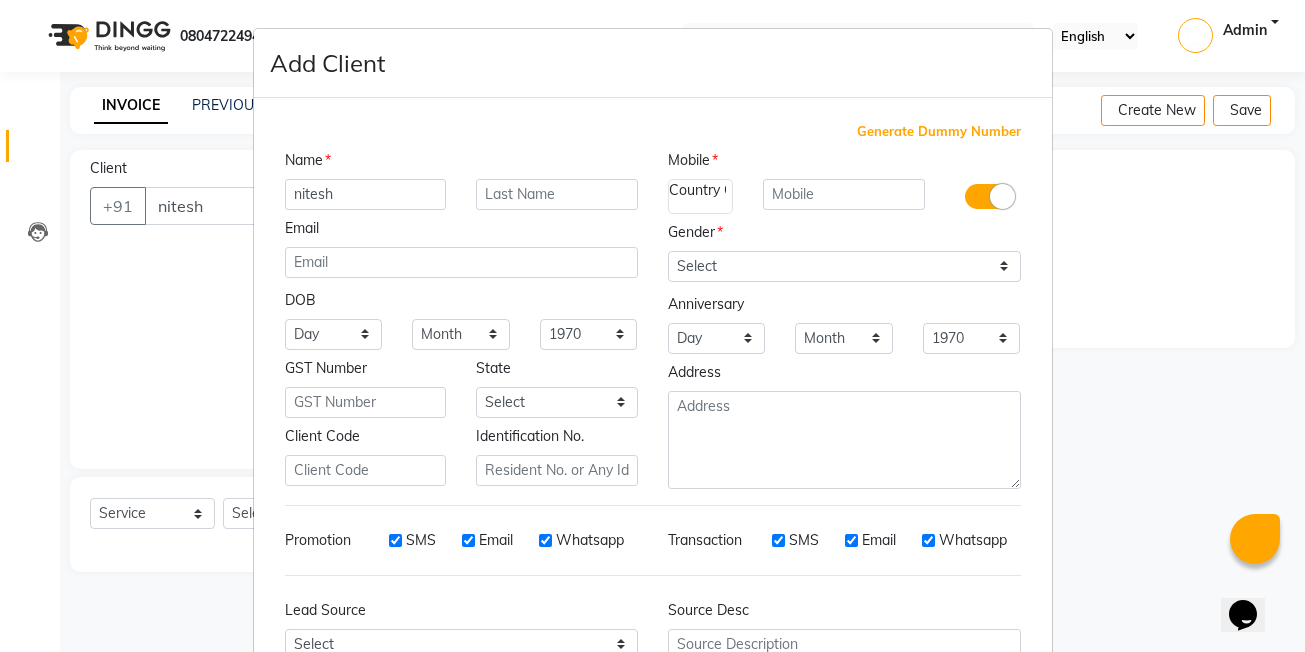 drag, startPoint x: 201, startPoint y: 258, endPoint x: 202, endPoint y: 237, distance: 21.023796 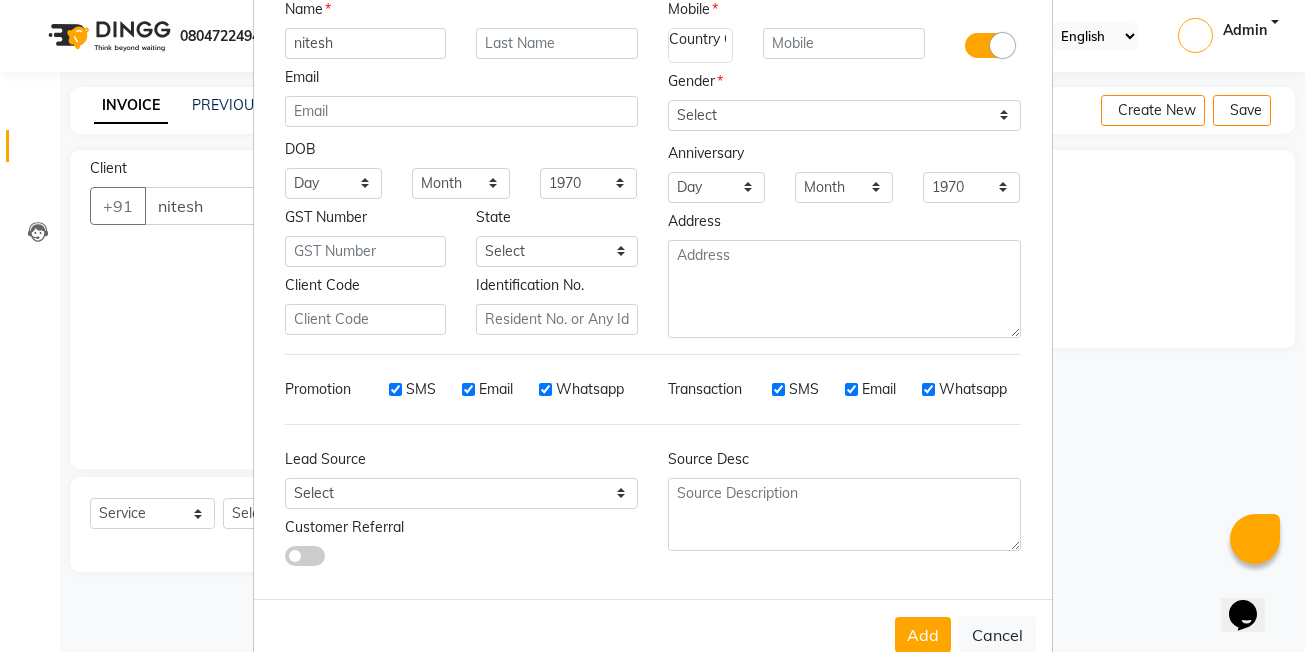 scroll, scrollTop: 197, scrollLeft: 0, axis: vertical 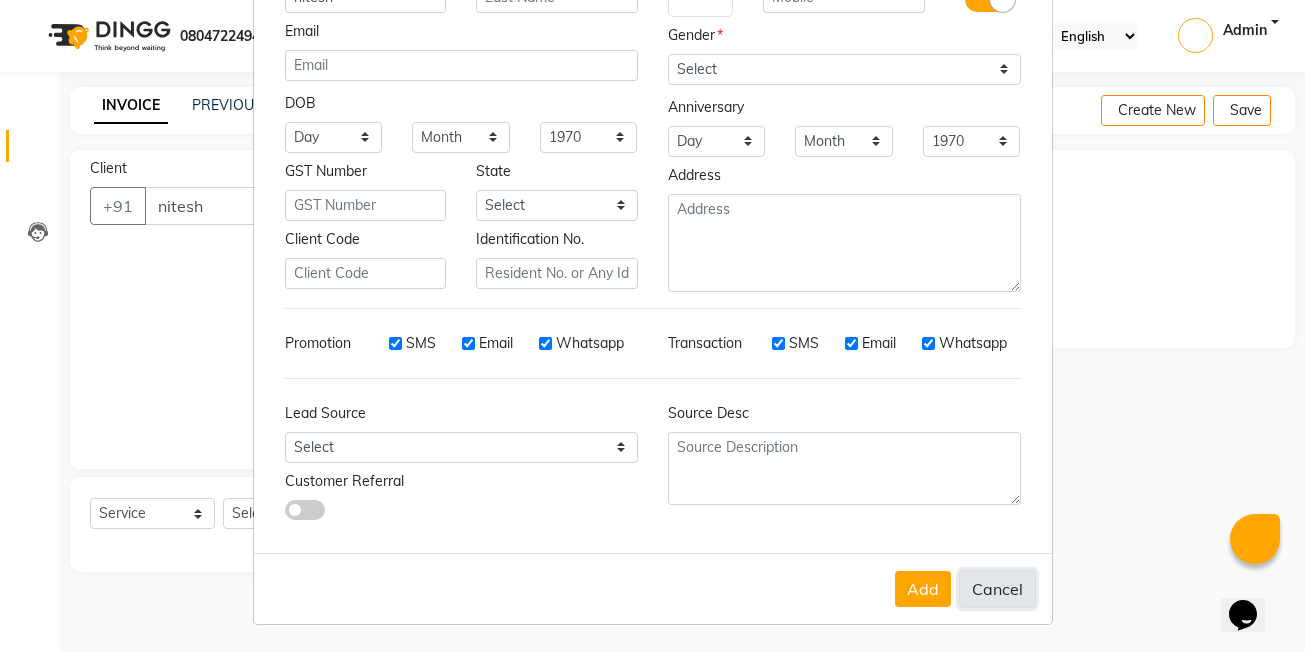 click on "Cancel" at bounding box center (997, 589) 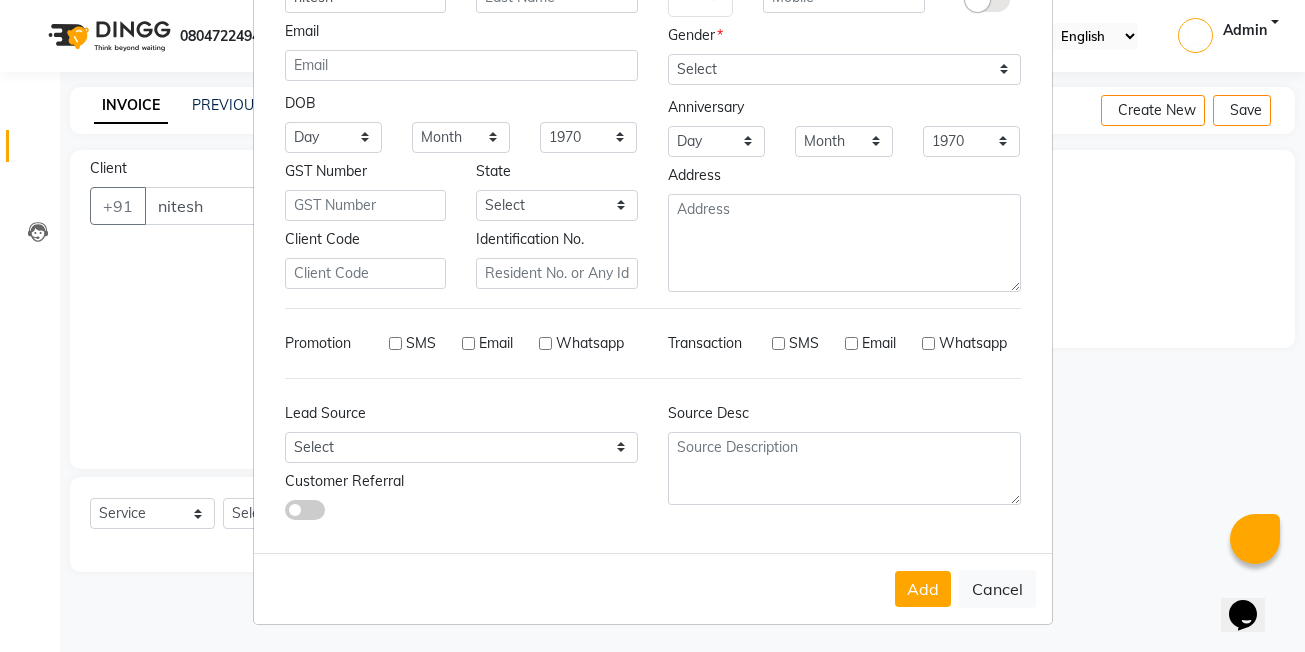 type 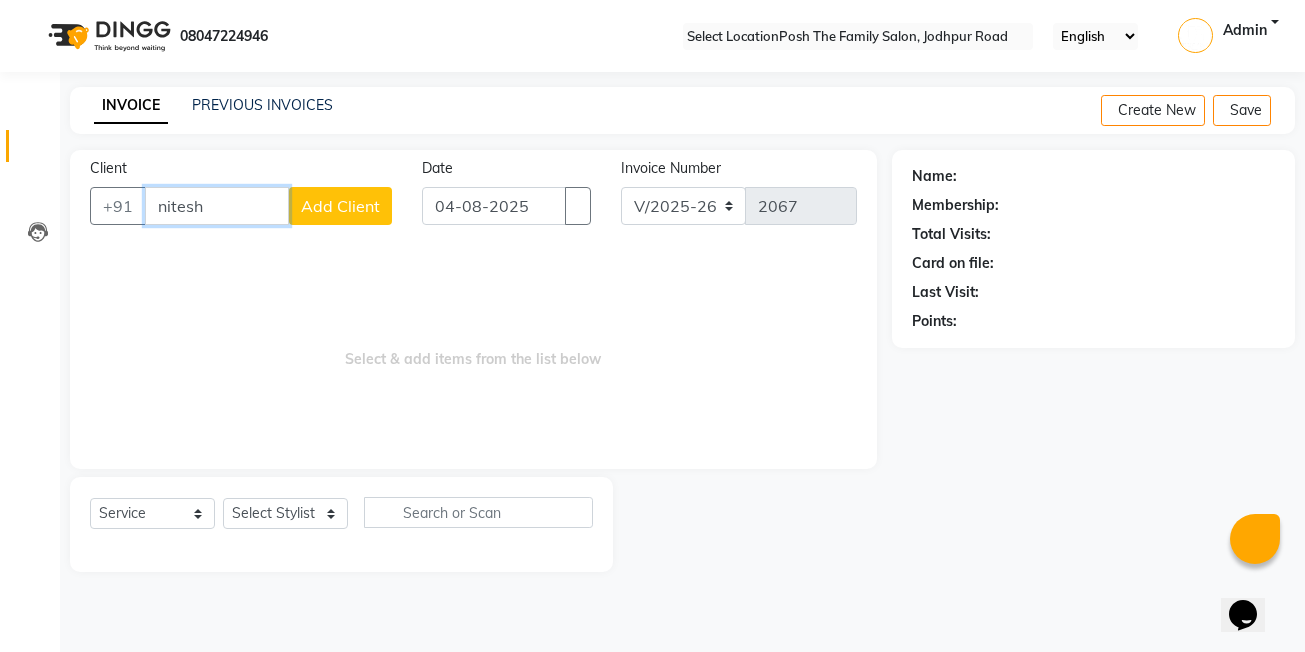 click on "nitesh" at bounding box center [217, 206] 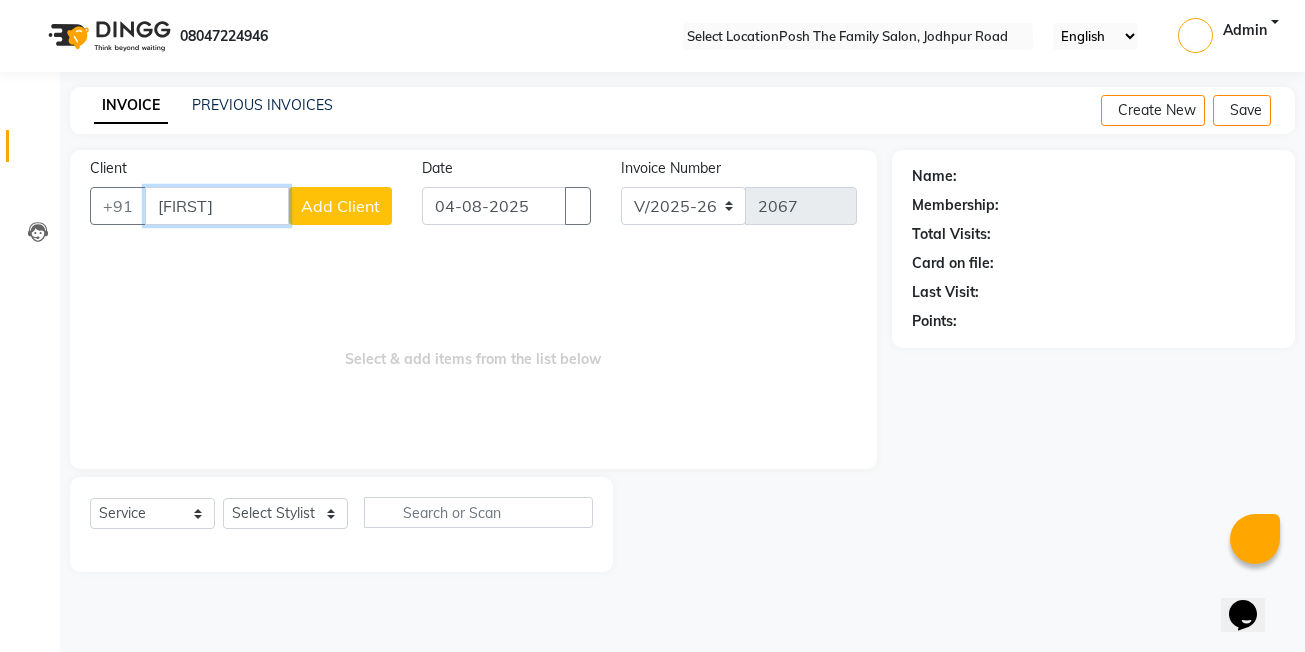 type on "[FIRST]" 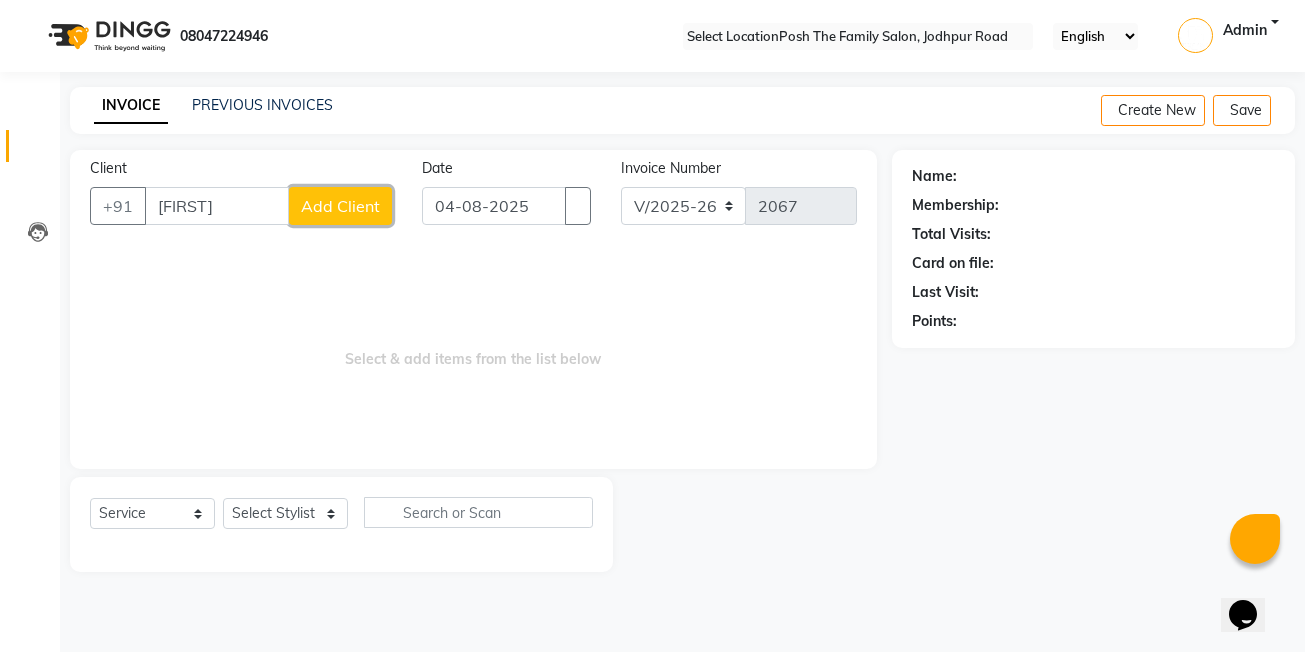 click on "Add Client" 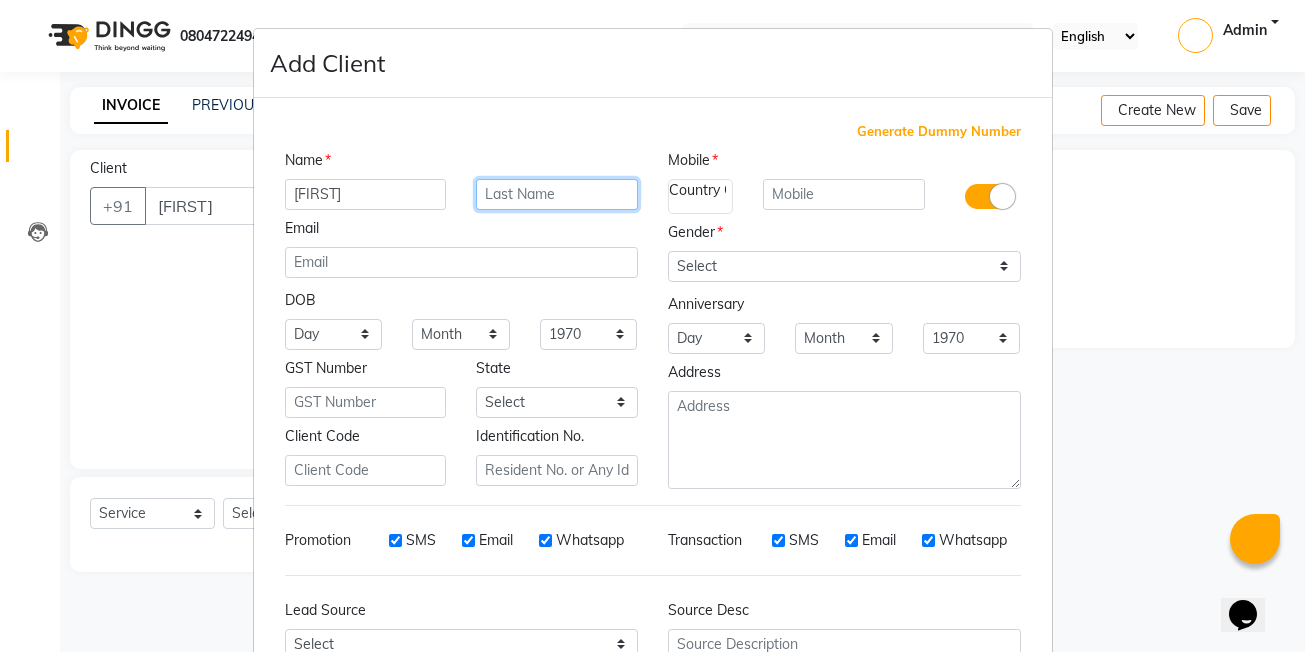 click at bounding box center (557, 194) 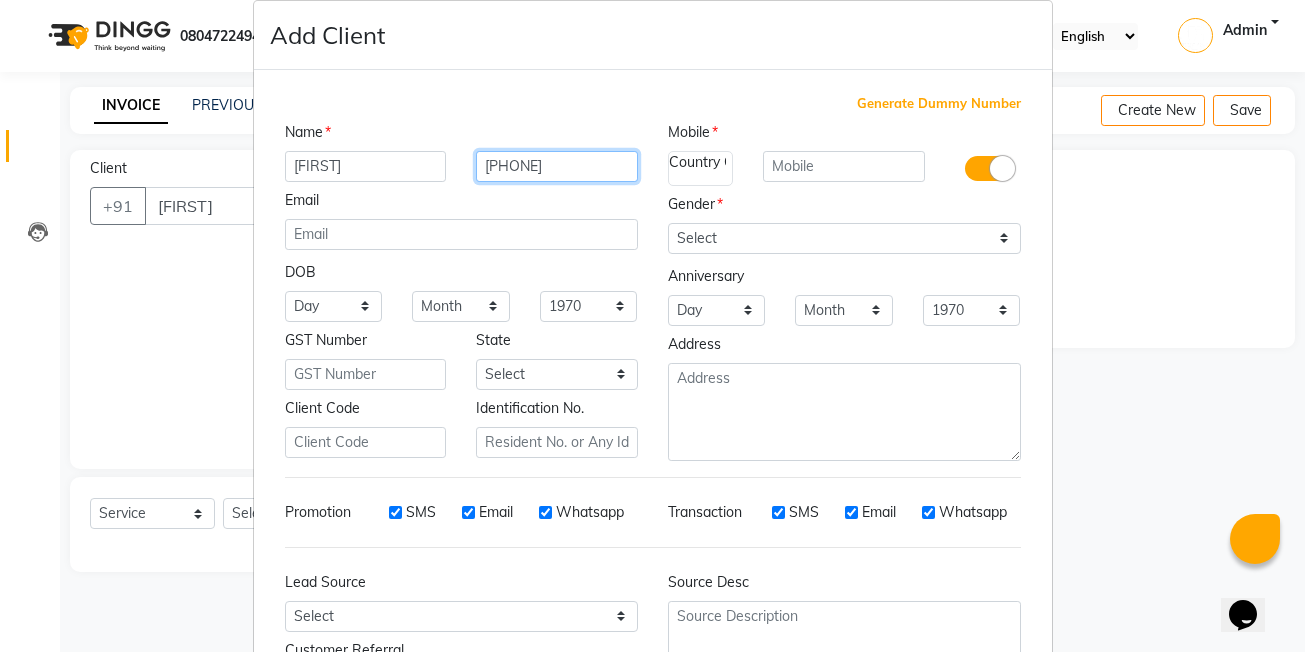 scroll, scrollTop: 100, scrollLeft: 0, axis: vertical 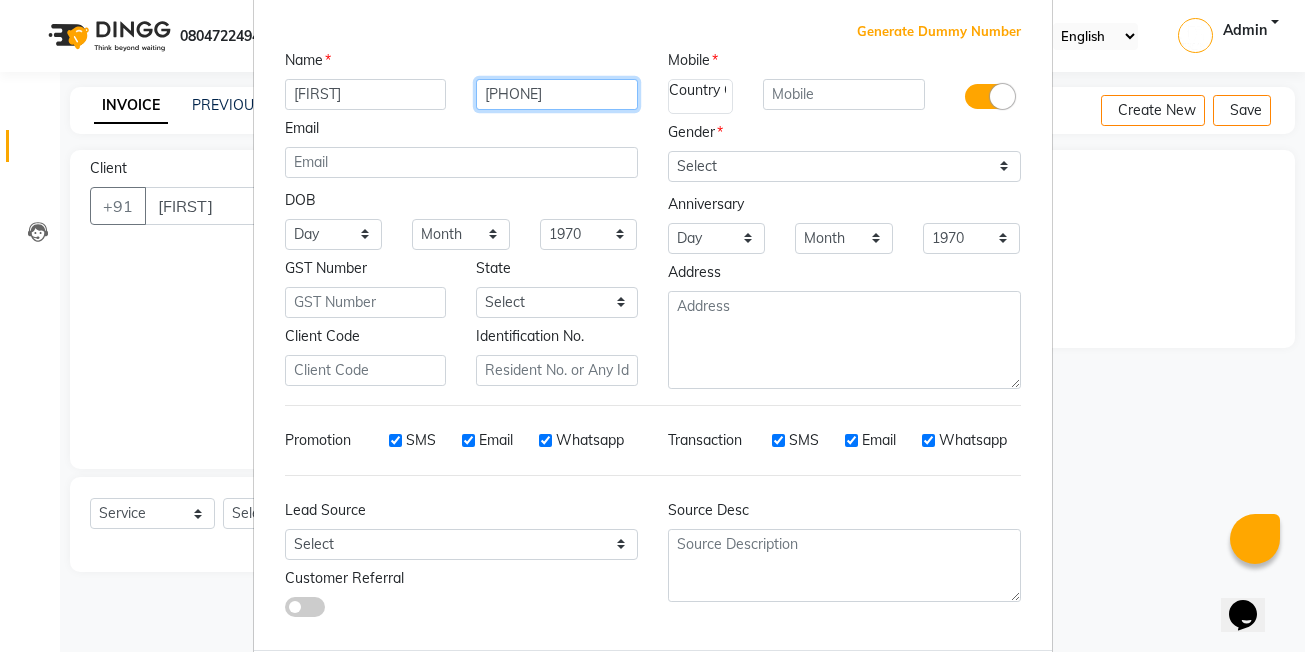 click on "[PHONE]" at bounding box center [557, 94] 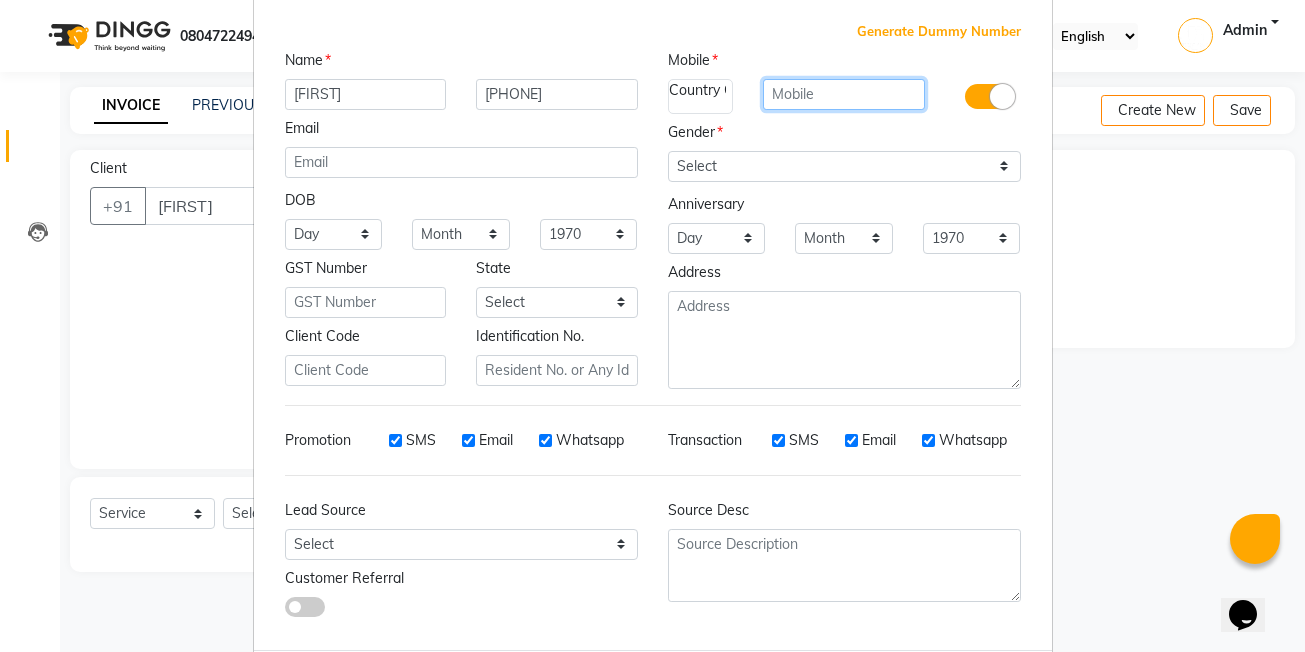 click at bounding box center [844, 94] 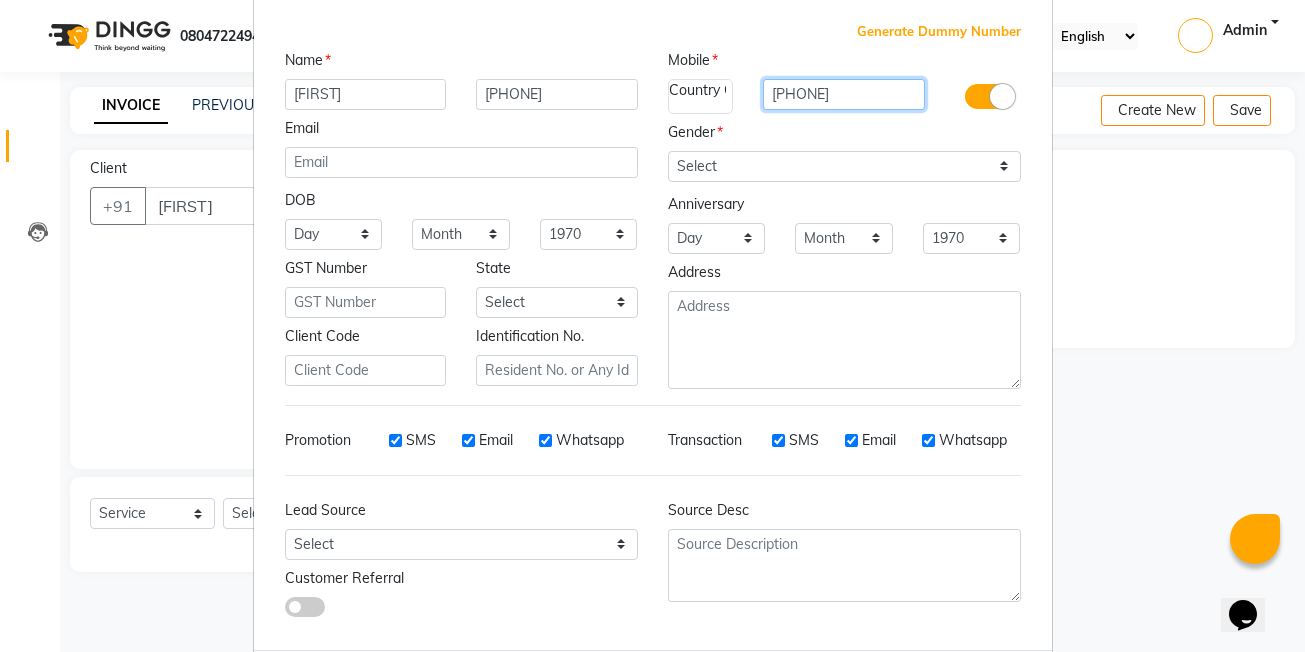 type on "[PHONE]" 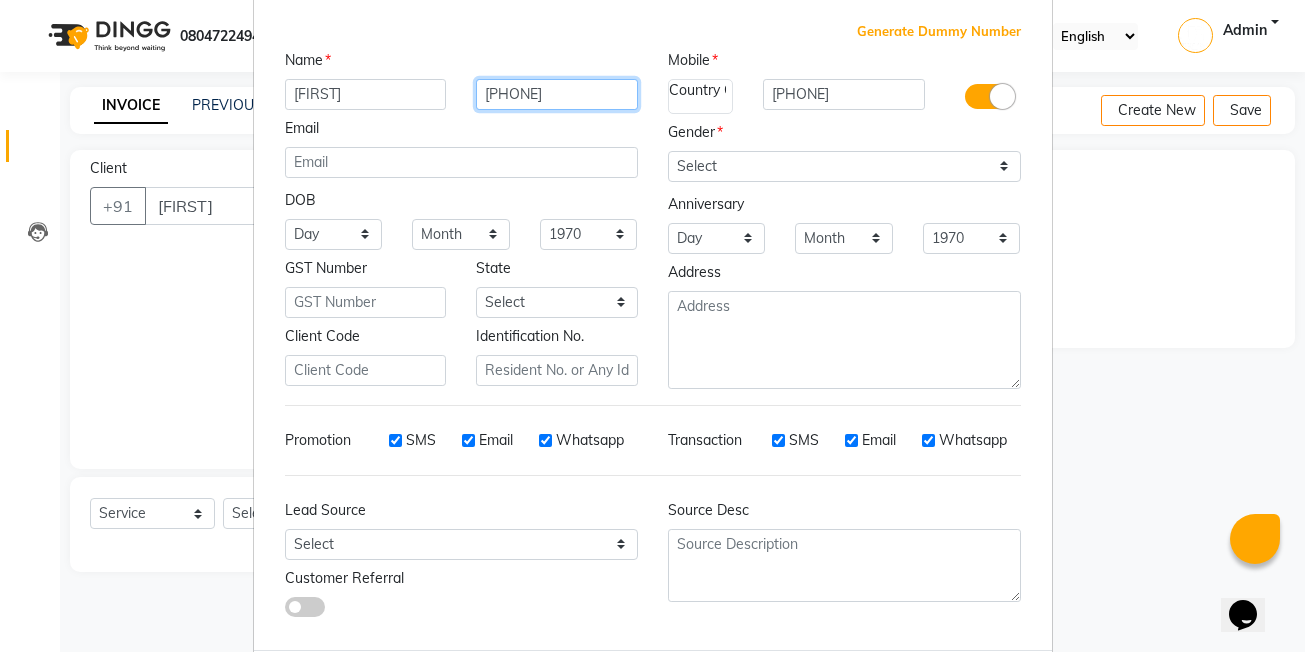 click on "[PHONE]" at bounding box center (557, 94) 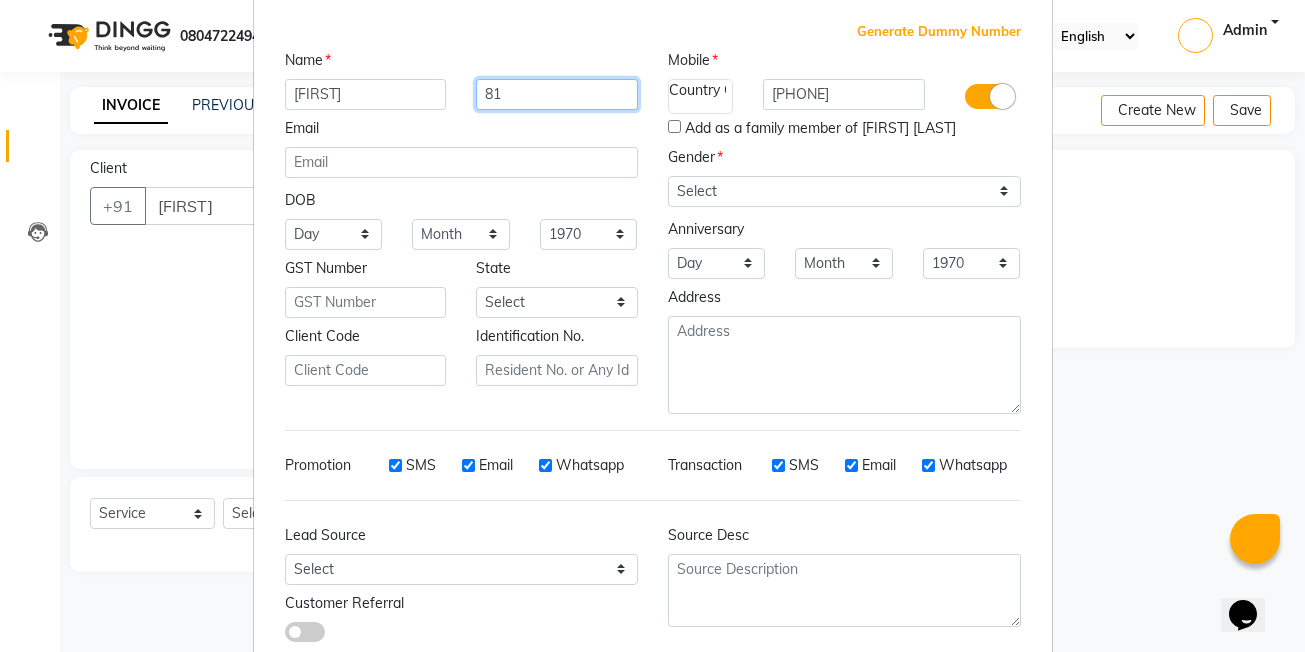 type on "8" 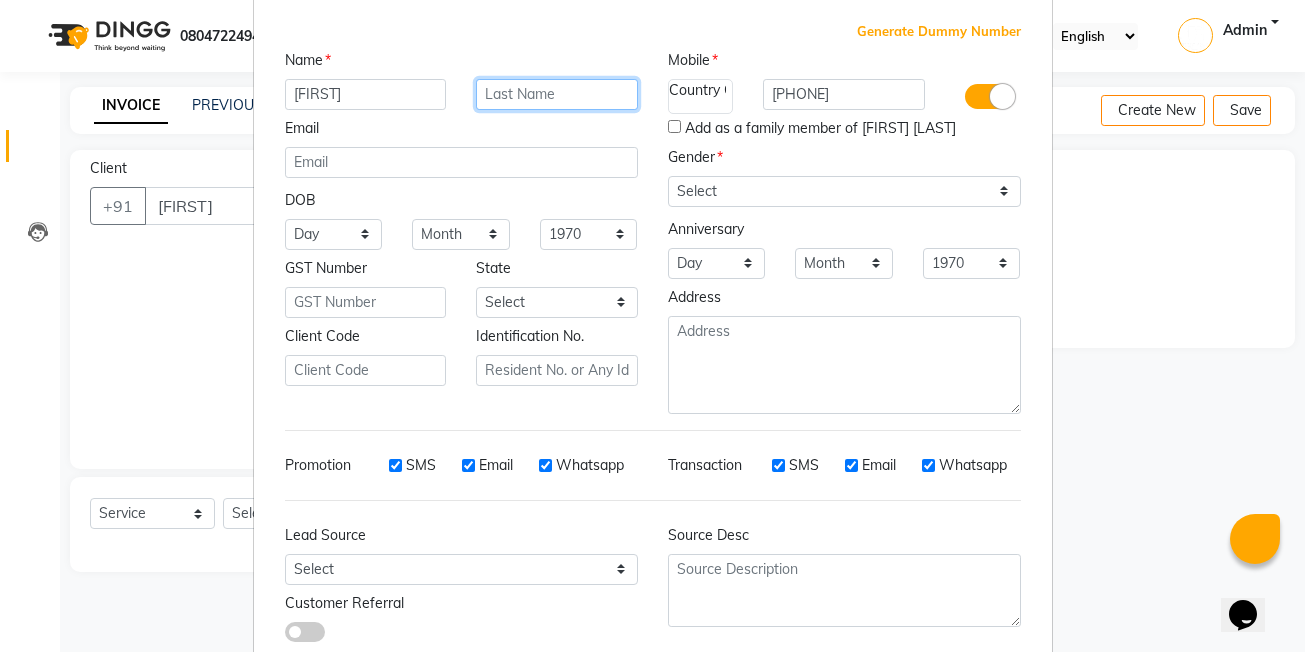 type 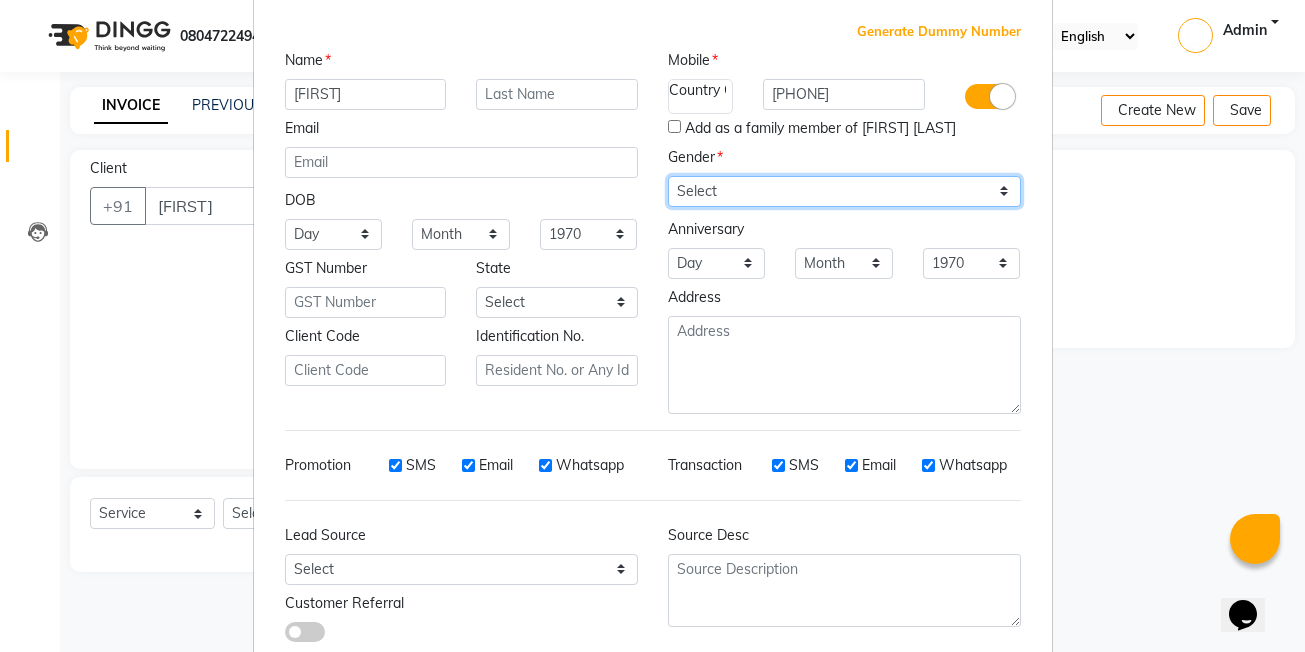 drag, startPoint x: 768, startPoint y: 190, endPoint x: 755, endPoint y: 178, distance: 17.691807 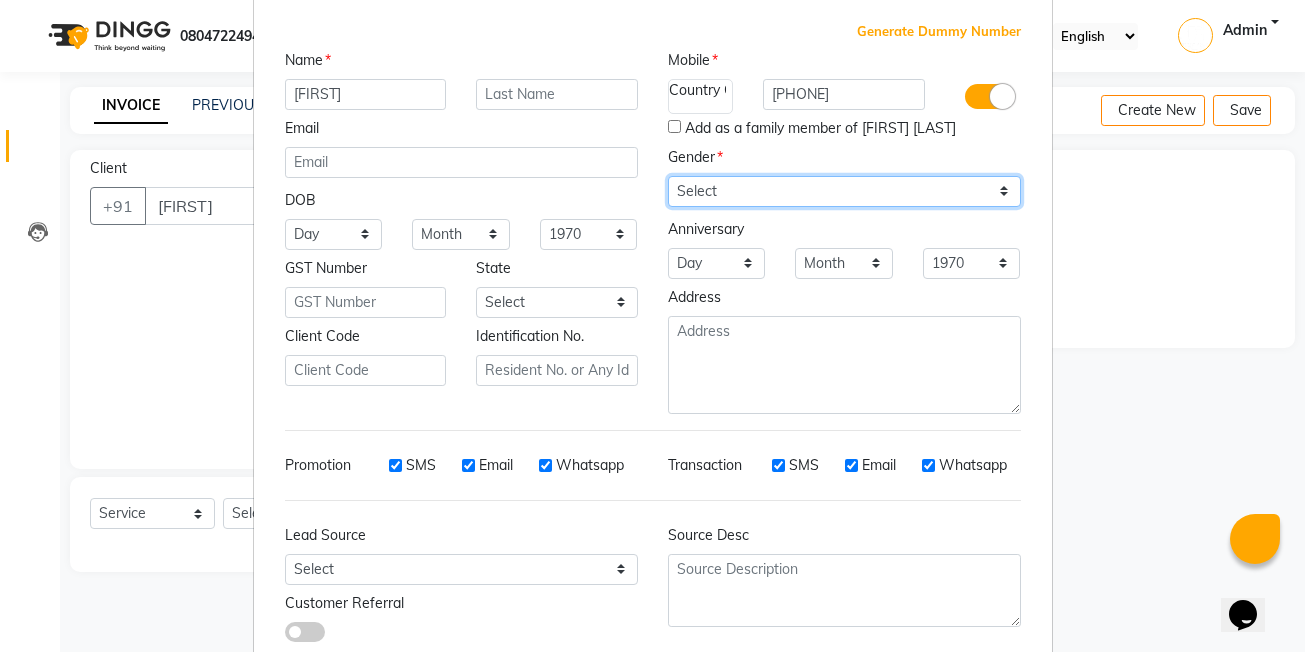 select on "female" 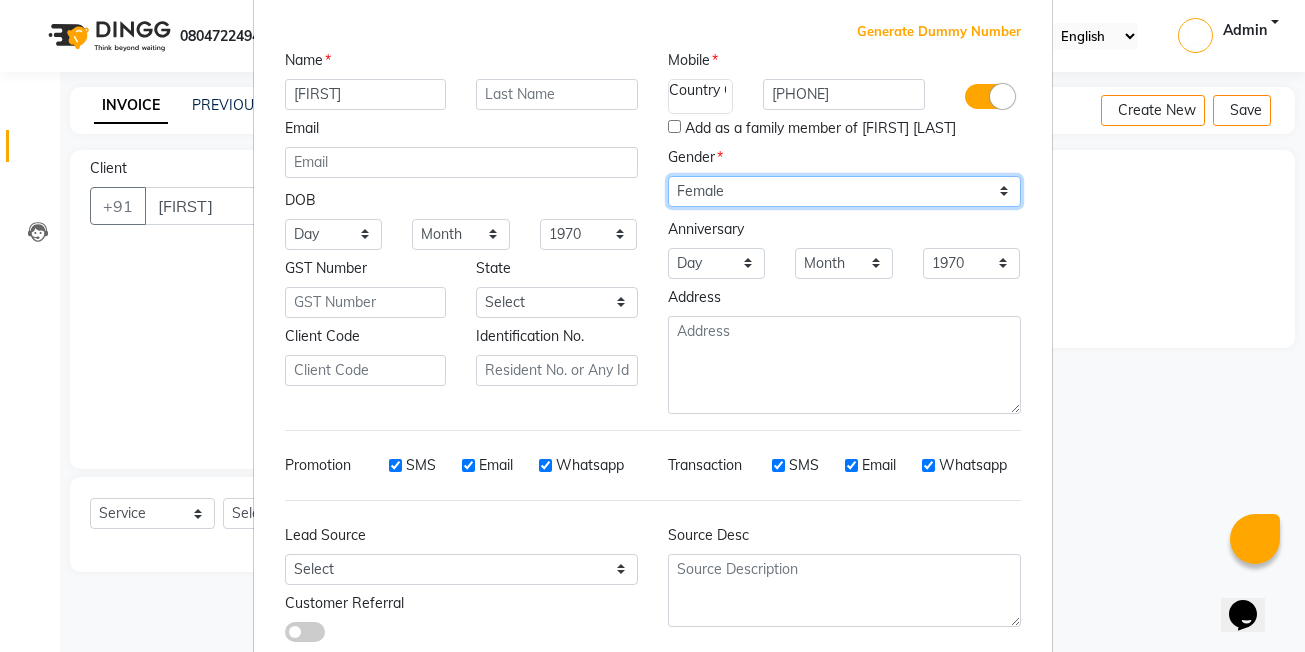 click on "Select Male Female Other Prefer Not To Say" at bounding box center [844, 191] 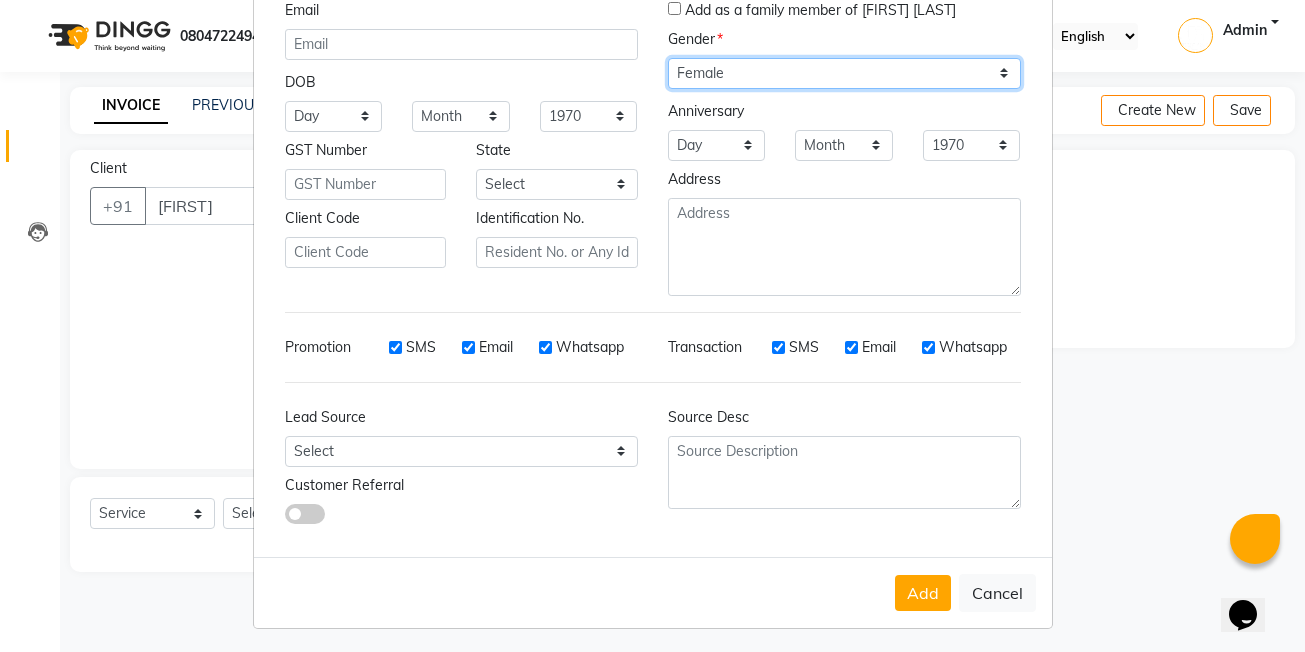 scroll, scrollTop: 219, scrollLeft: 0, axis: vertical 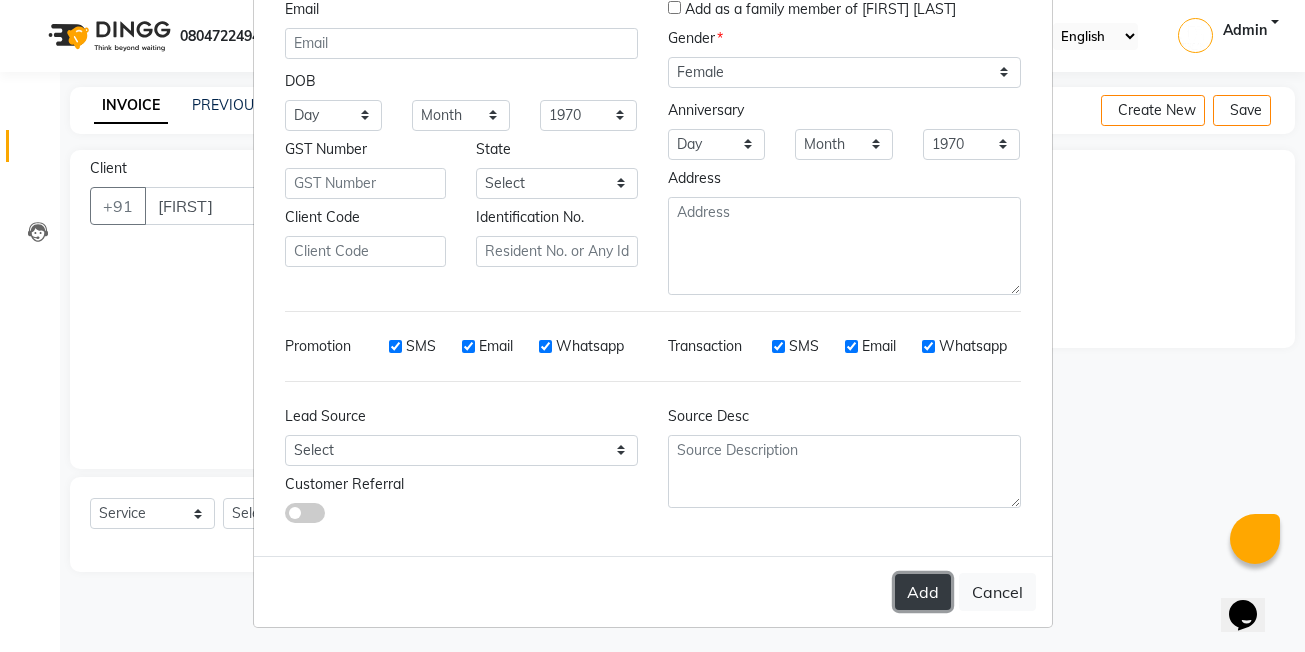 click on "Add" at bounding box center [923, 592] 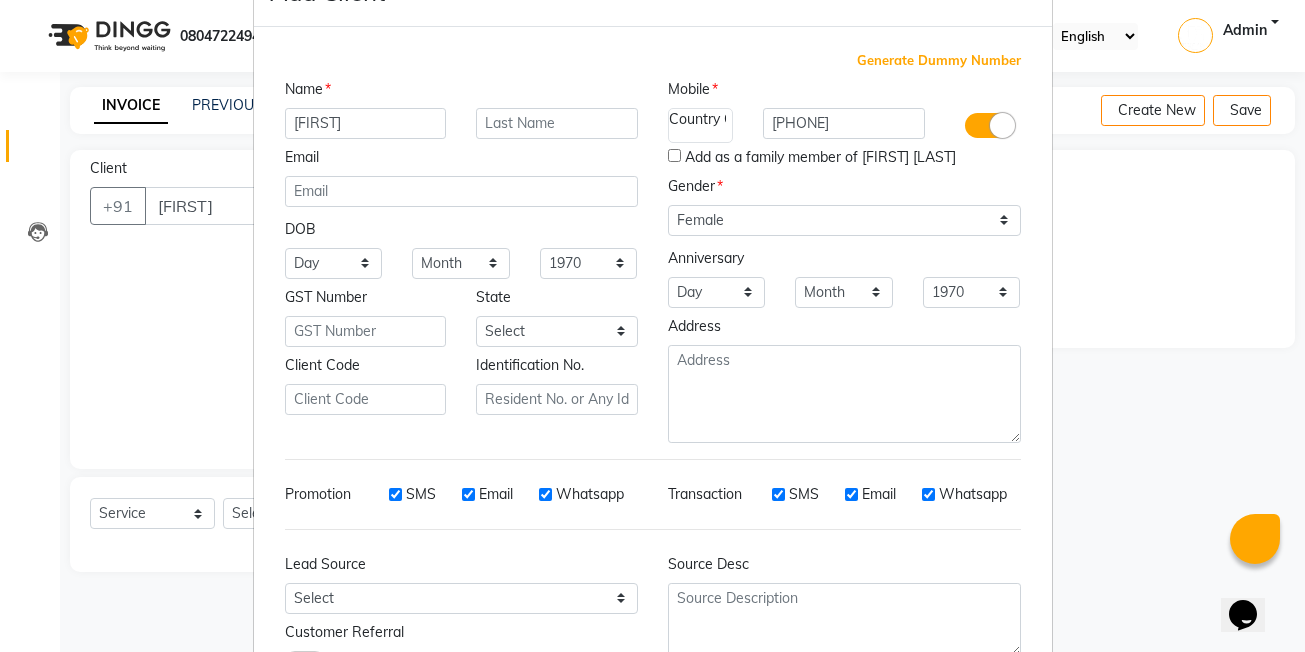 scroll, scrollTop: 0, scrollLeft: 0, axis: both 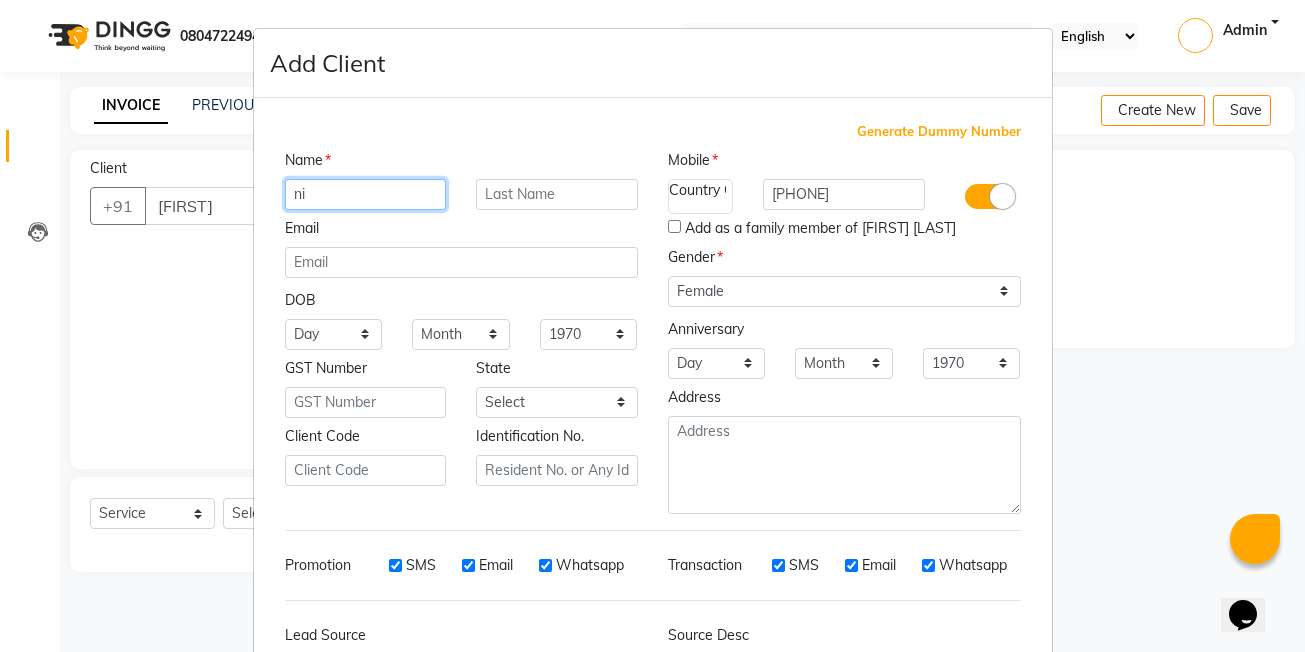 type on "n" 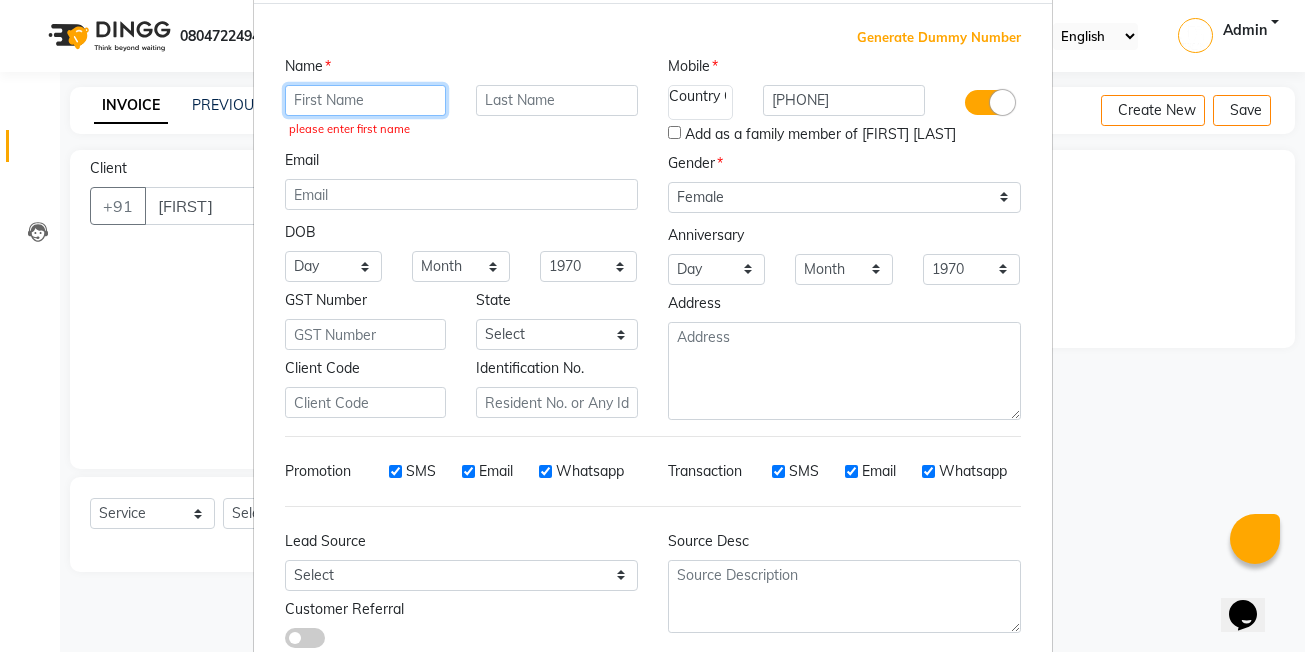 scroll, scrollTop: 222, scrollLeft: 0, axis: vertical 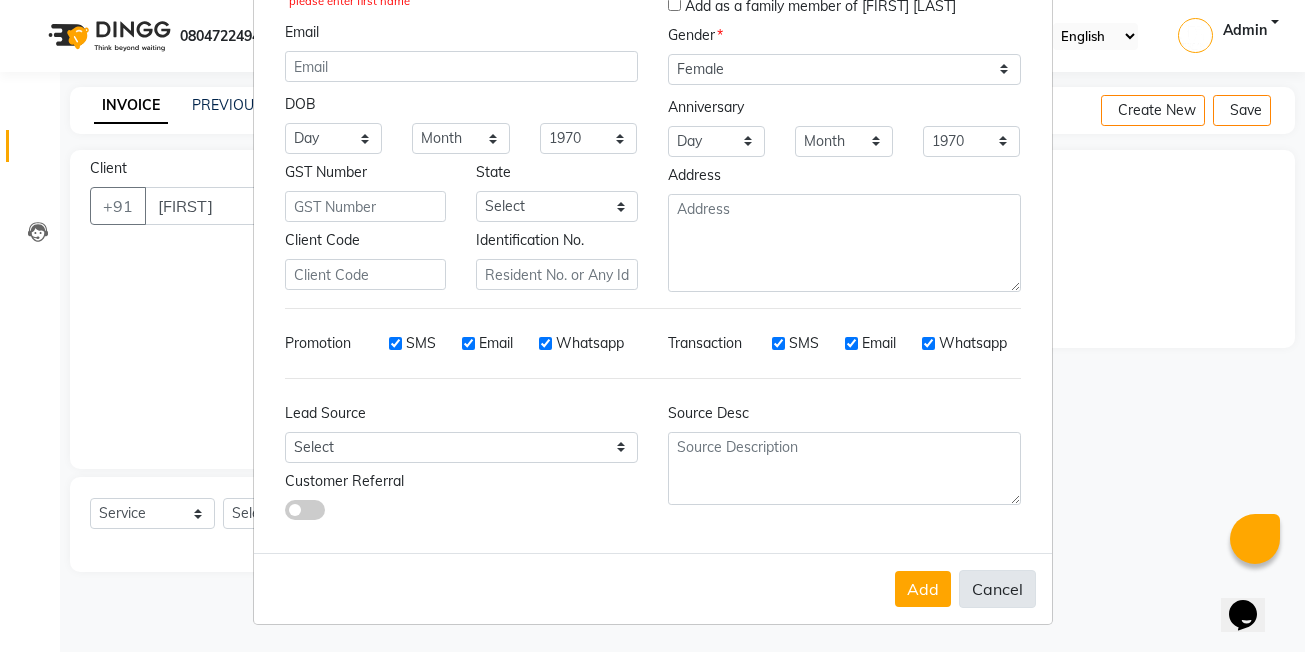 type 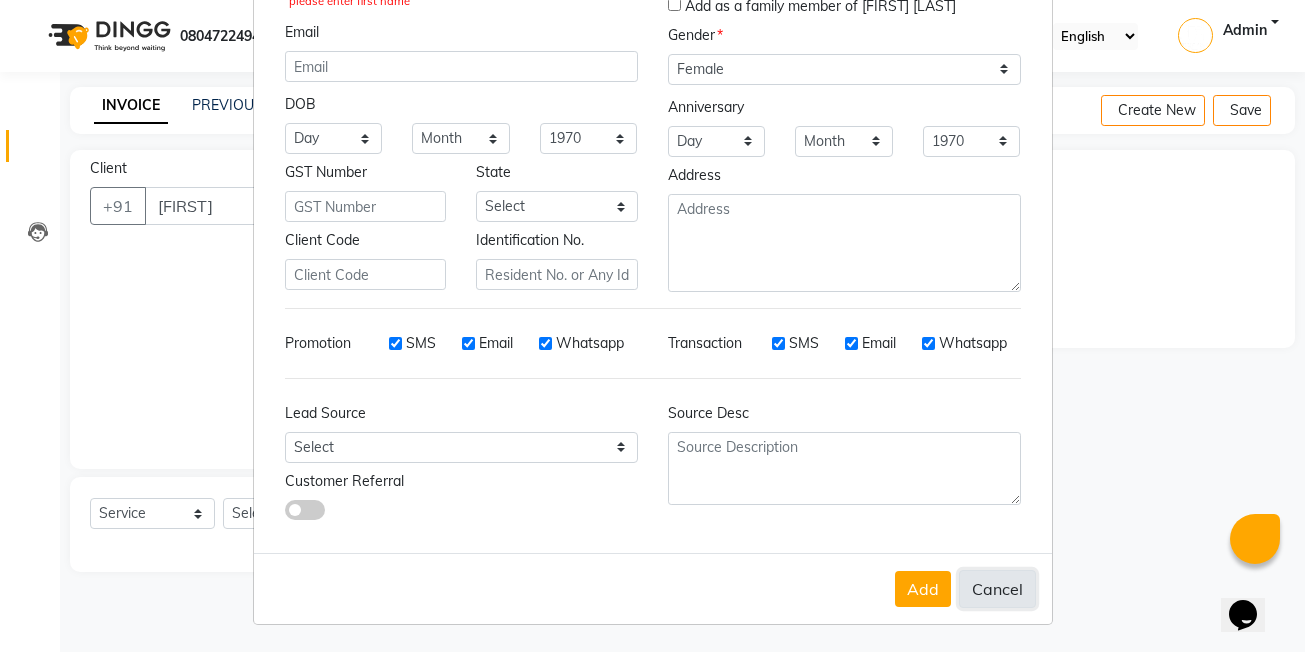 click on "Cancel" at bounding box center [997, 589] 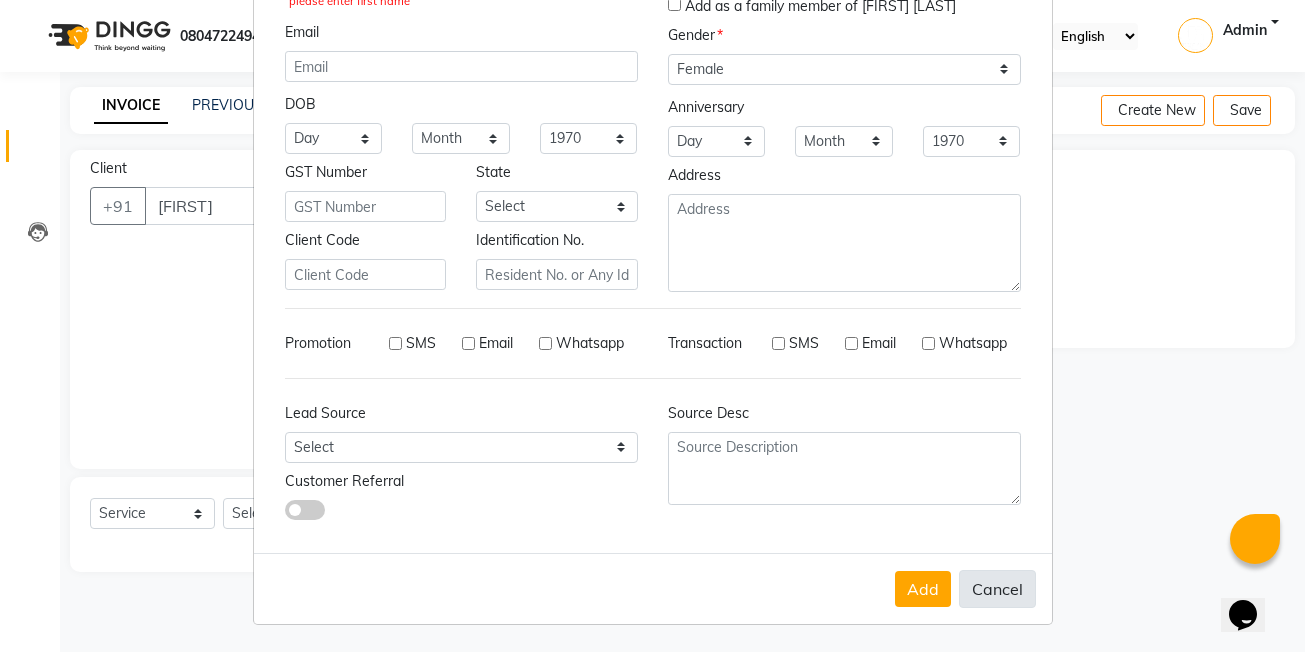 select 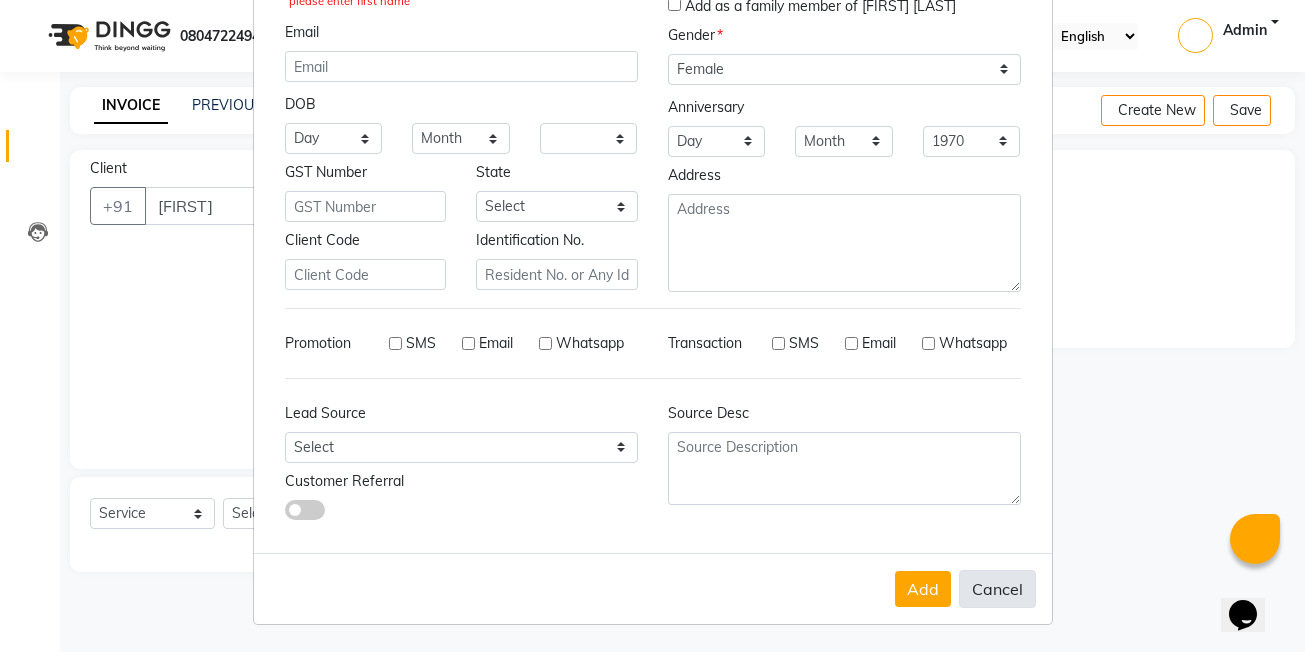 select 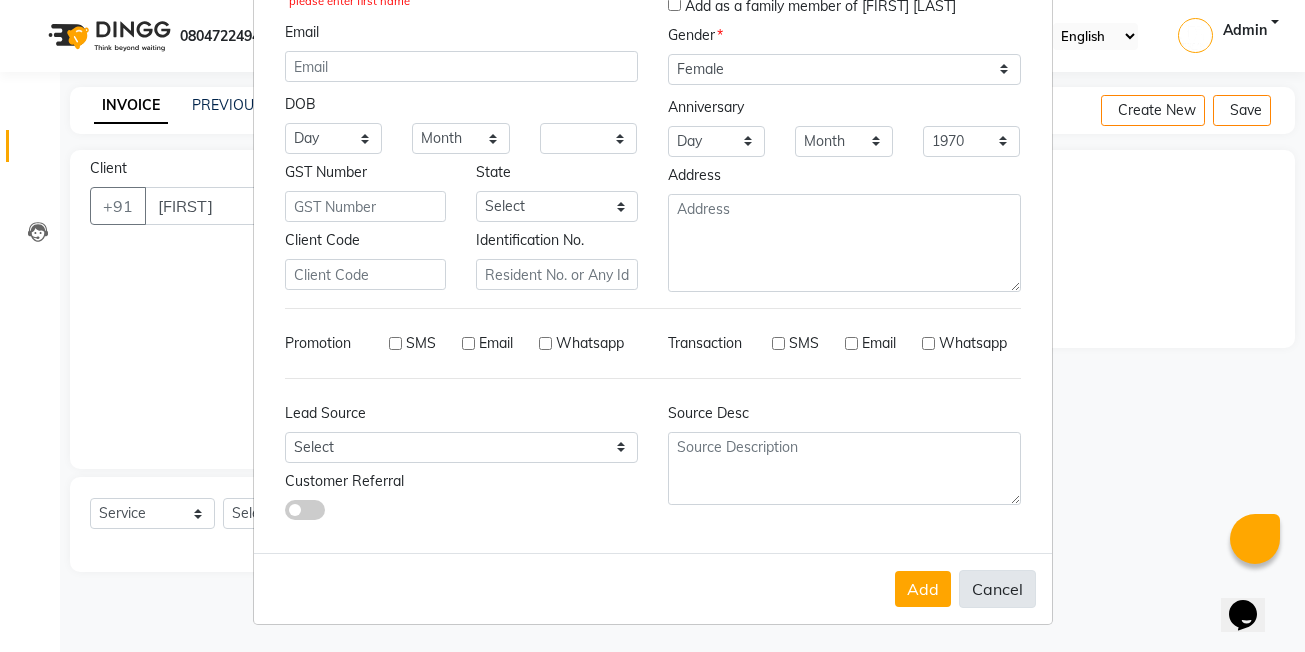 select 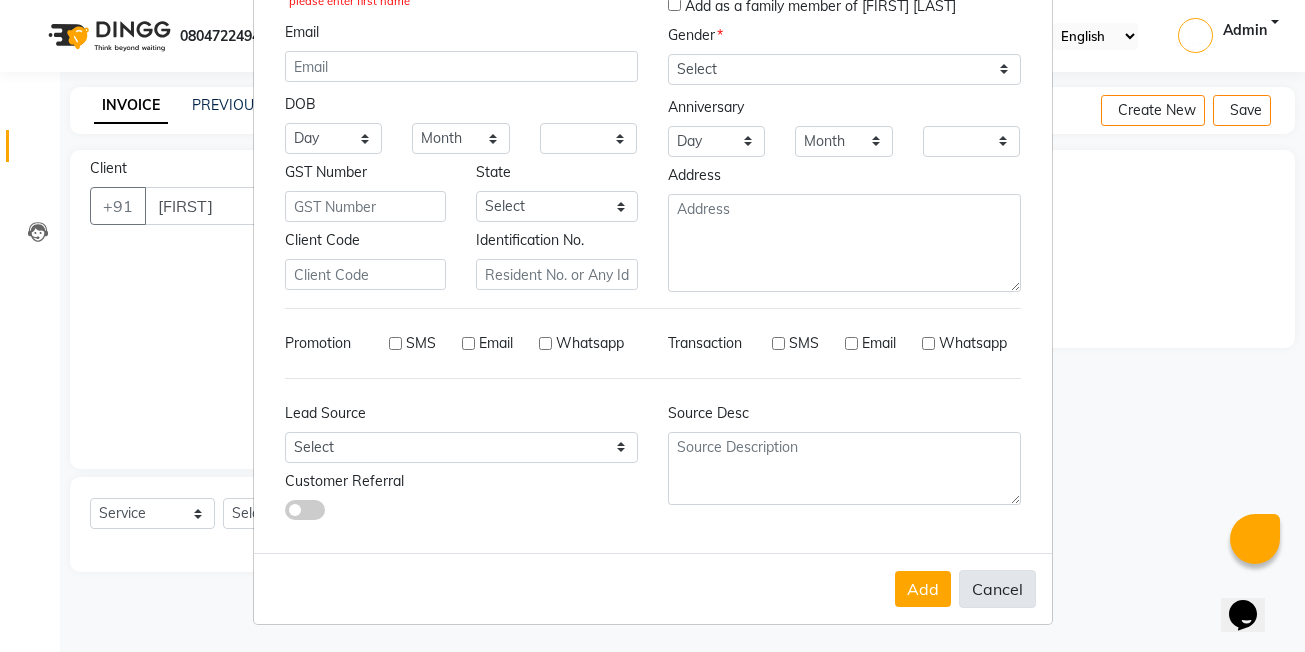 checkbox on "false" 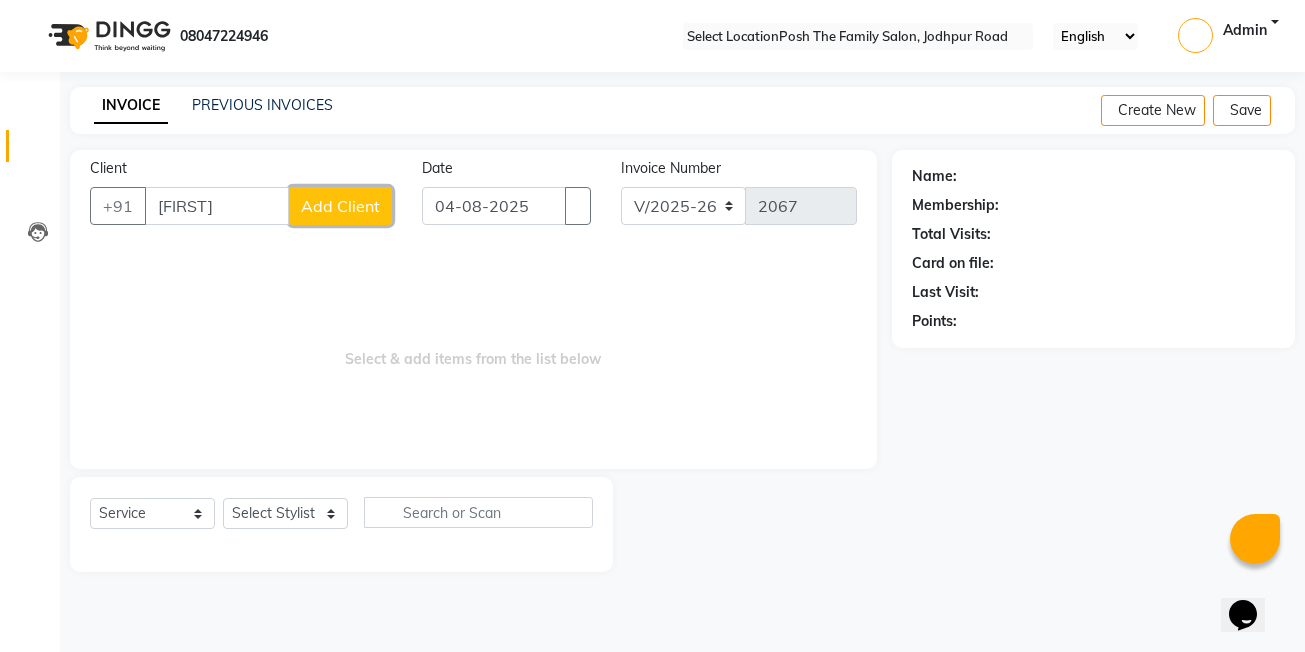 scroll, scrollTop: 218, scrollLeft: 0, axis: vertical 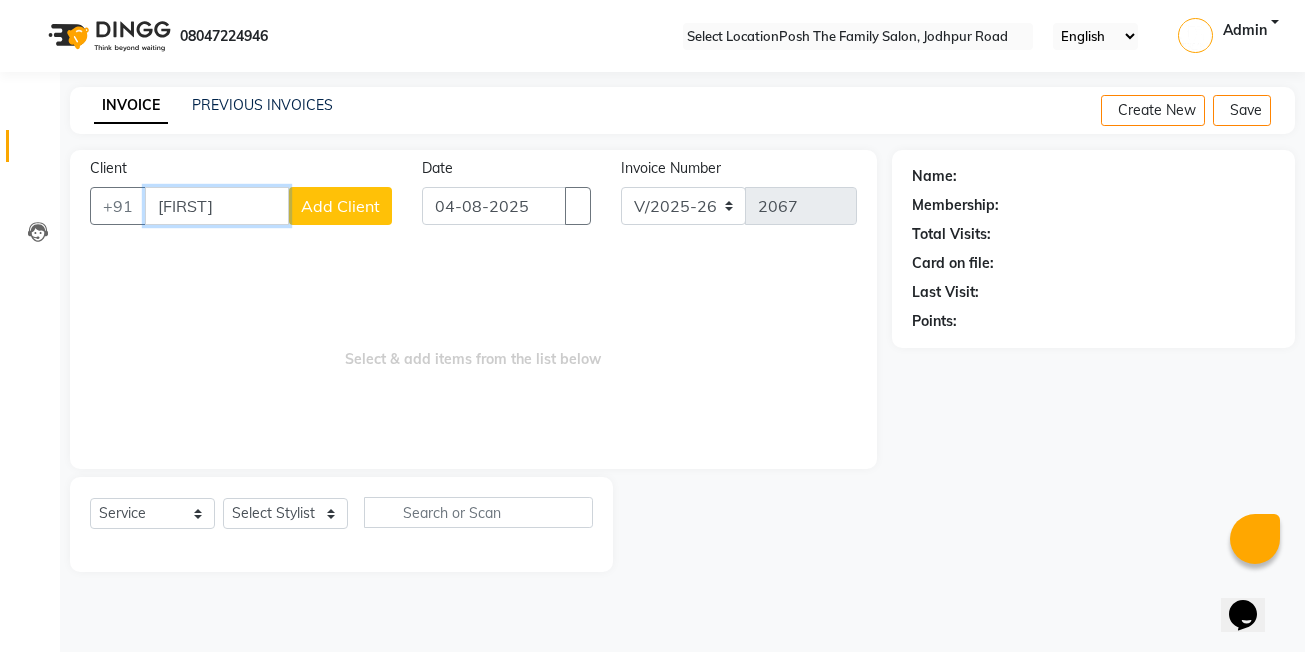 click on "[FIRST]" at bounding box center [217, 206] 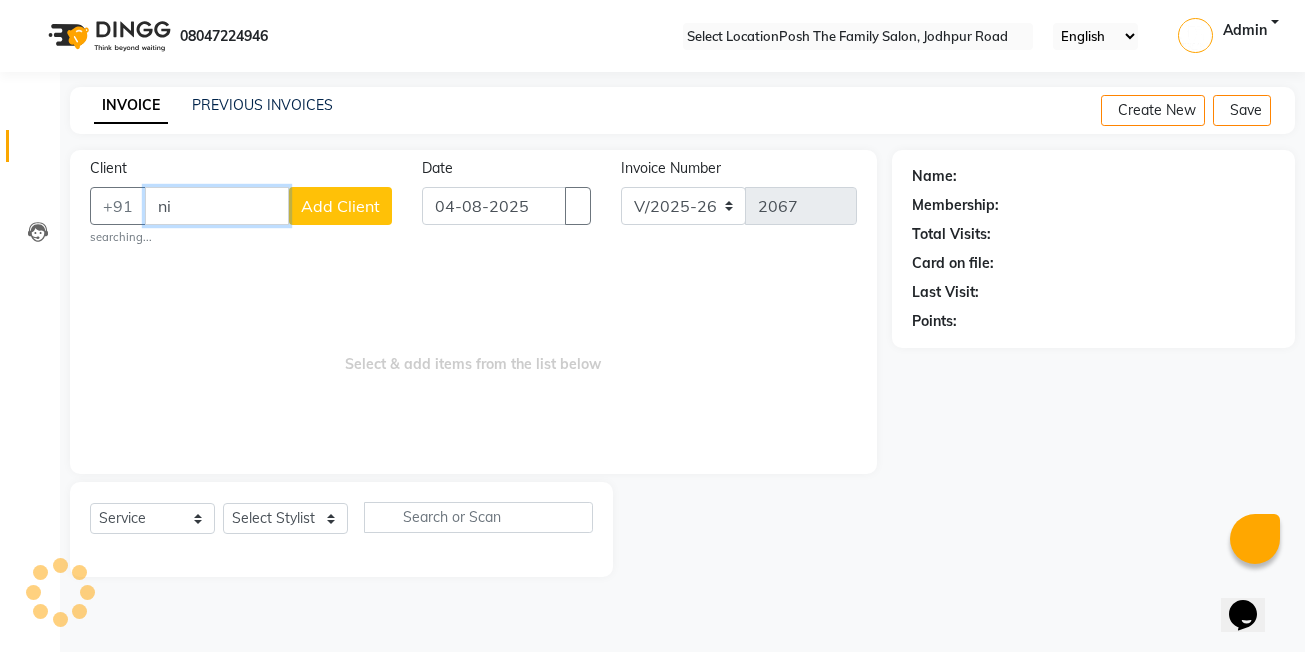 type on "n" 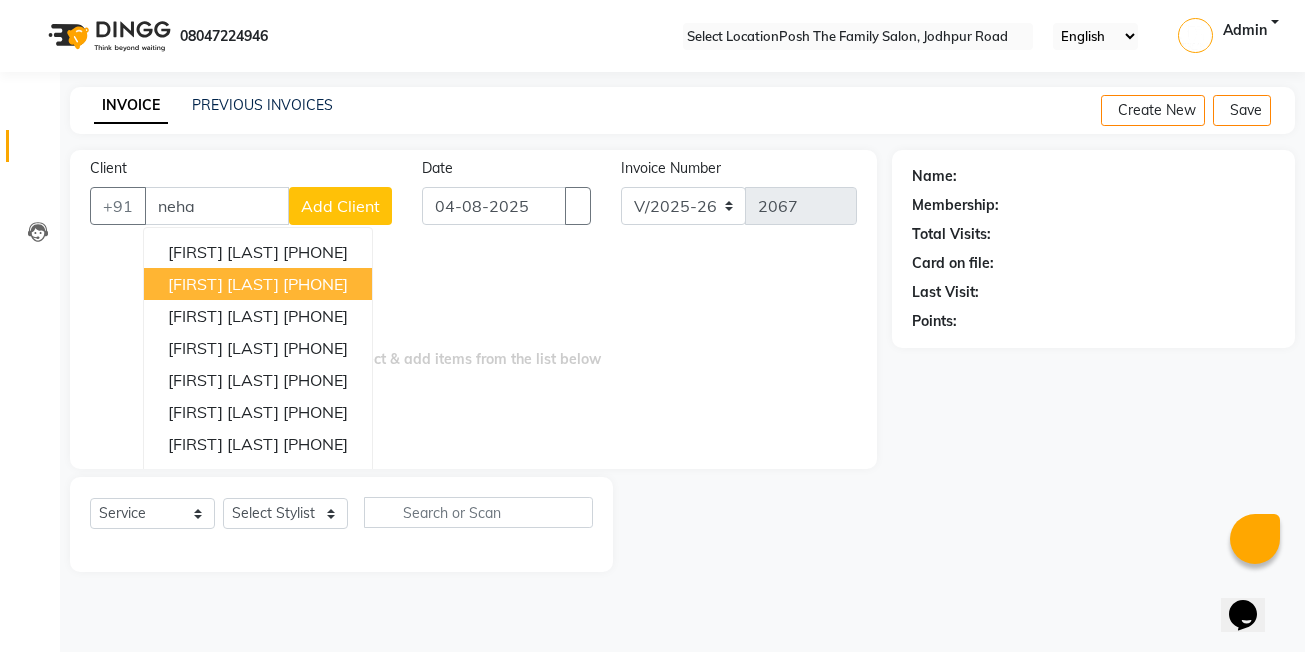 click on "Select & add items from the list below" at bounding box center (473, 349) 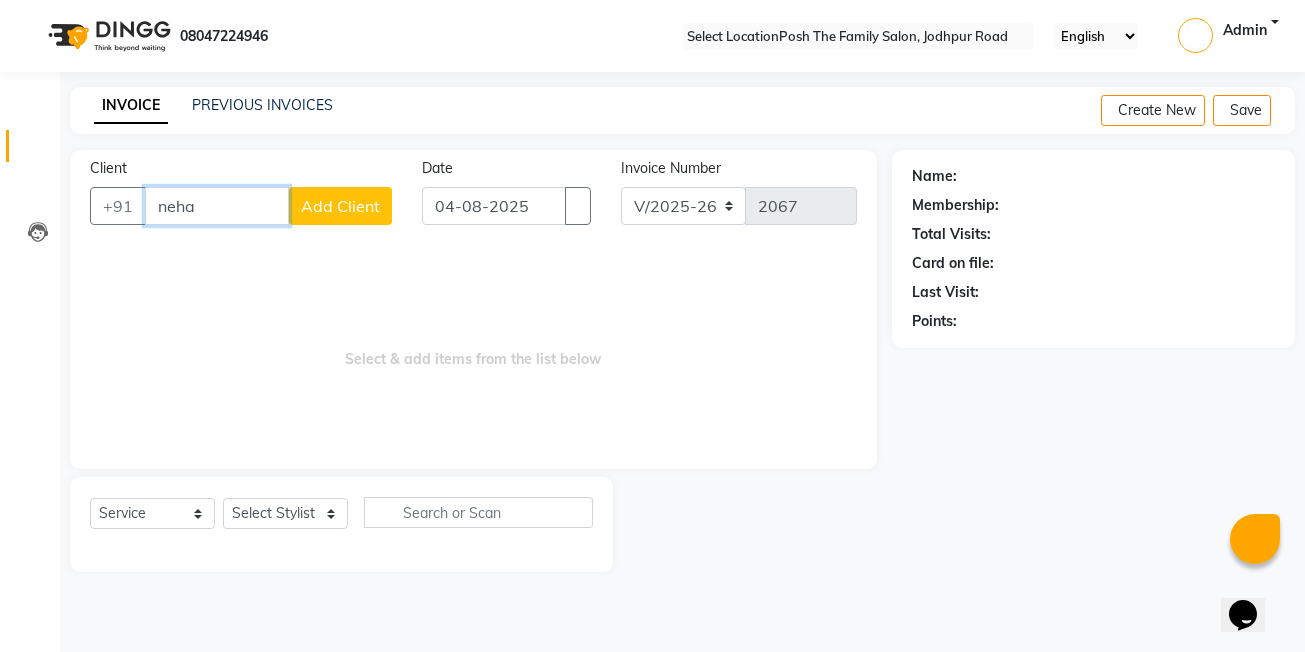 click on "neha" at bounding box center (217, 206) 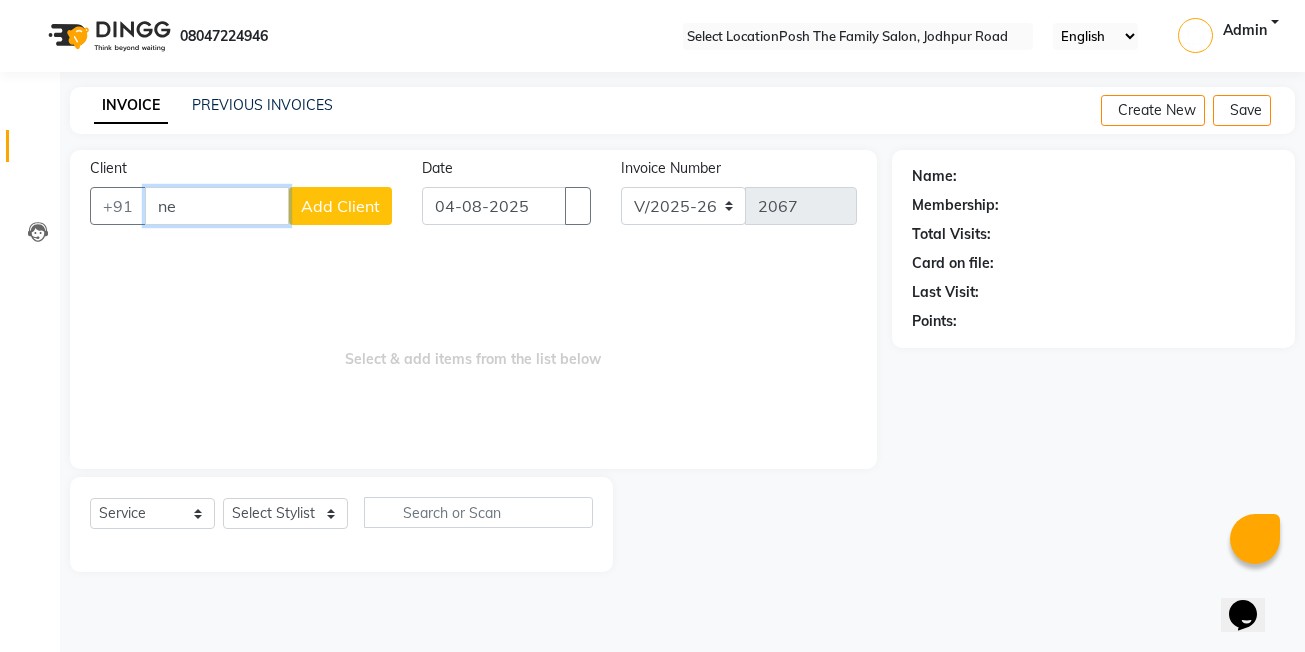 type on "n" 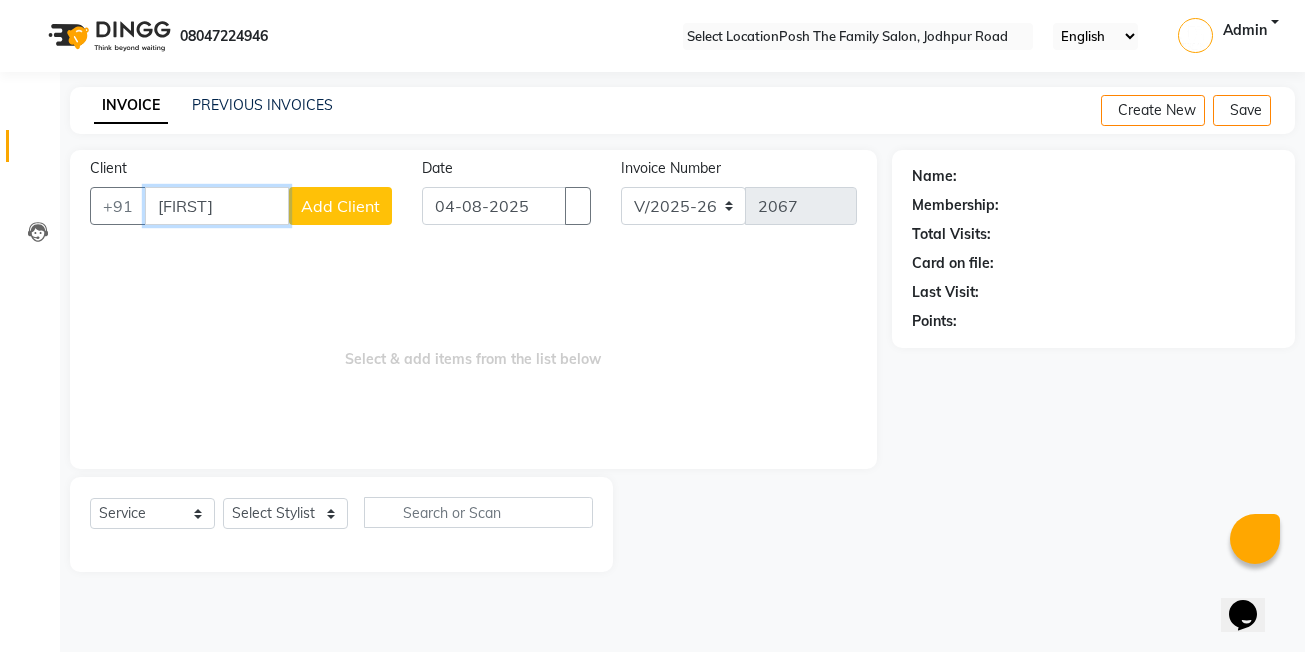 type on "[FIRST]" 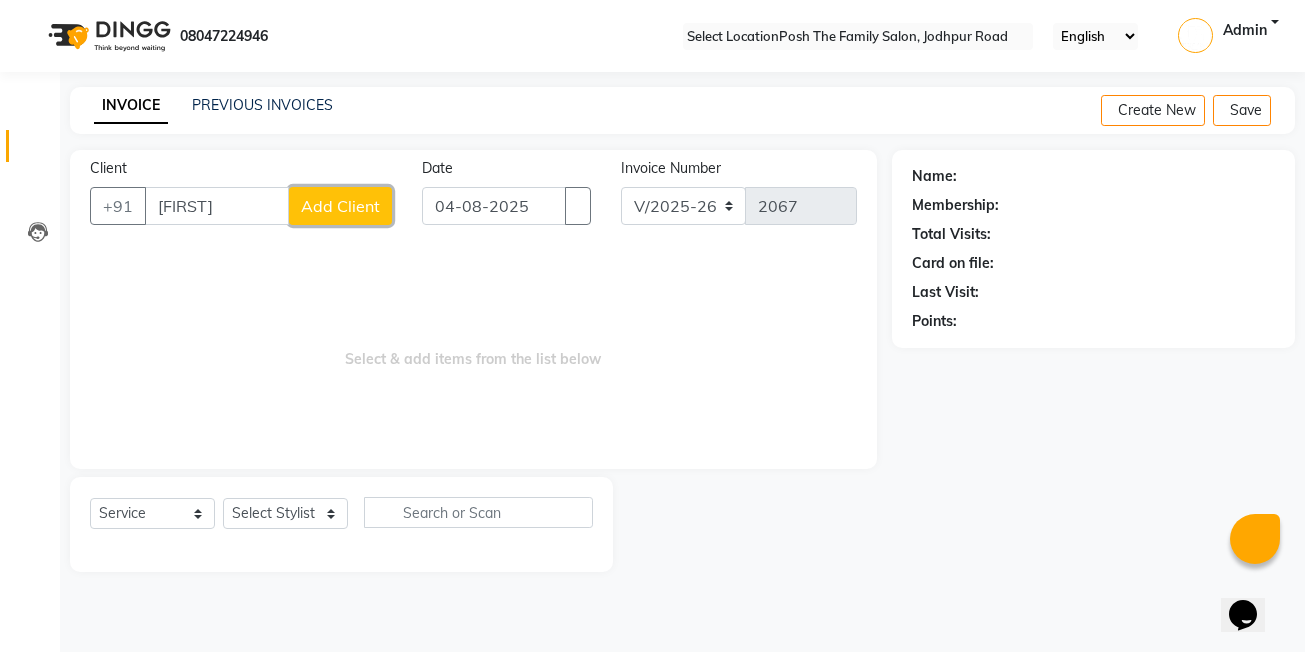 click on "Add Client" 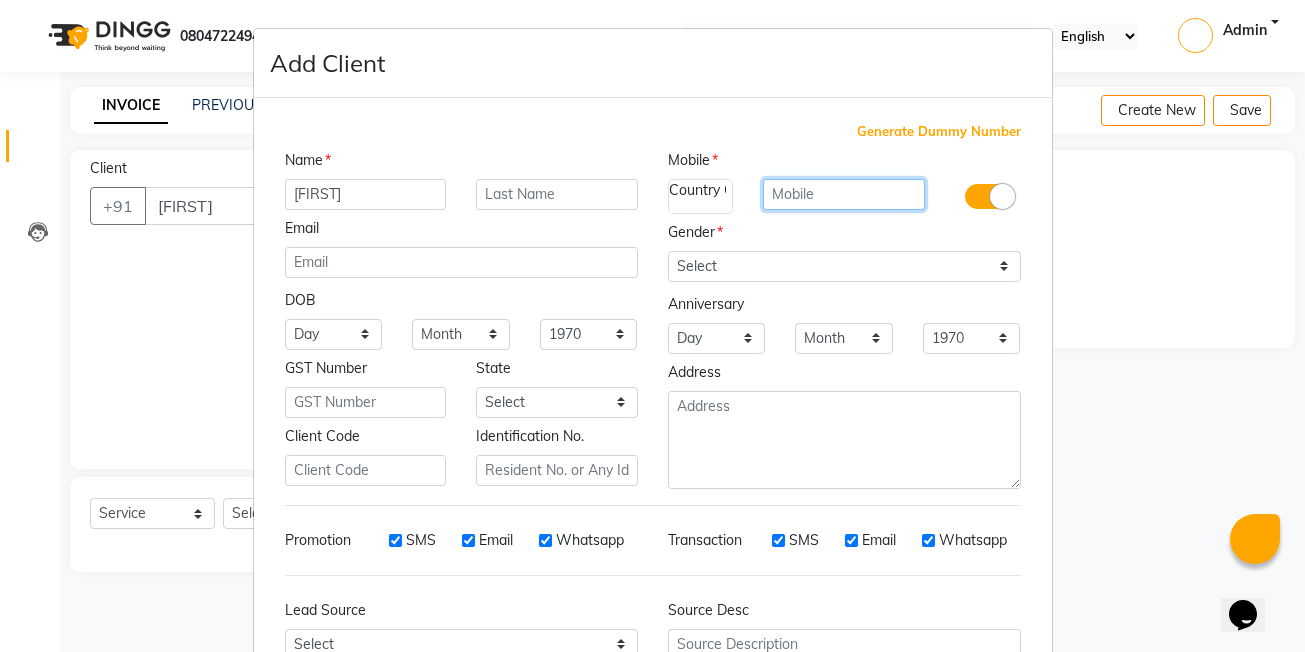 click at bounding box center [844, 194] 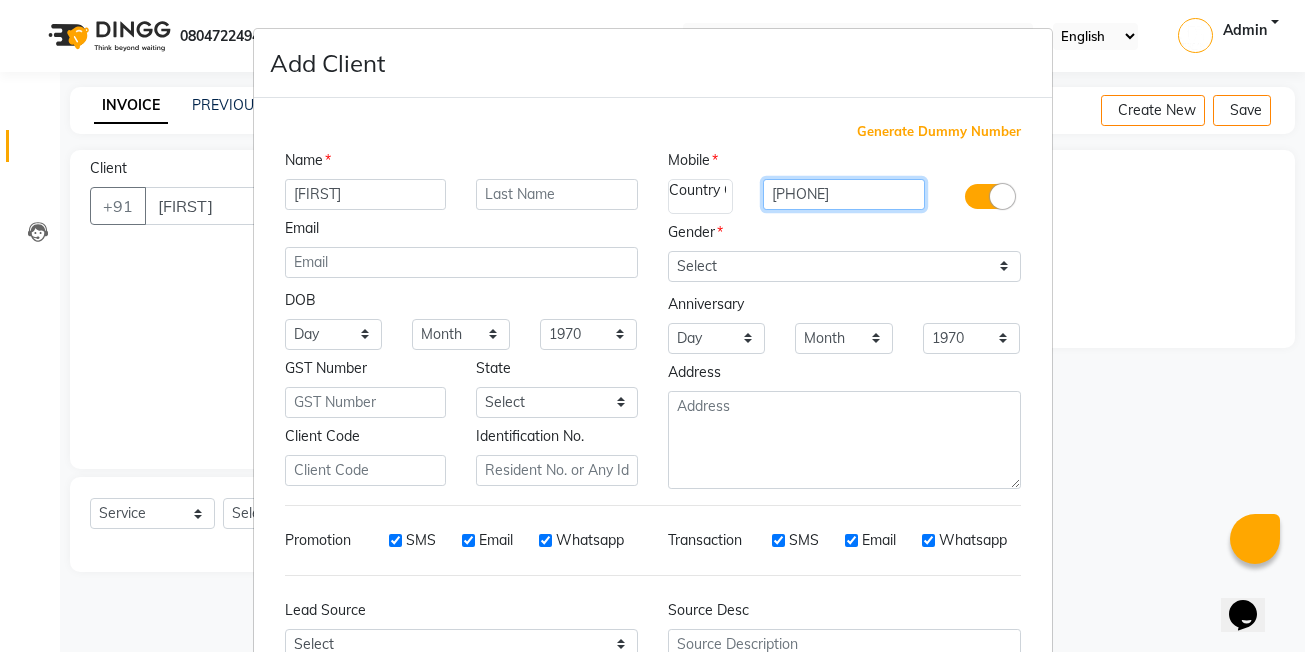 type on "[PHONE]" 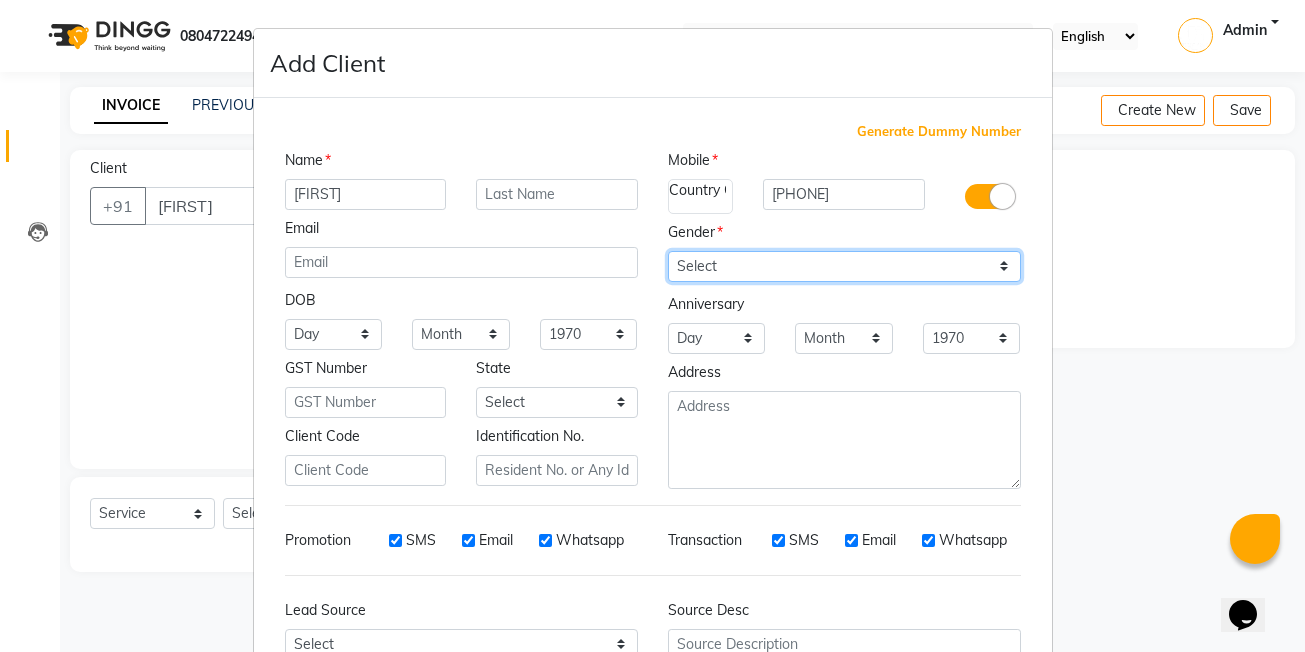 click on "Select Male Female Other Prefer Not To Say" at bounding box center (844, 266) 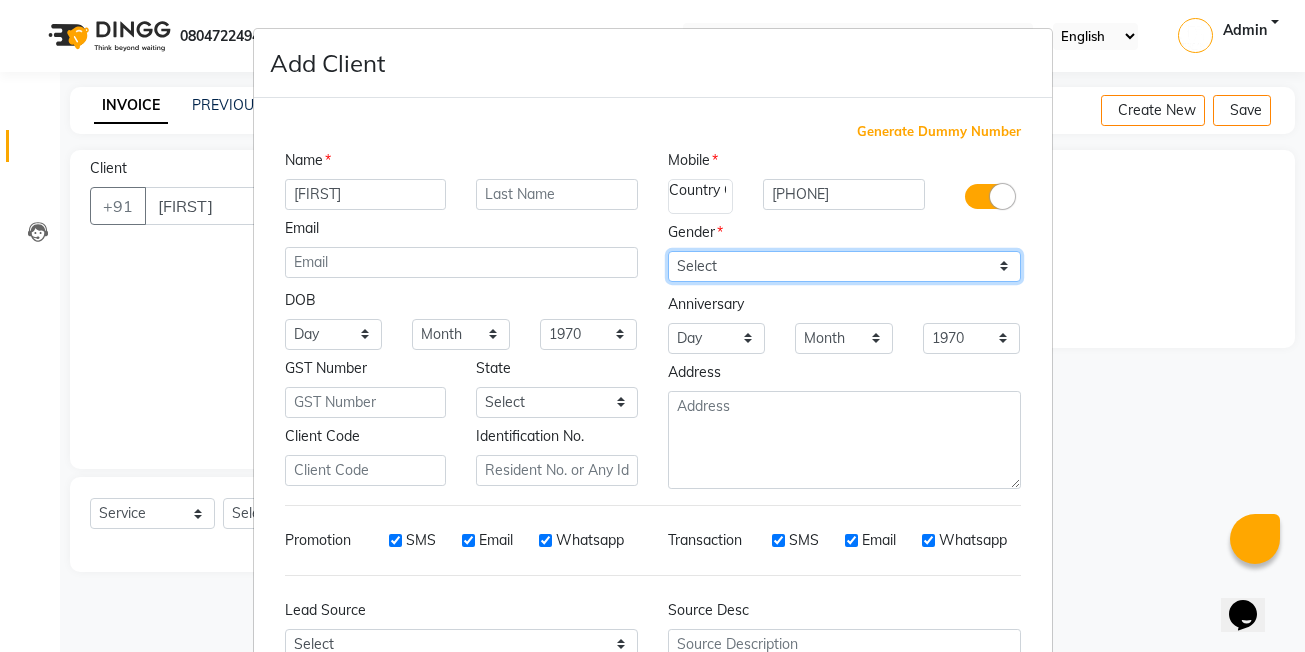 select on "male" 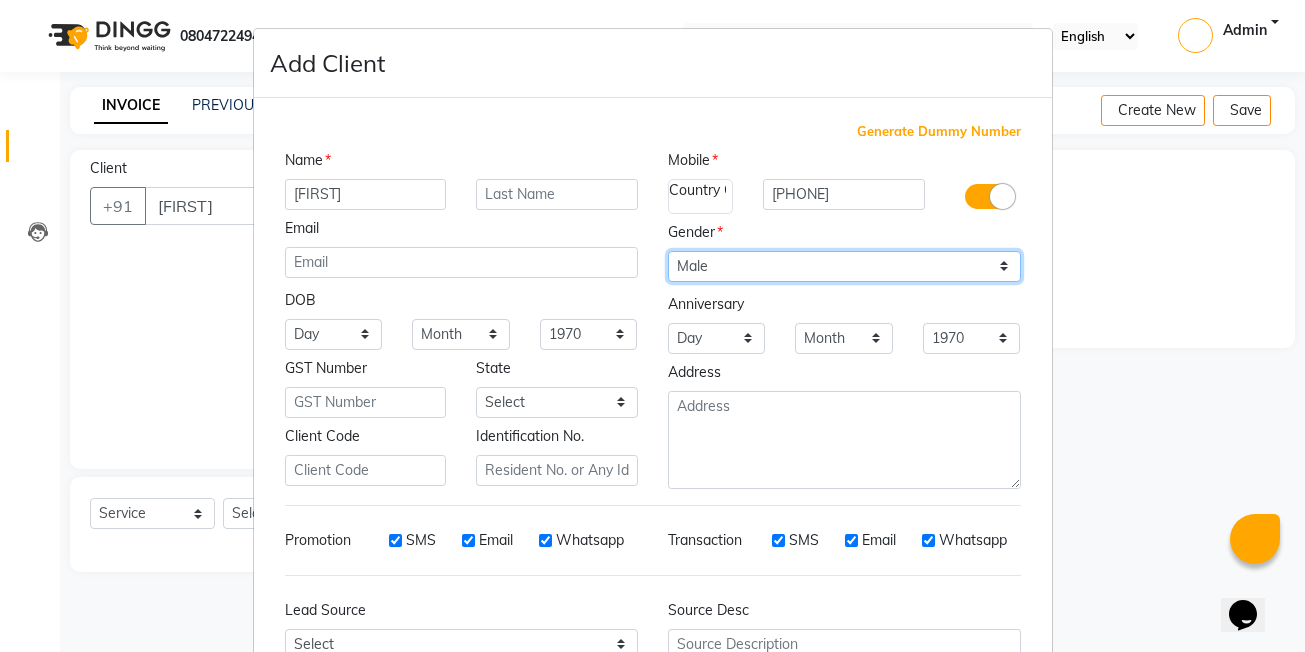 click on "Select Male Female Other Prefer Not To Say" at bounding box center [844, 266] 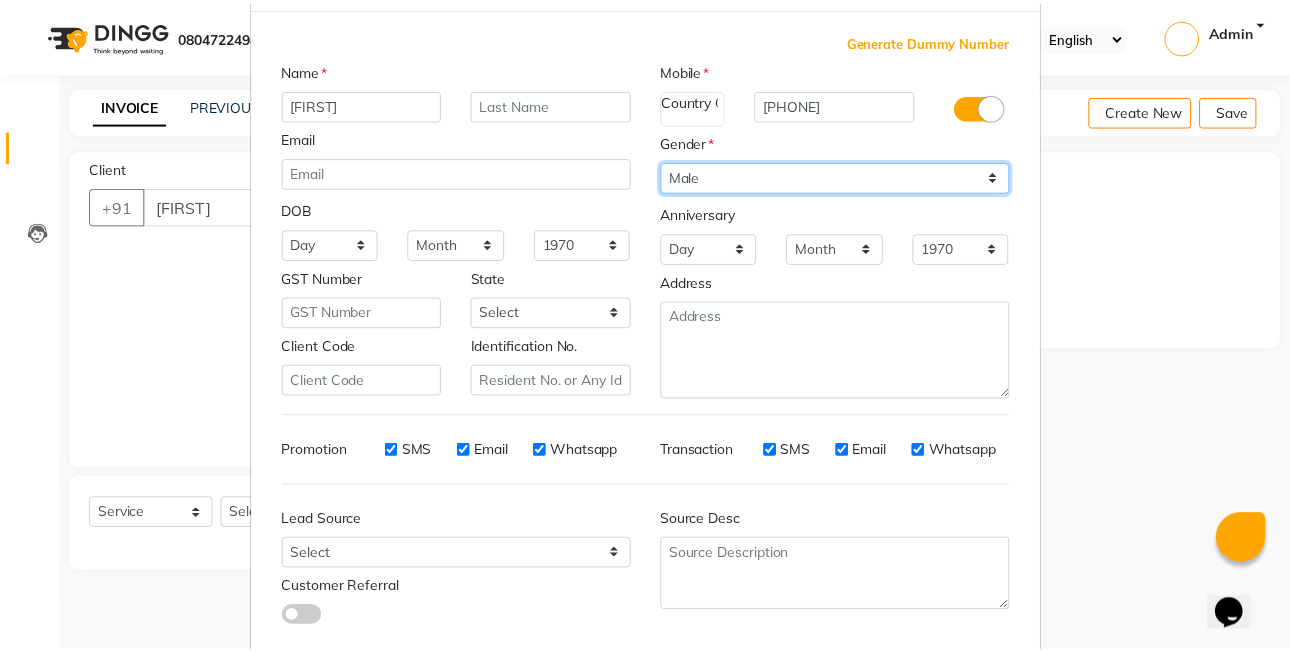 scroll, scrollTop: 197, scrollLeft: 0, axis: vertical 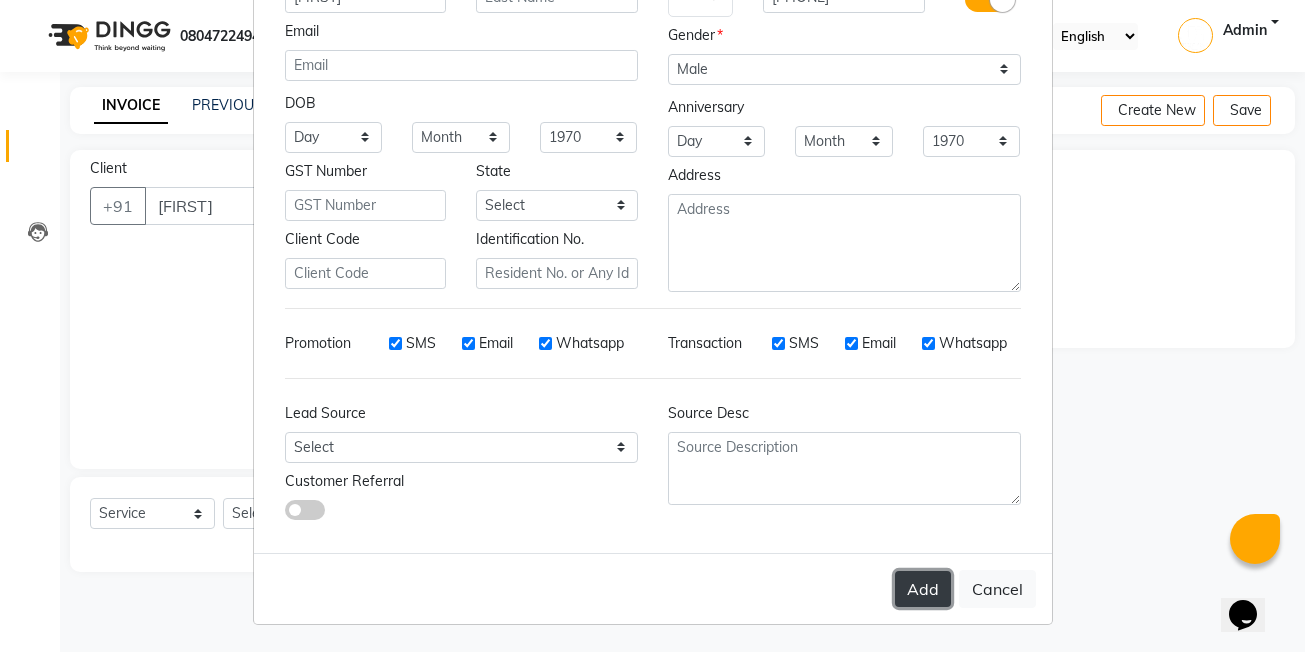 click on "Add" at bounding box center [923, 589] 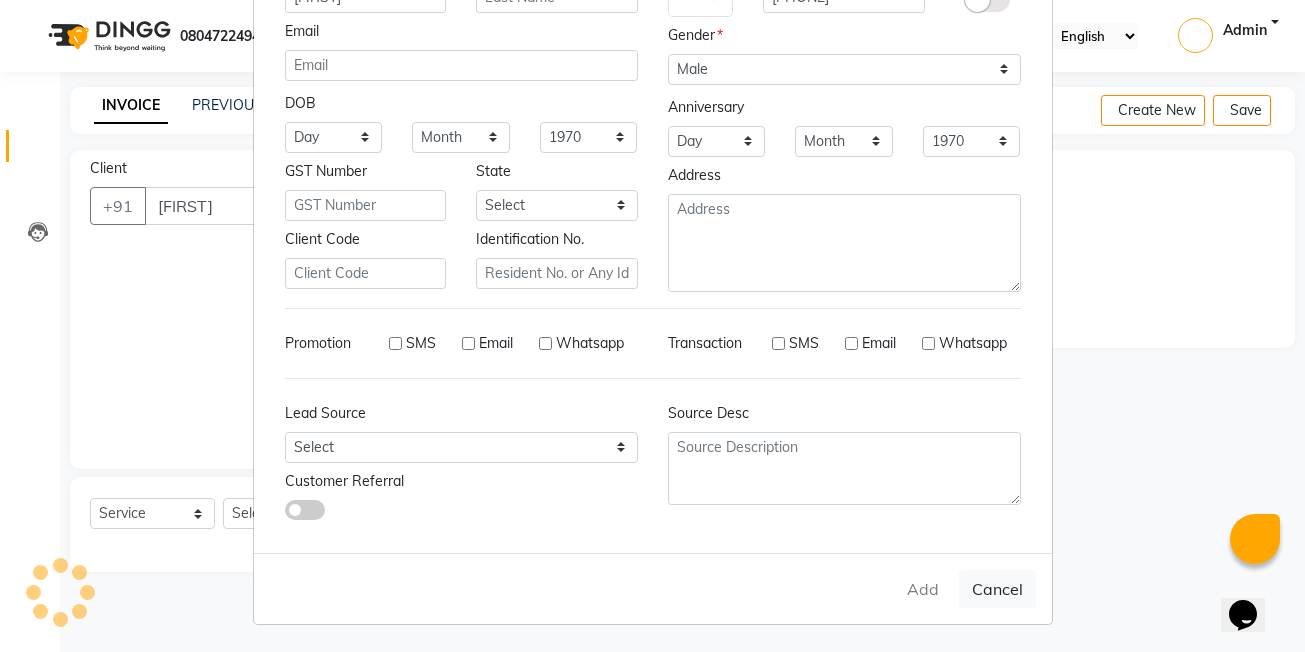 type on "[PHONE]" 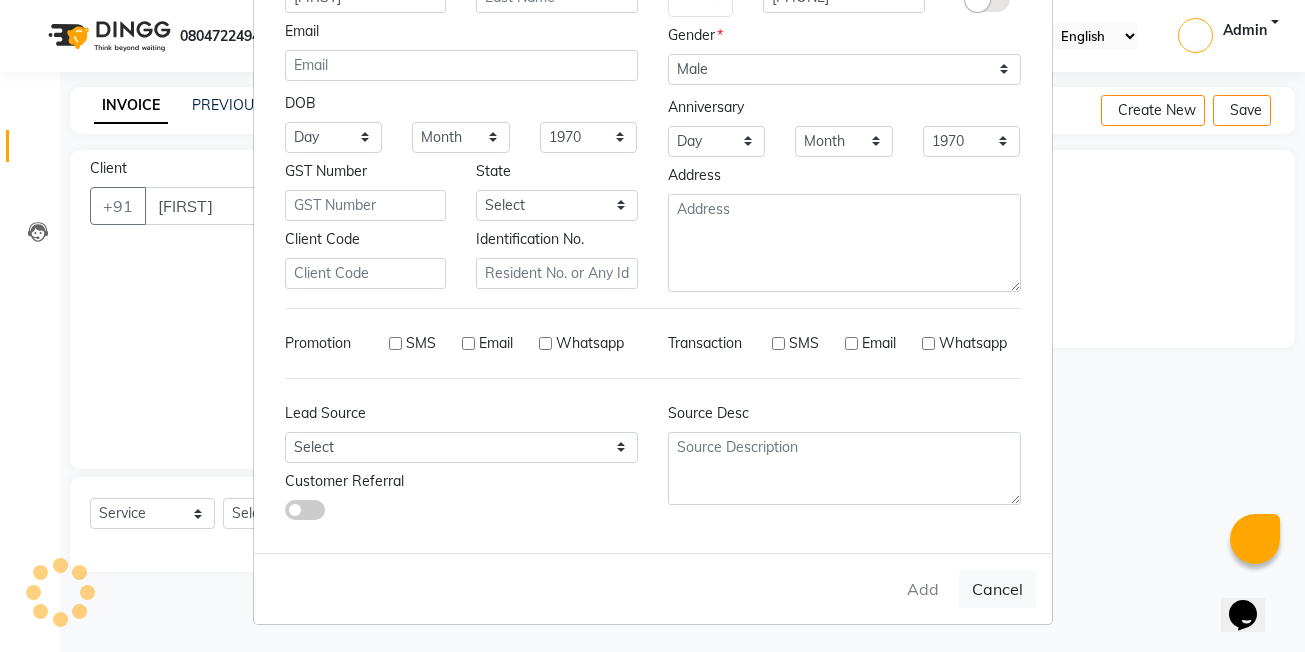 type 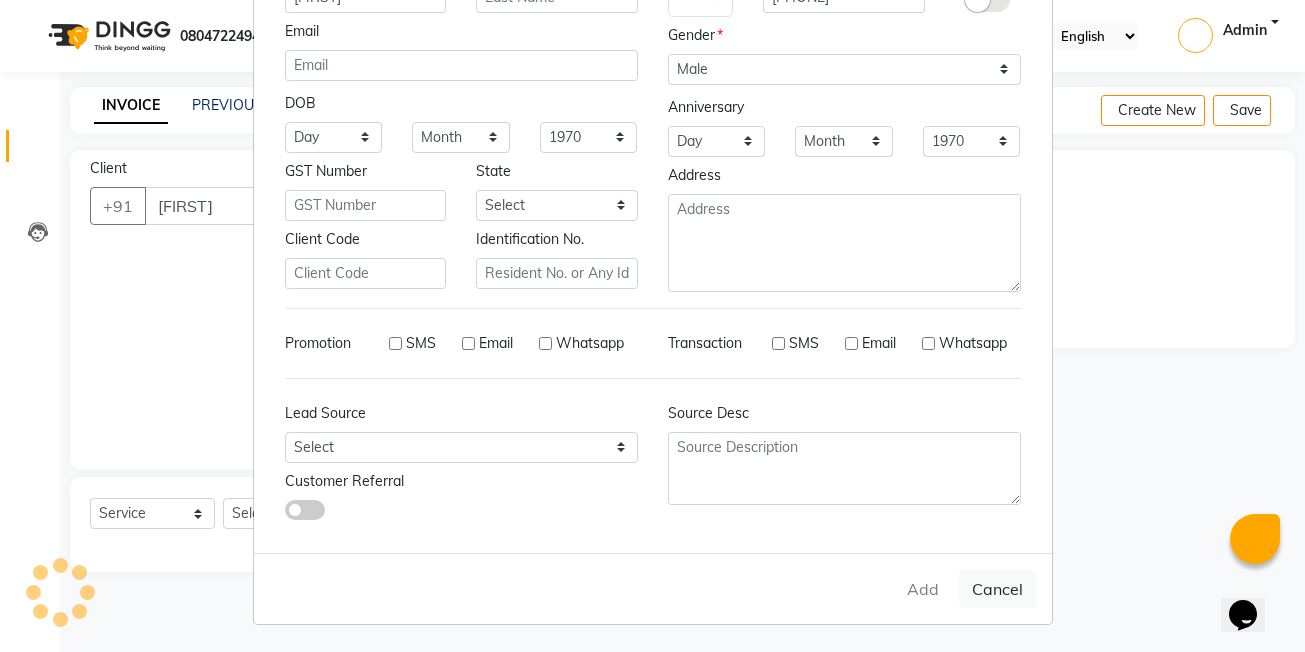 select 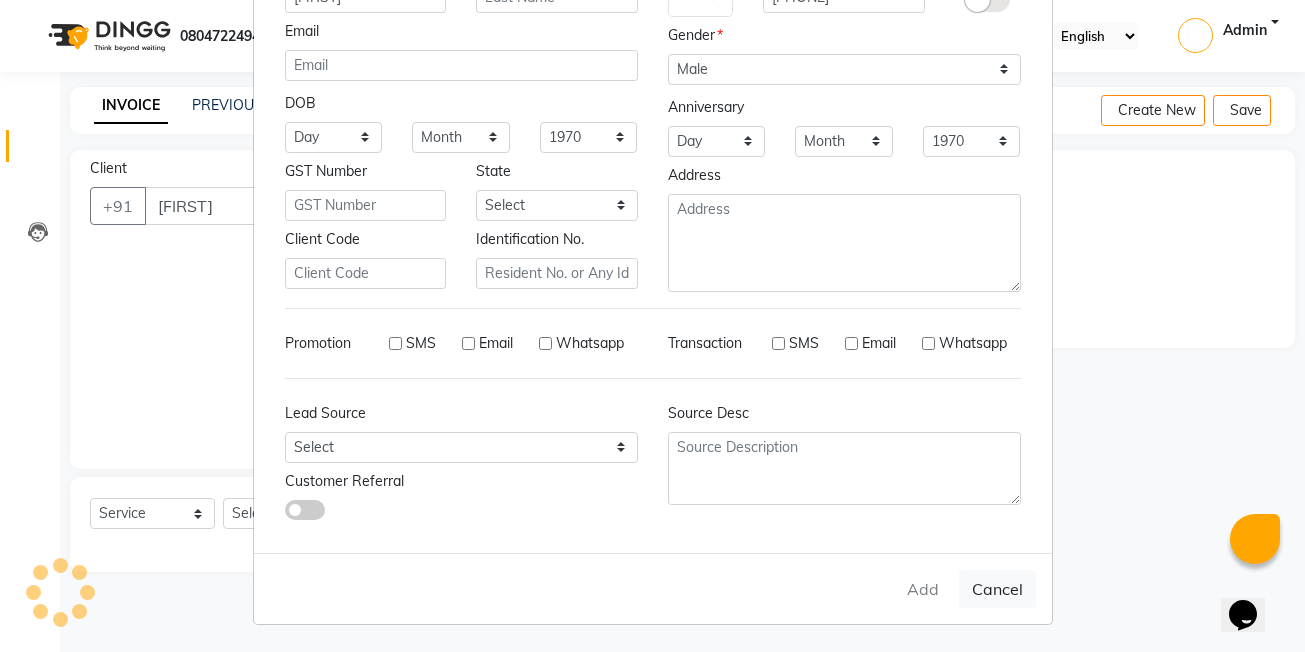 select 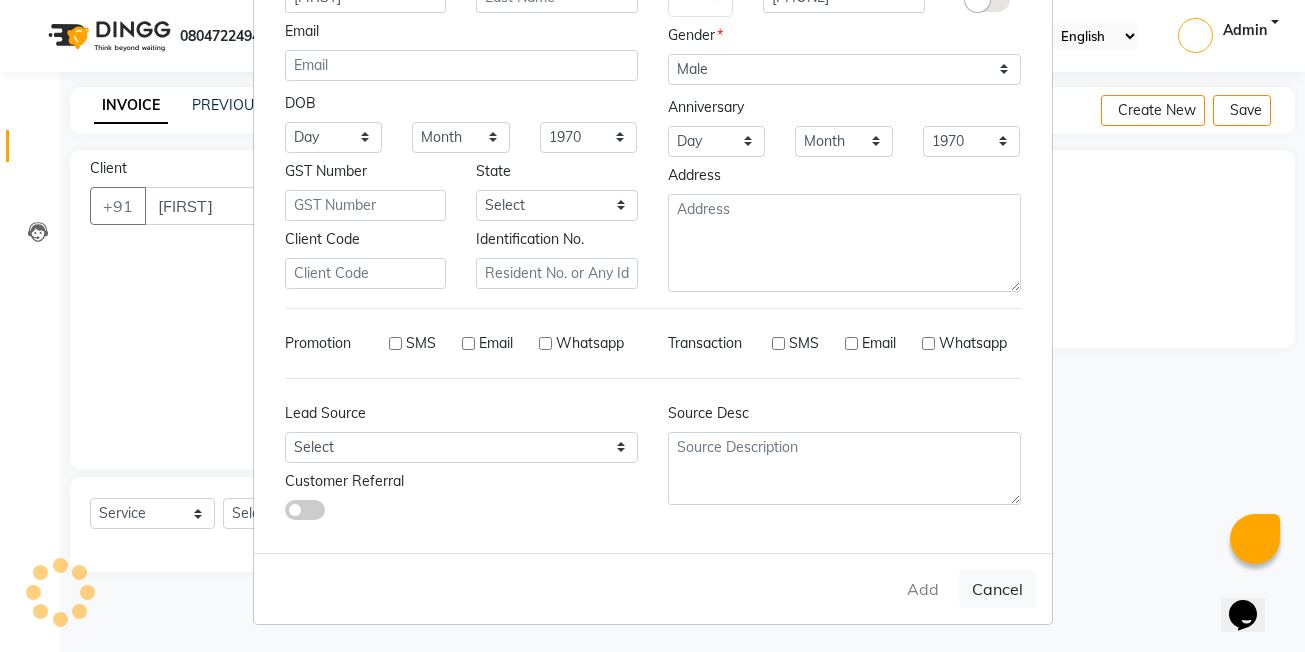 type 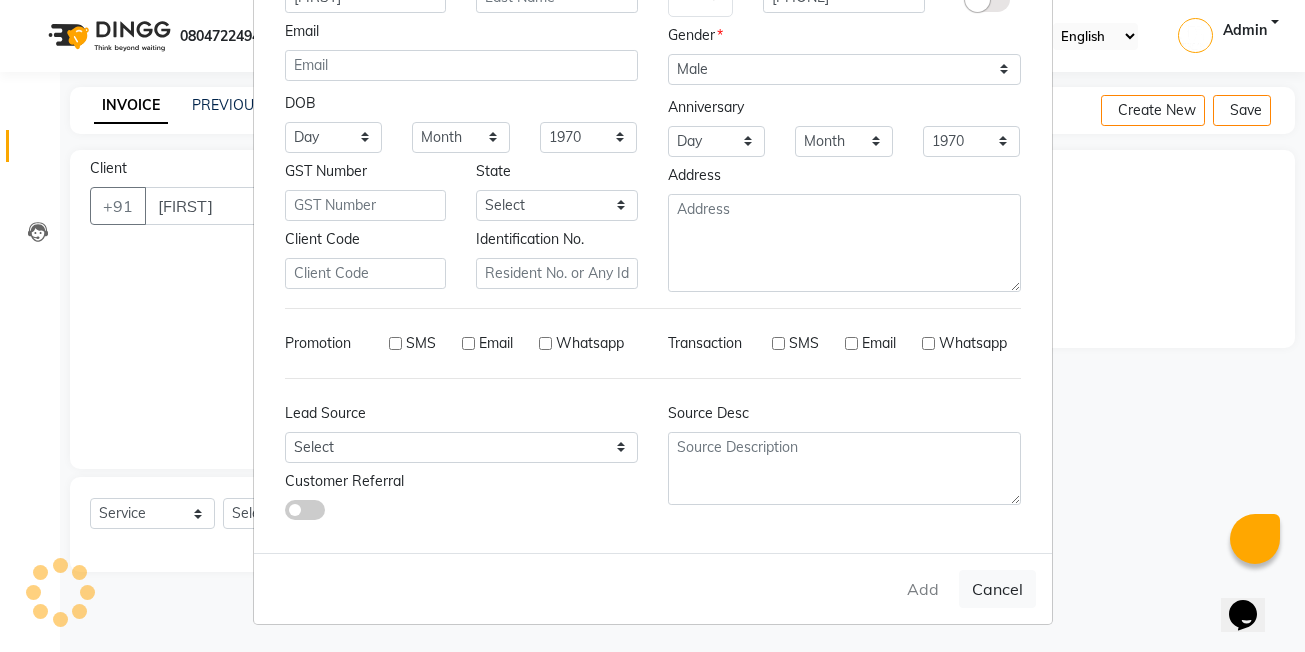 select 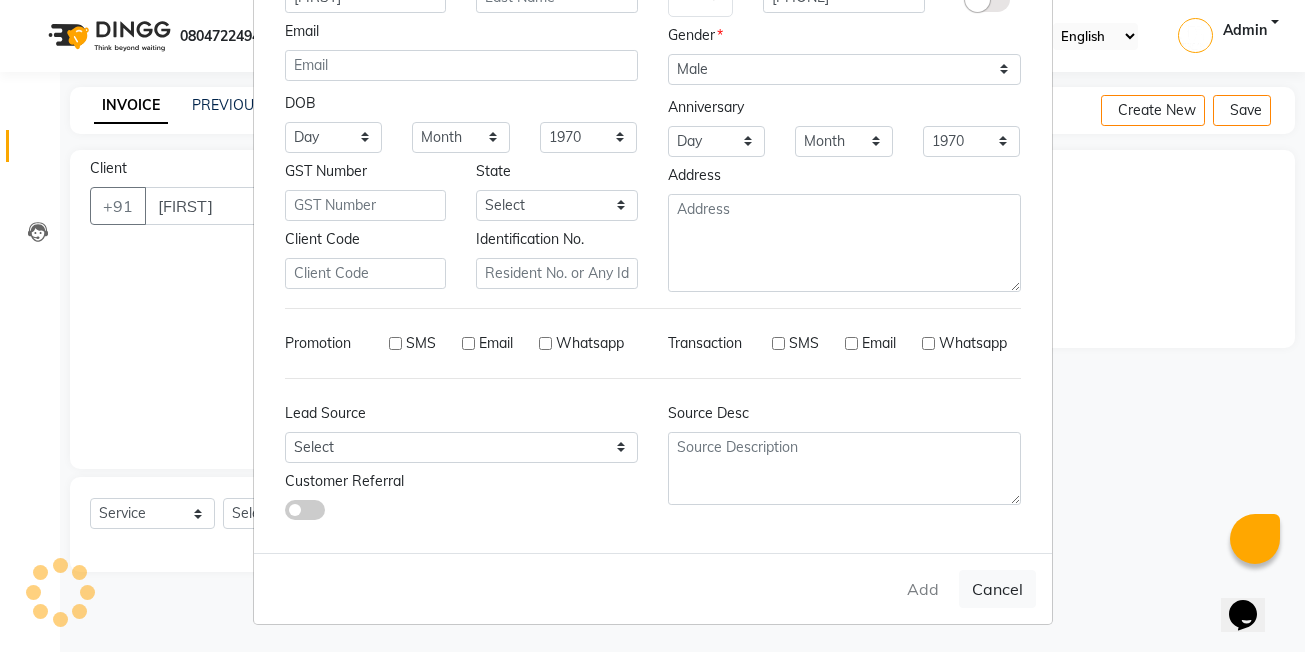 select 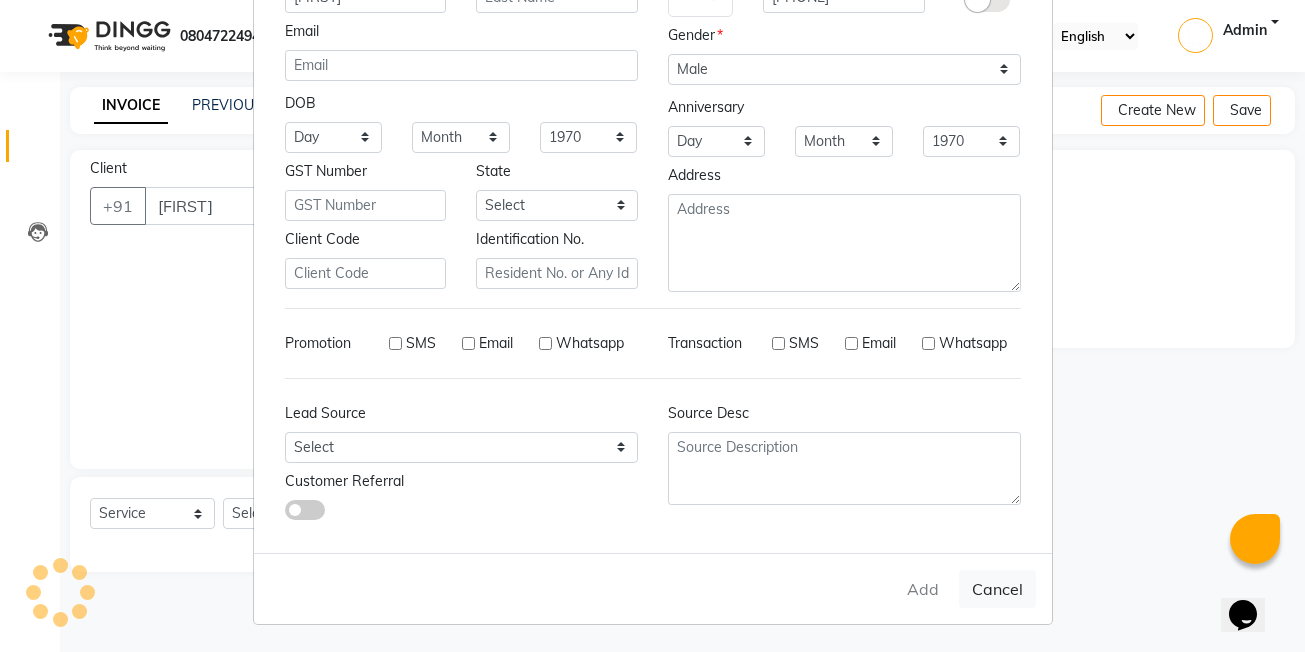 select 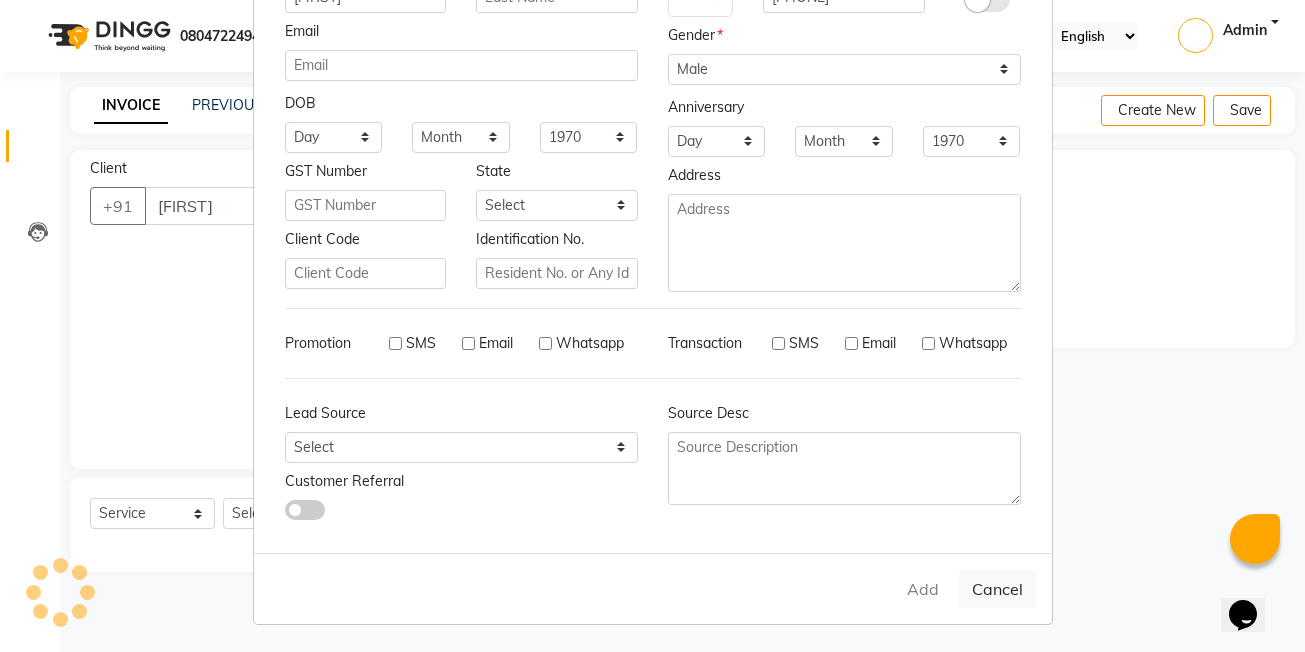 checkbox on "false" 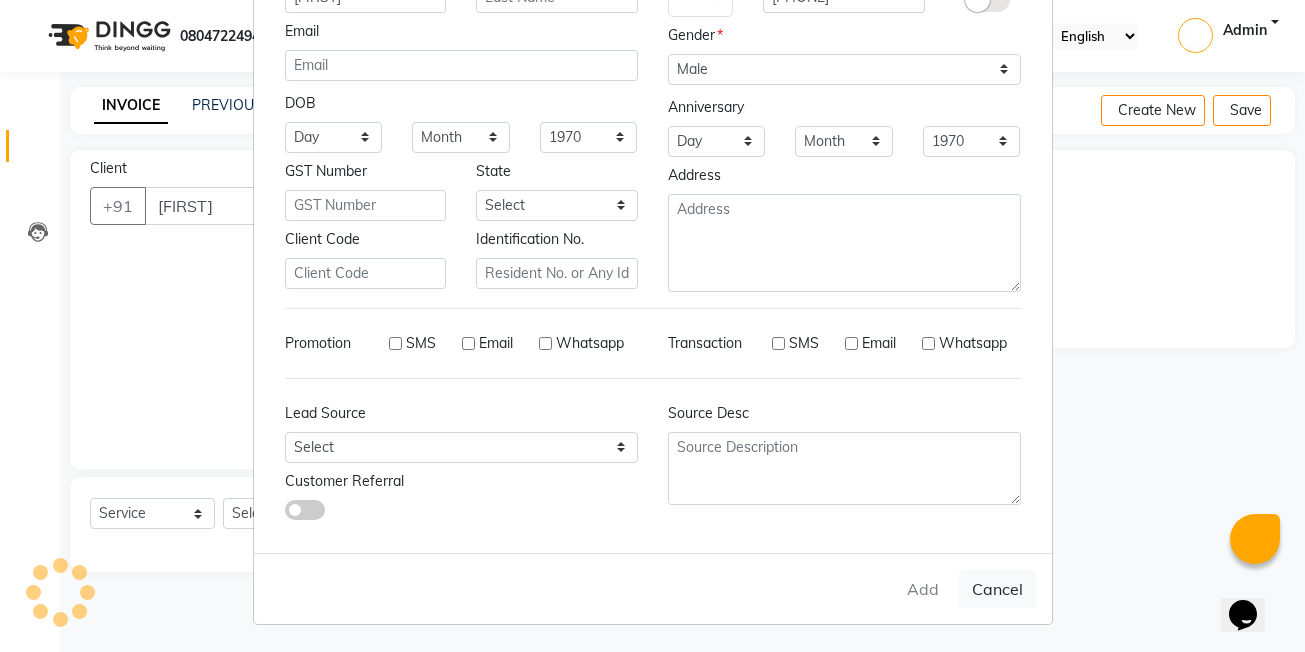 checkbox on "false" 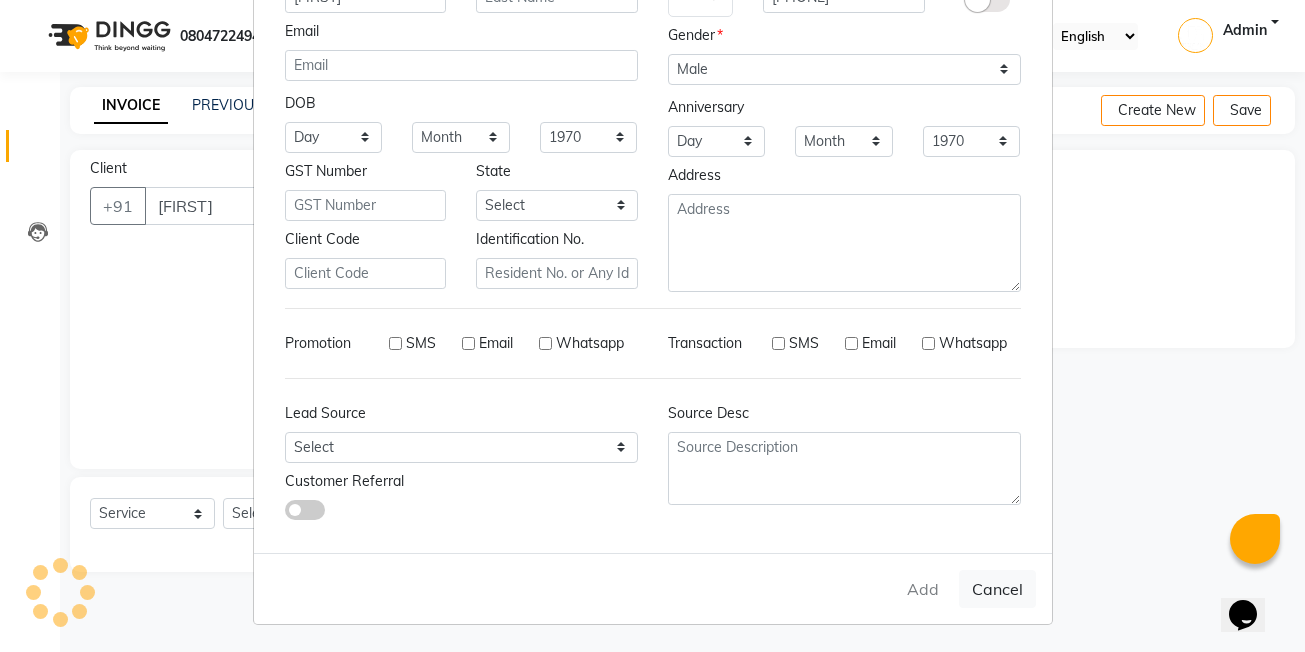 checkbox on "false" 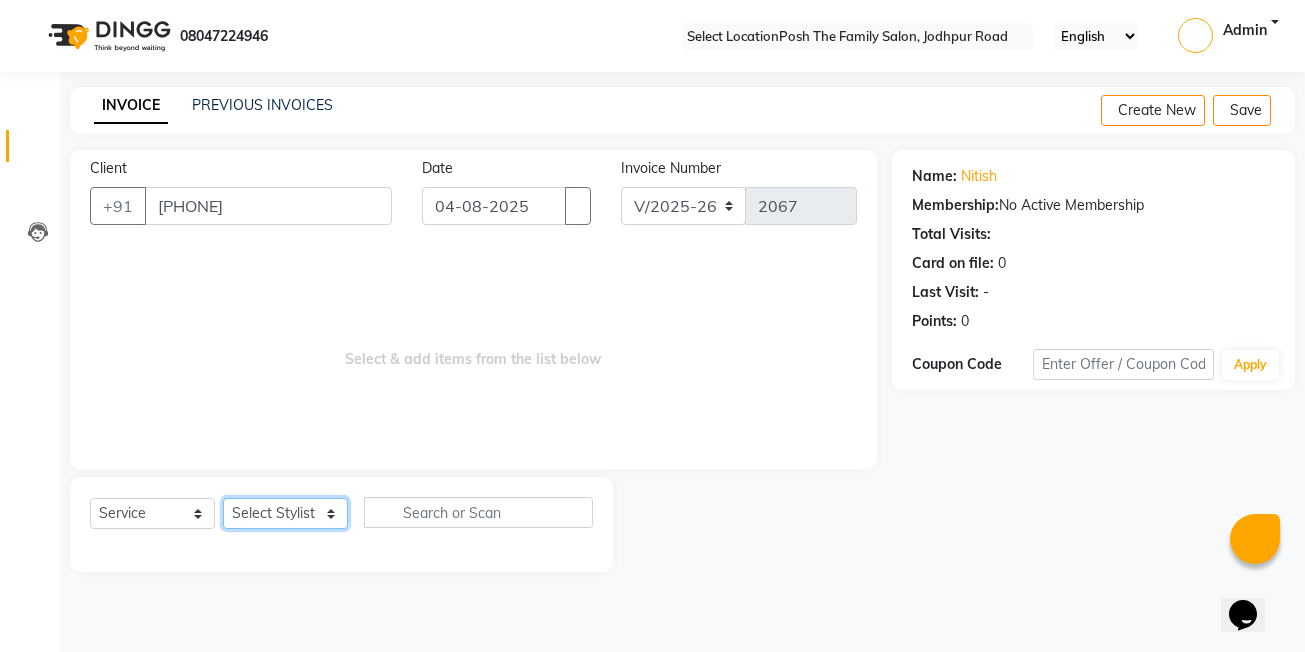 click on "Select Stylist [FIRST] [LAST] [FIRST] [LAST]  [FIRST] [LAST]  [FIRST] [LAST]  [FIRST] [LAST]  [FIRST] [LAST]  [FIRST] [LAST]  [FIRST] [LAST] ([TITLE]) [FIRST] [LAST] [FIRST] [LAST] [FIRST] [LAST] [FIRST] [LAST] [FIRST] [LAST] [FIRST] [LAST] [FIRST] [LAST] [FIRST] [LAST] master Master Stylist   Master Stylist (M)  Total Sub Total: ₹350.00 Discount: ₹0 Net: ₹350.00 Total: ₹350.00 Add Tip ₹0 Payable: ₹350.00 Paid: ₹0 Balance   : ₹350.00" 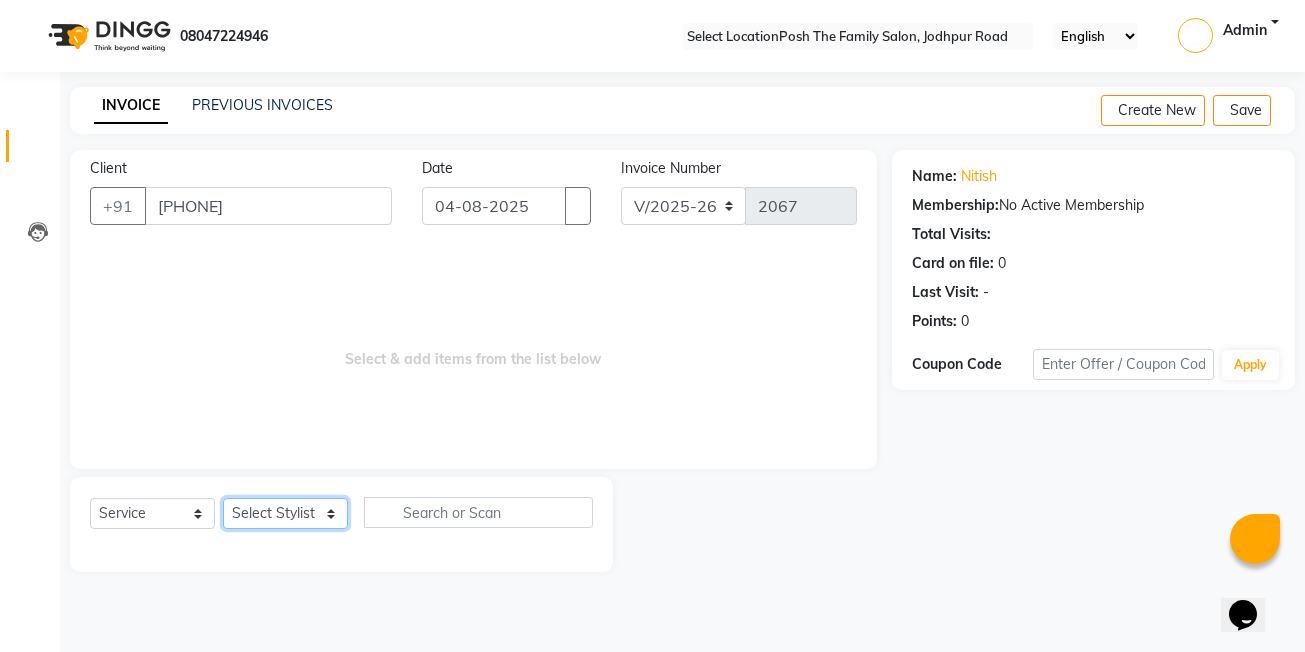 select on "53726" 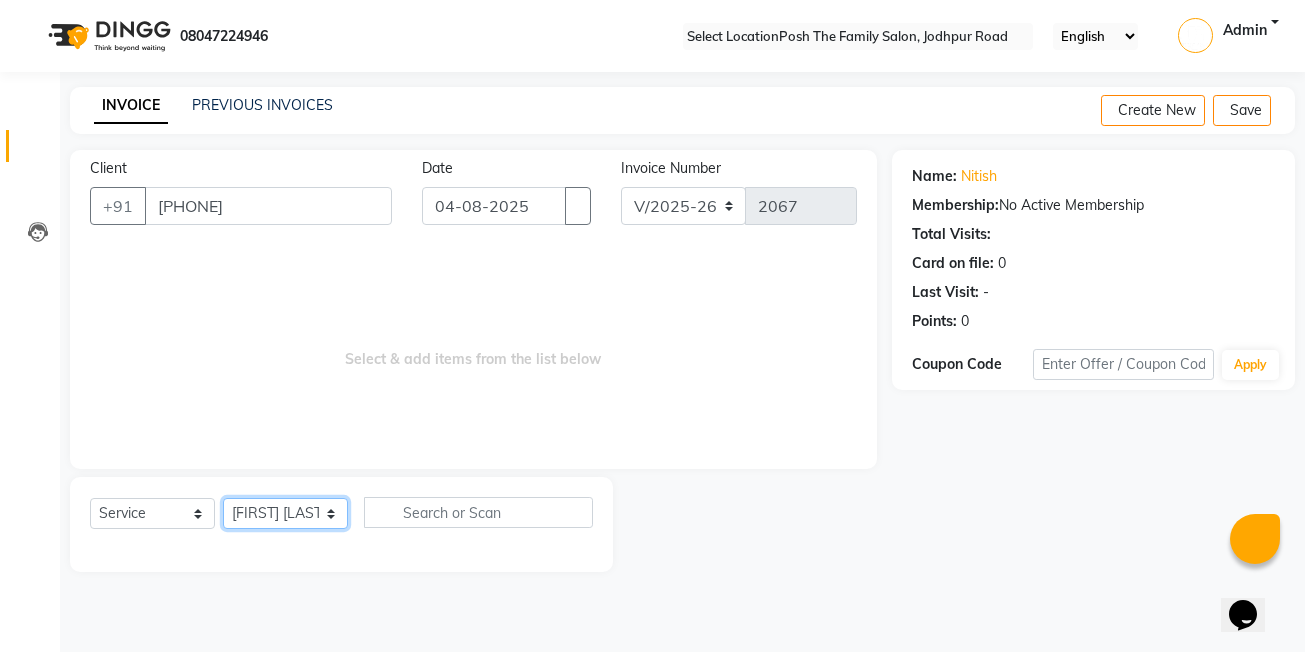 click on "Select Stylist [FIRST] [LAST] [FIRST] [LAST]  [FIRST] [LAST]  [FIRST] [LAST]  [FIRST] [LAST]  [FIRST] [LAST]  [FIRST] [LAST]  [FIRST] [LAST] ([TITLE]) [FIRST] [LAST] [FIRST] [LAST] [FIRST] [LAST] [FIRST] [LAST] [FIRST] [LAST] [FIRST] [LAST] [FIRST] [LAST] [FIRST] [LAST] master Master Stylist   Master Stylist (M)  Total Sub Total: ₹350.00 Discount: ₹0 Net: ₹350.00 Total: ₹350.00 Add Tip ₹0 Payable: ₹350.00 Paid: ₹0 Balance   : ₹350.00" 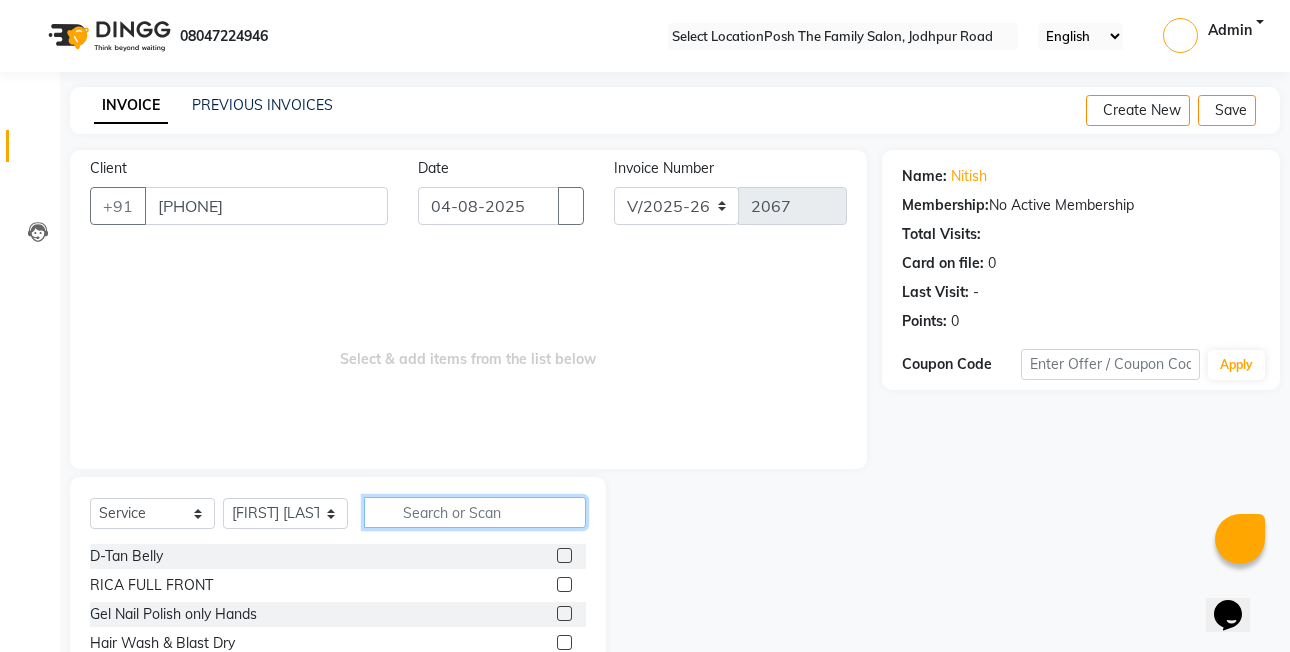 drag, startPoint x: 433, startPoint y: 512, endPoint x: 414, endPoint y: 480, distance: 37.215588 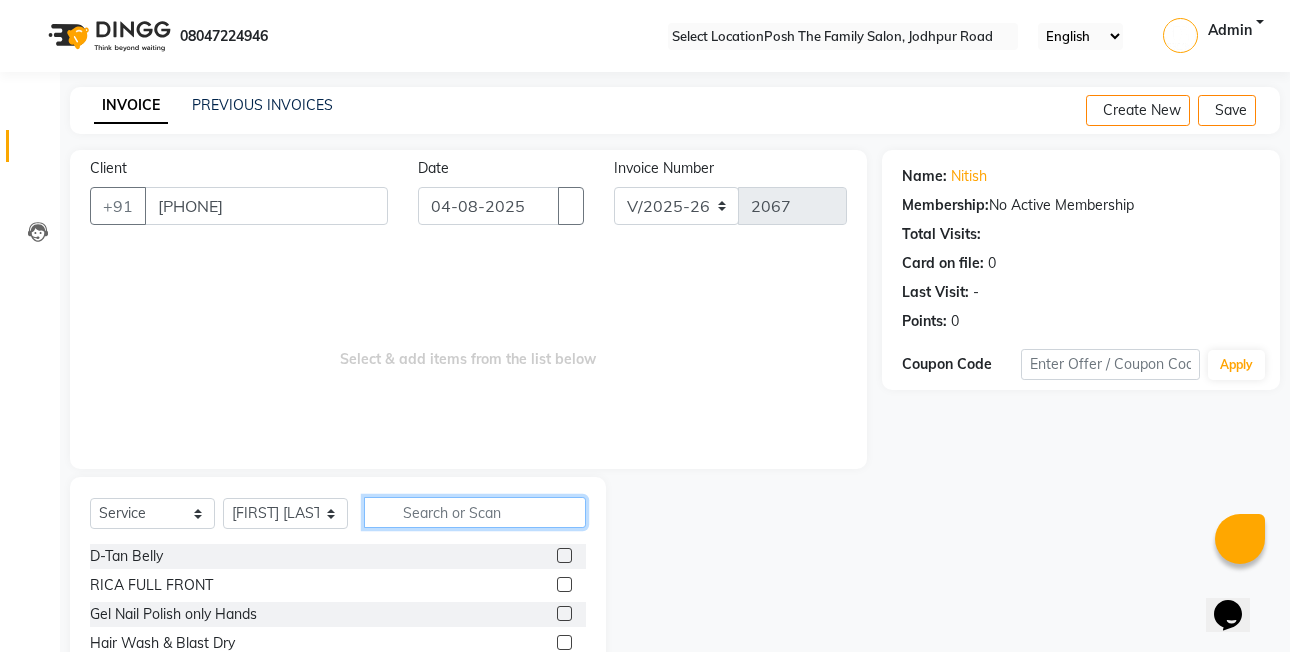 click 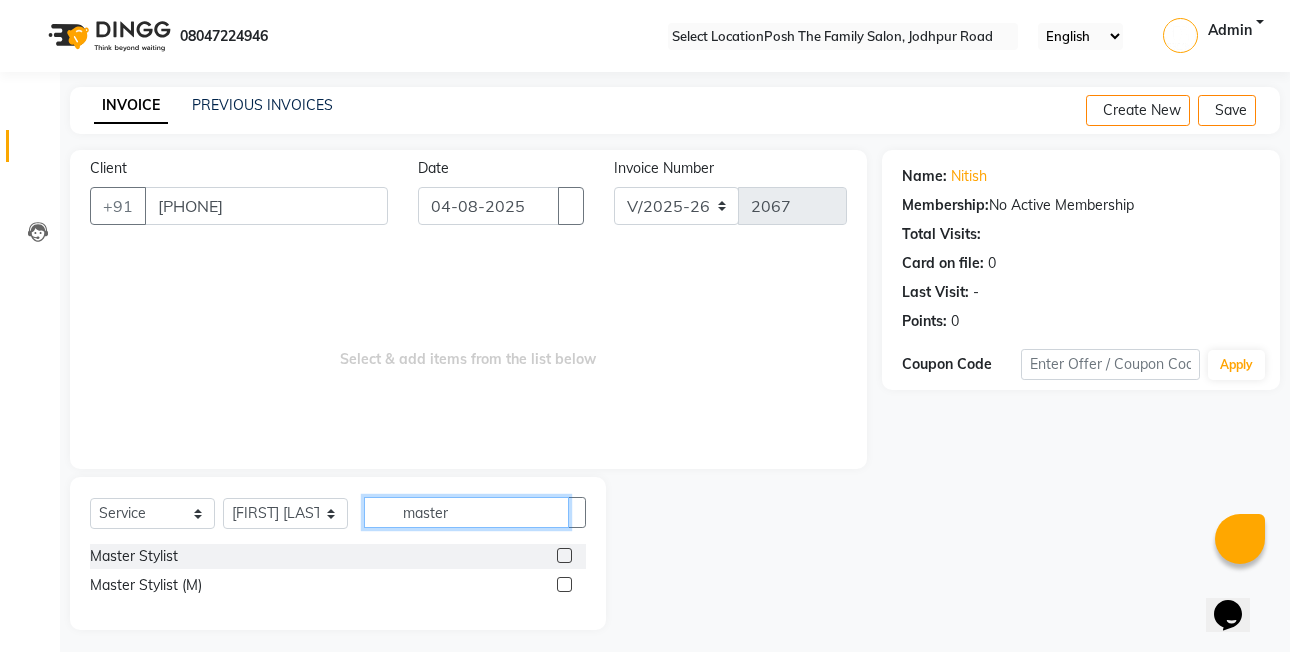 type on "master" 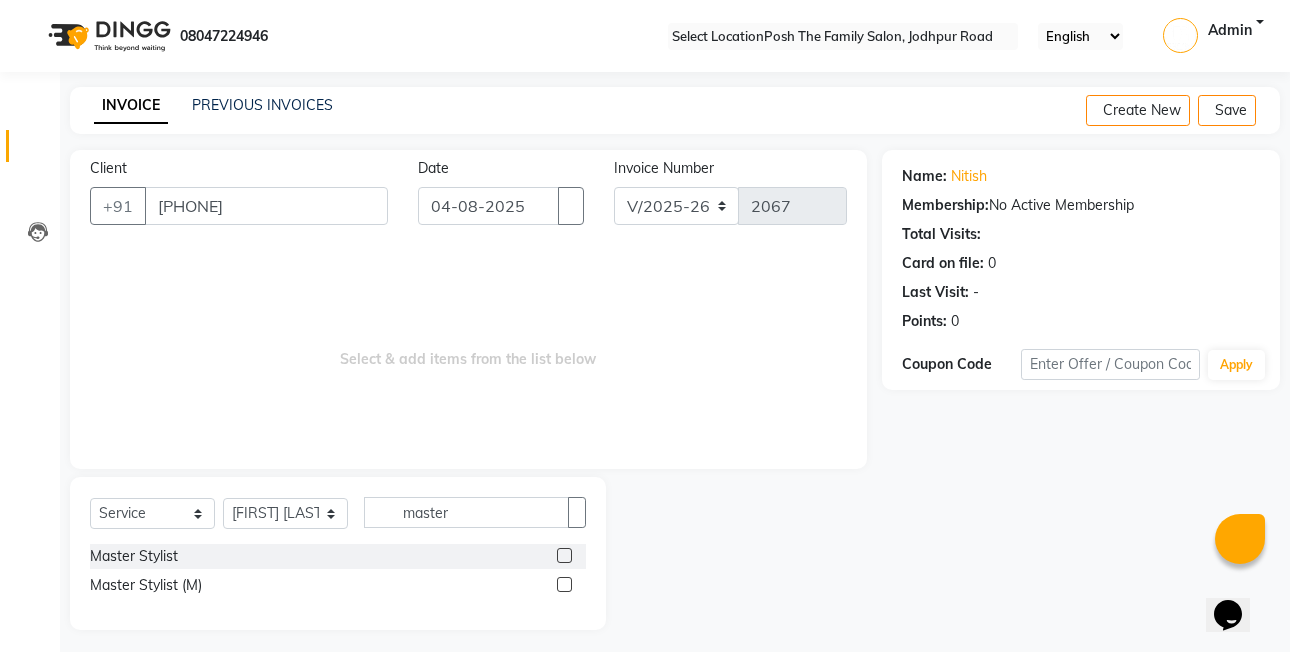 click 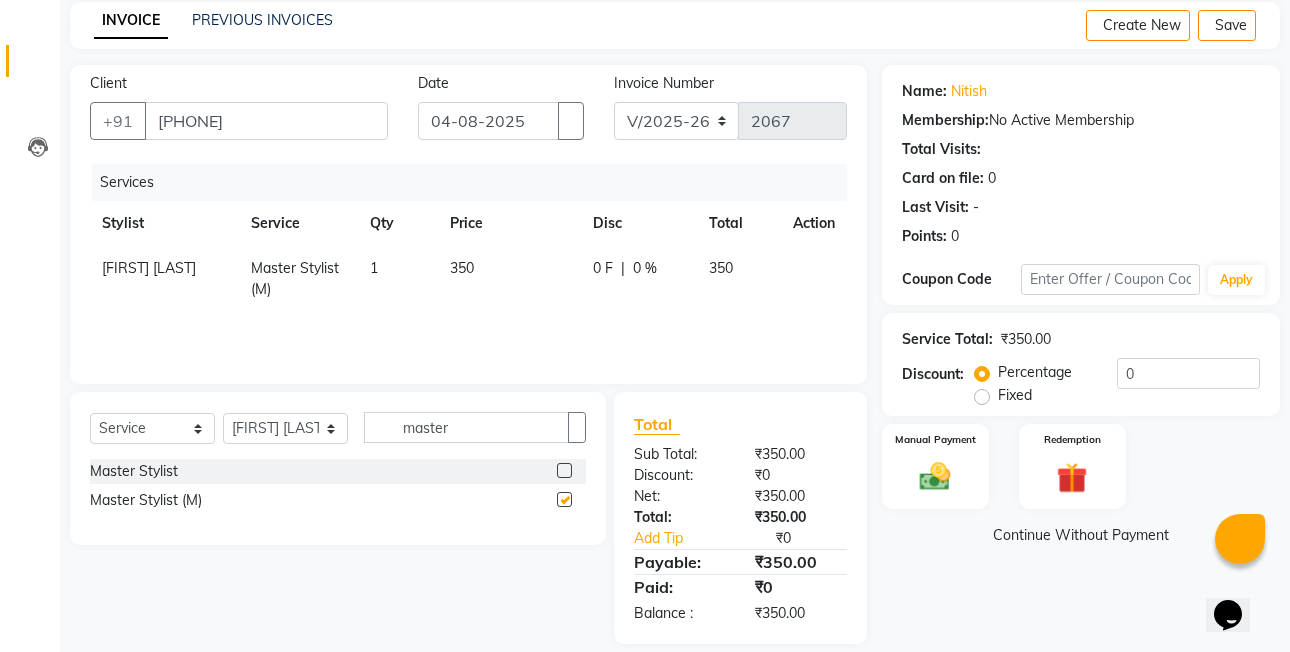 checkbox on "false" 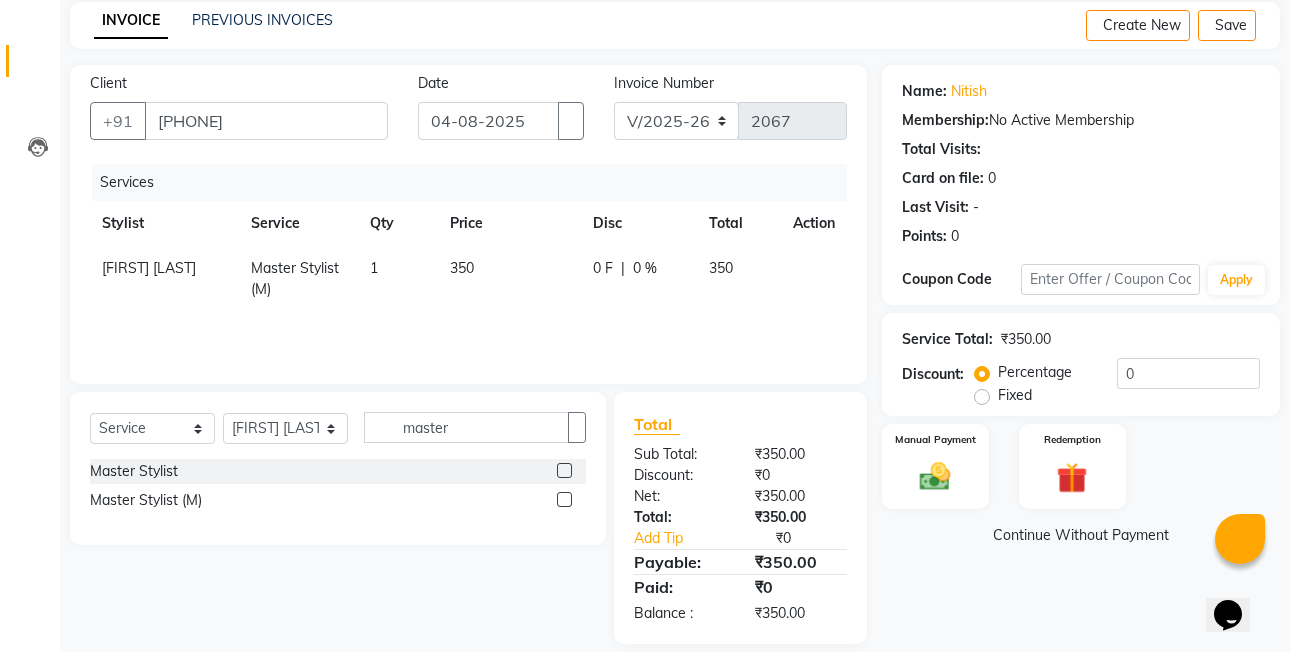 scroll, scrollTop: 106, scrollLeft: 0, axis: vertical 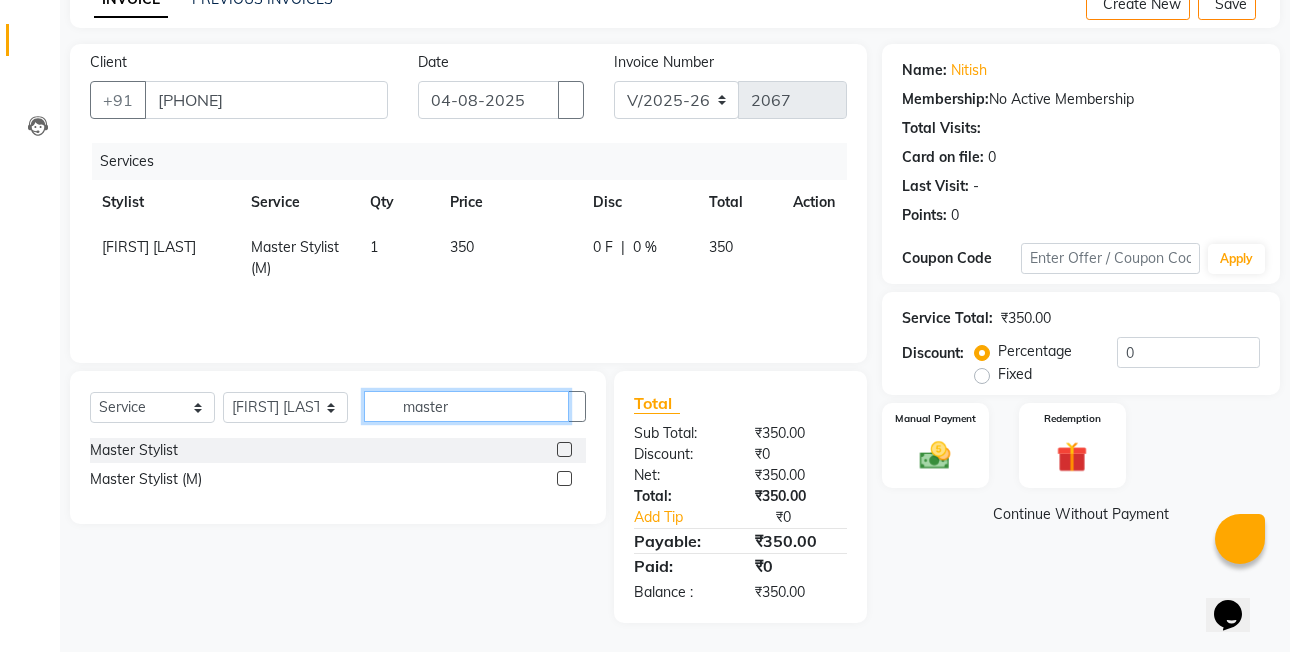 click on "master" 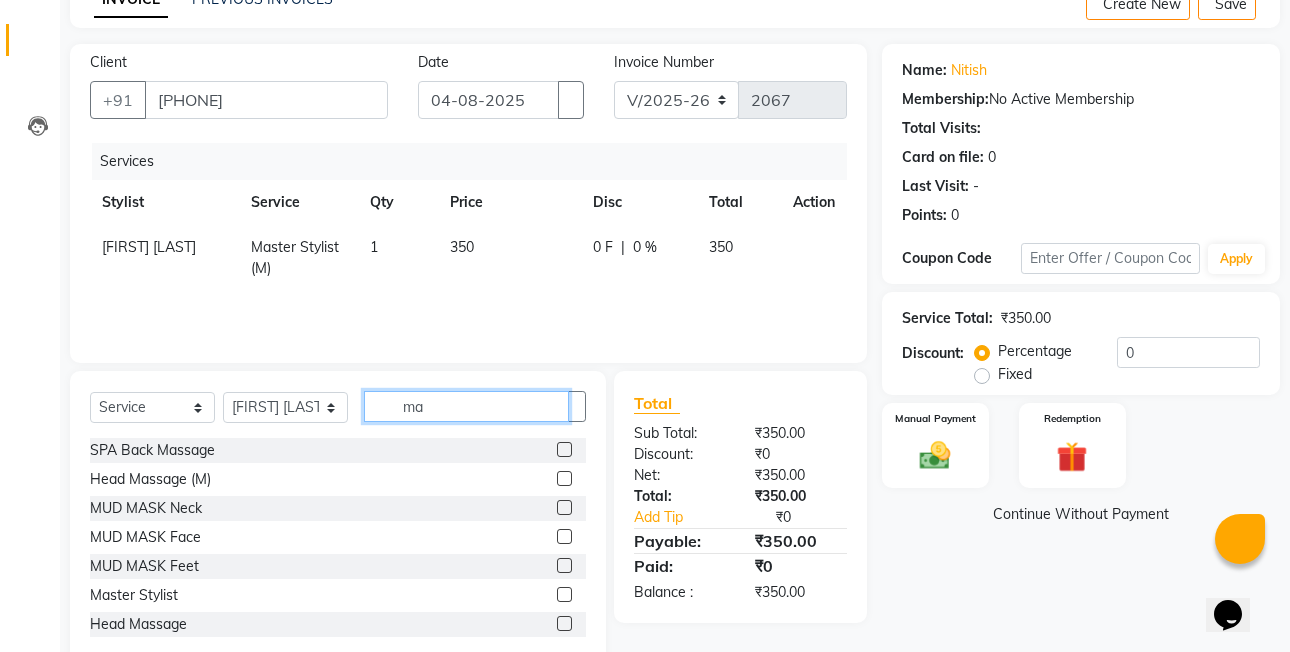 type on "m" 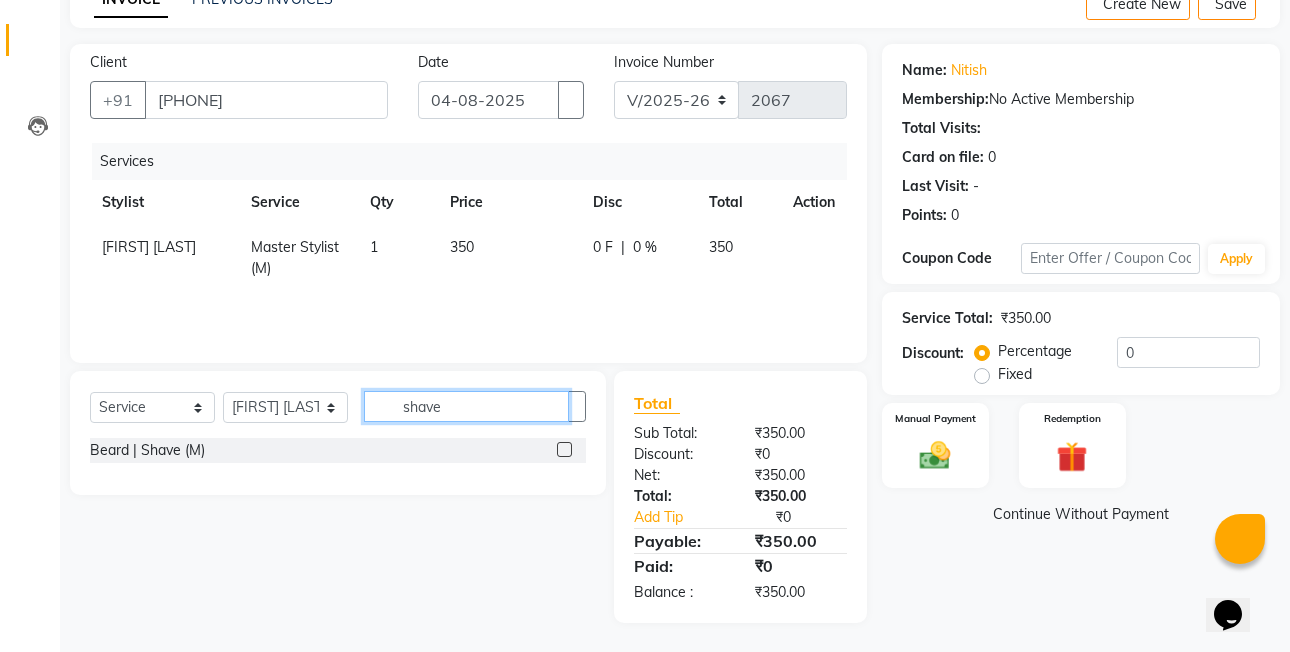 type on "shave" 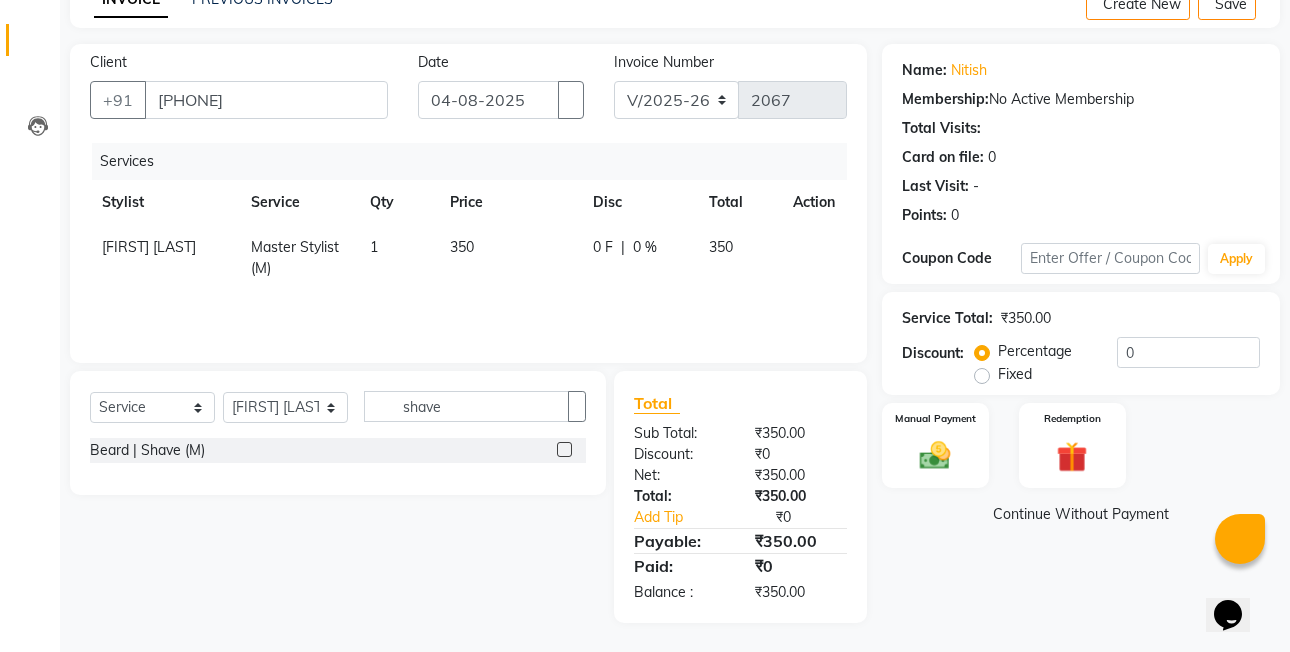 click 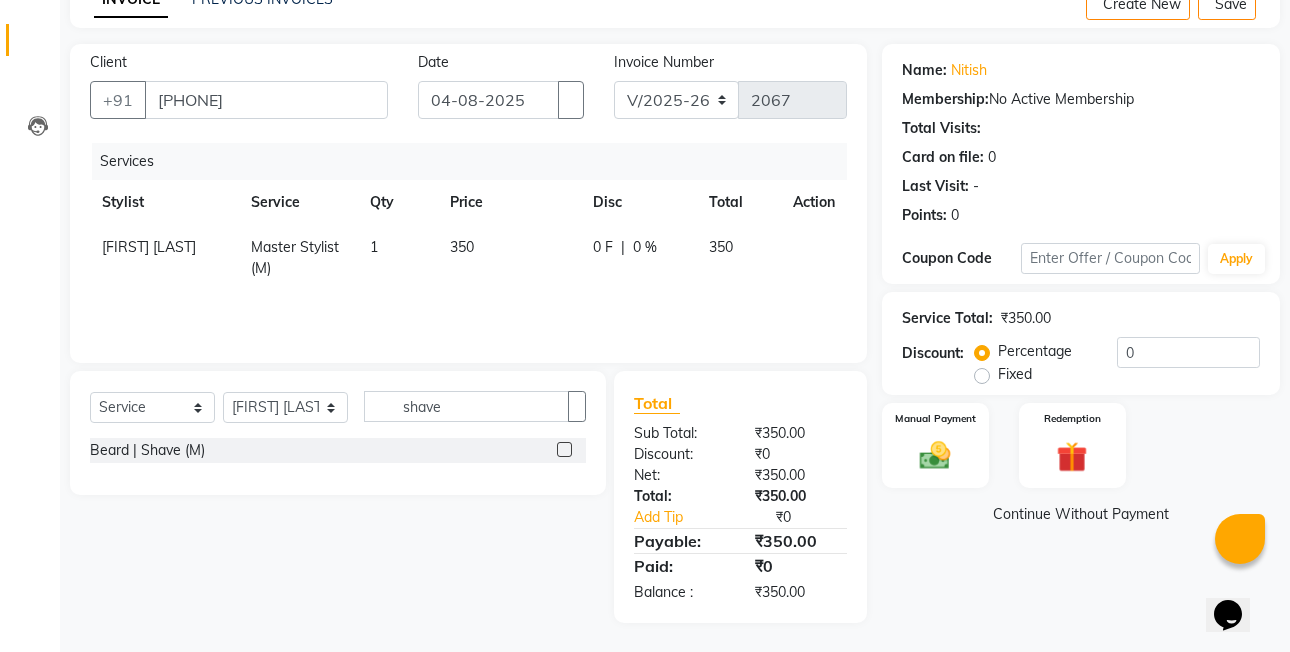 click at bounding box center (563, 450) 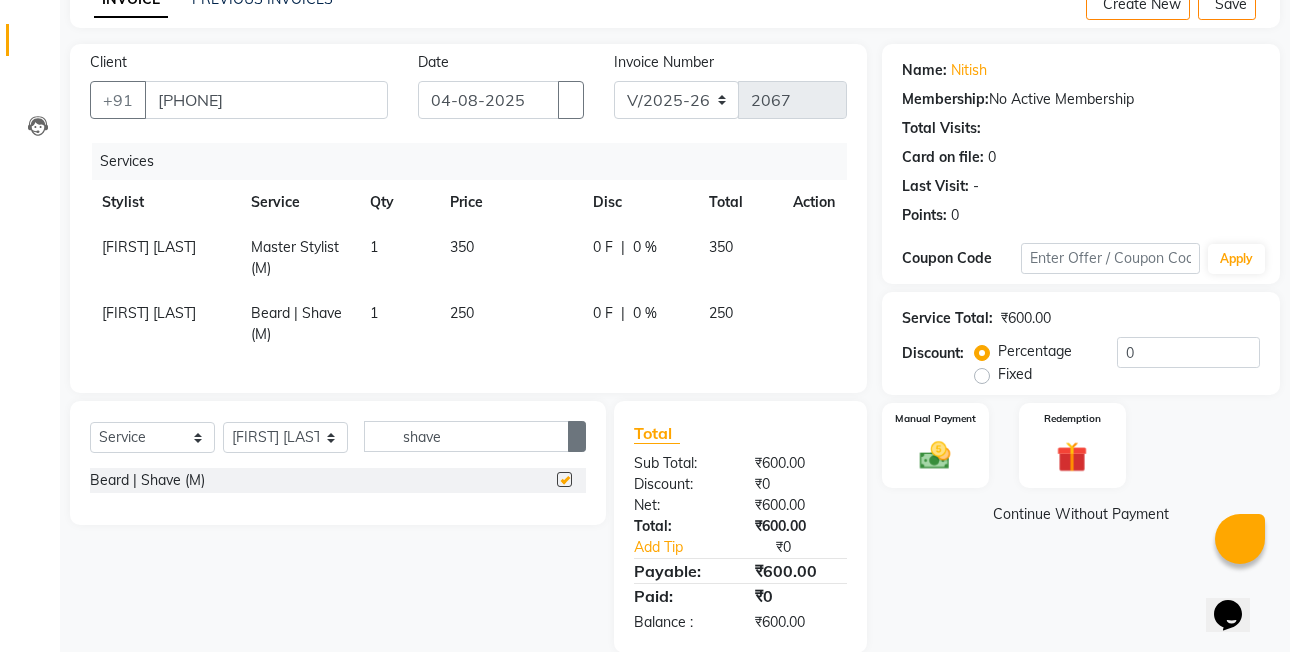 scroll, scrollTop: 151, scrollLeft: 0, axis: vertical 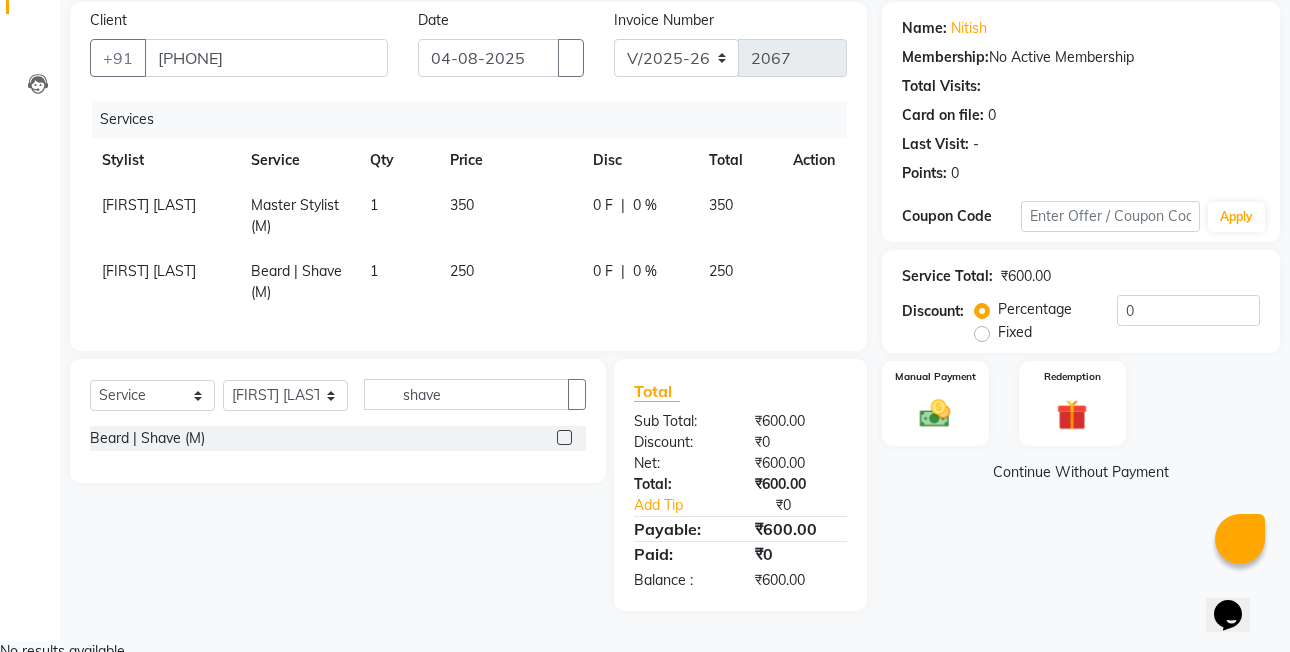checkbox on "false" 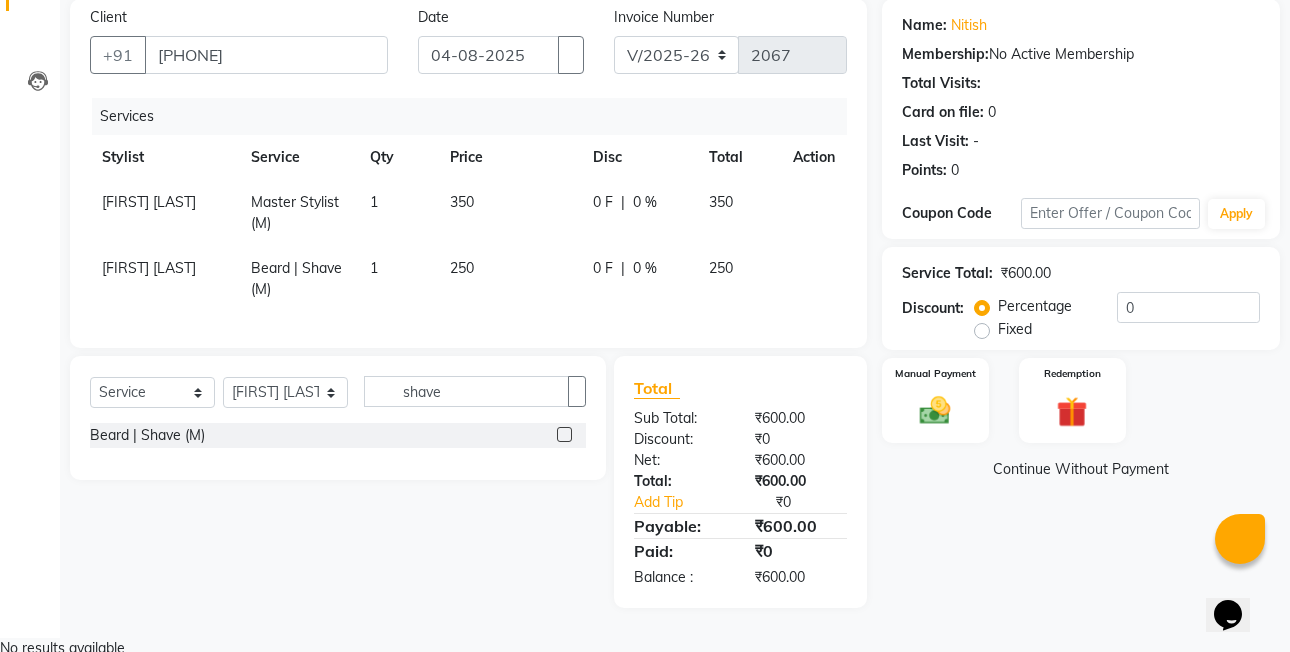 click on "Fixed" 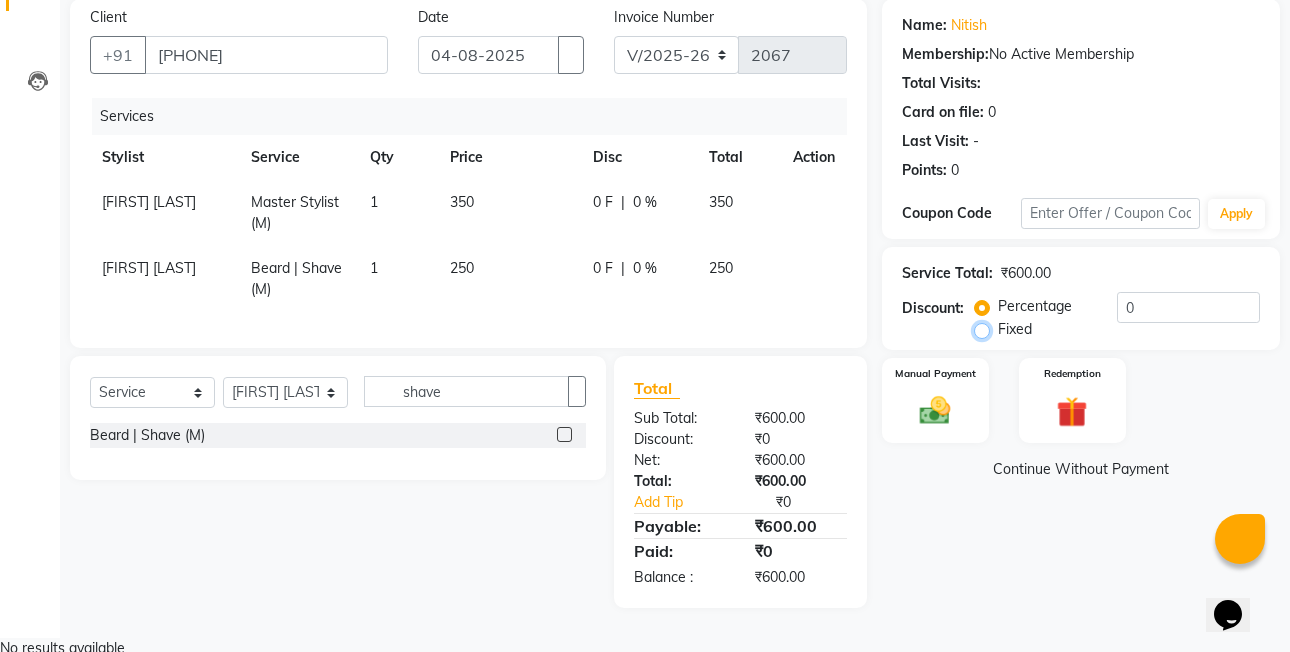 click on "Fixed" at bounding box center [986, 329] 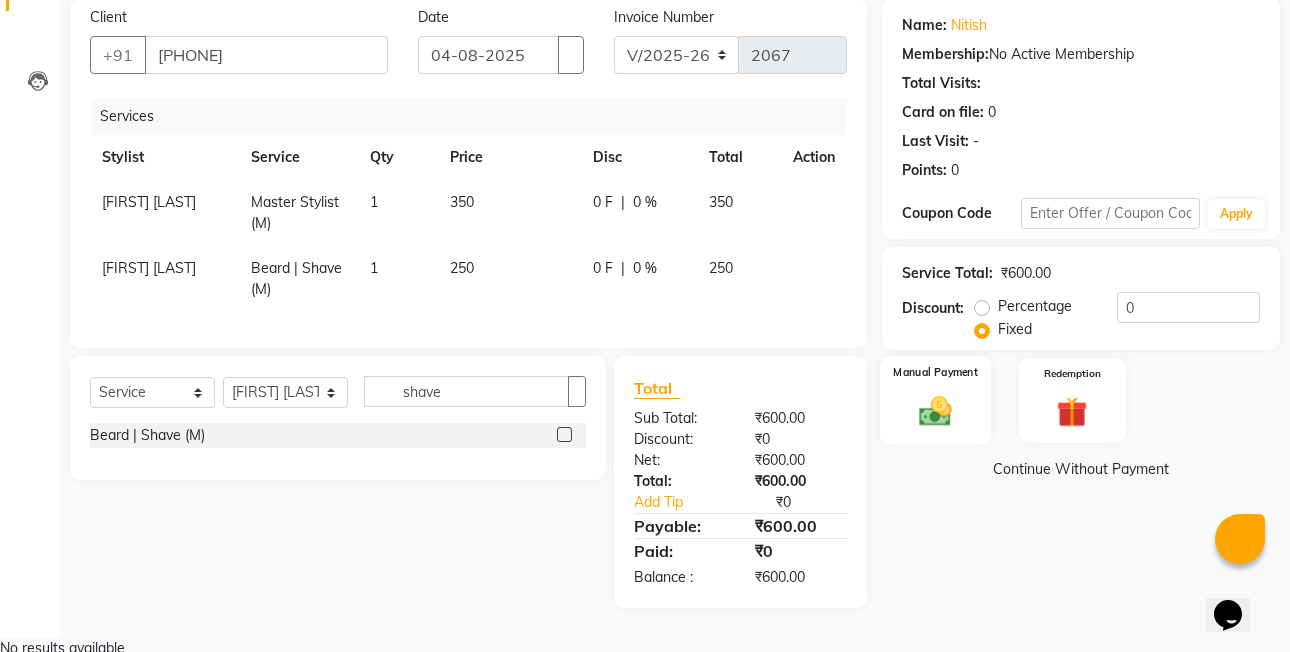 click on "Manual Payment" 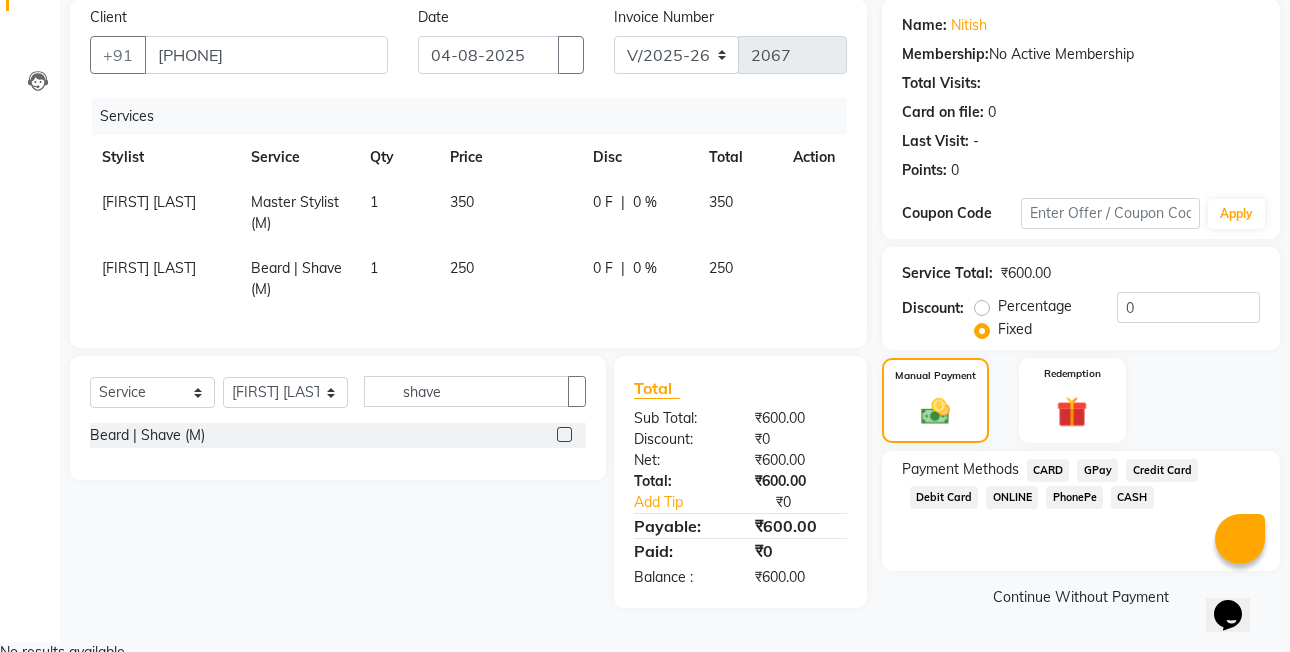 click on "CASH" 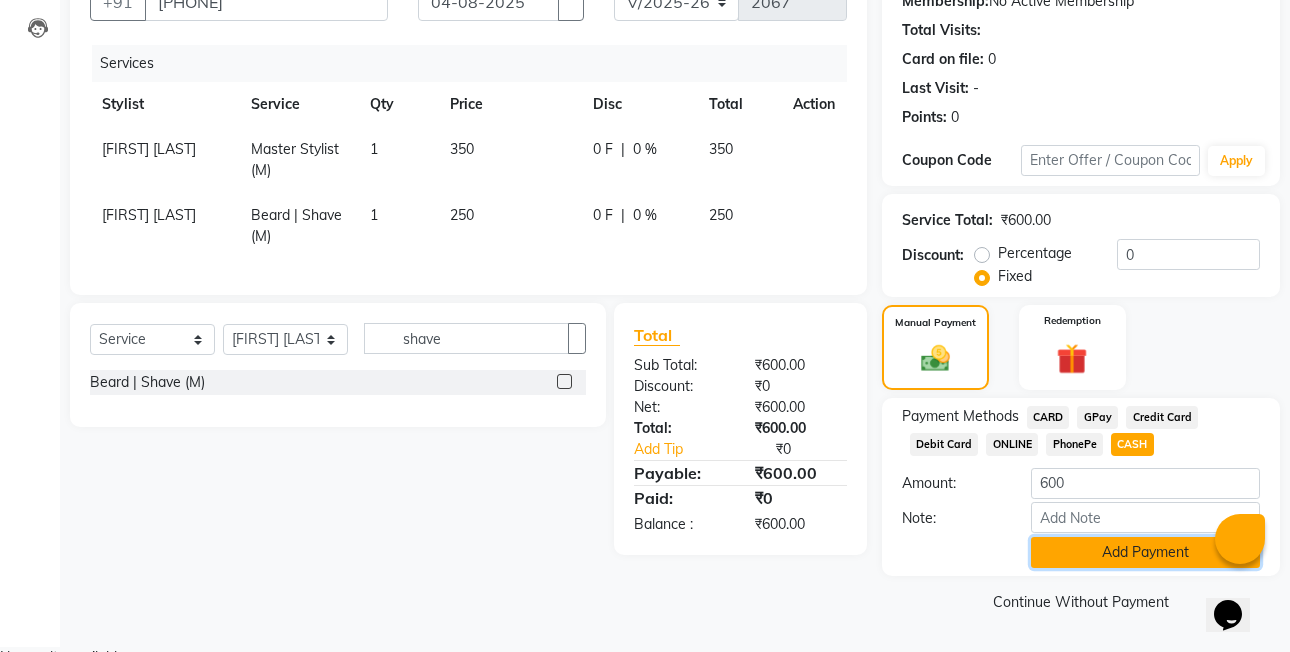 click on "Add Payment" 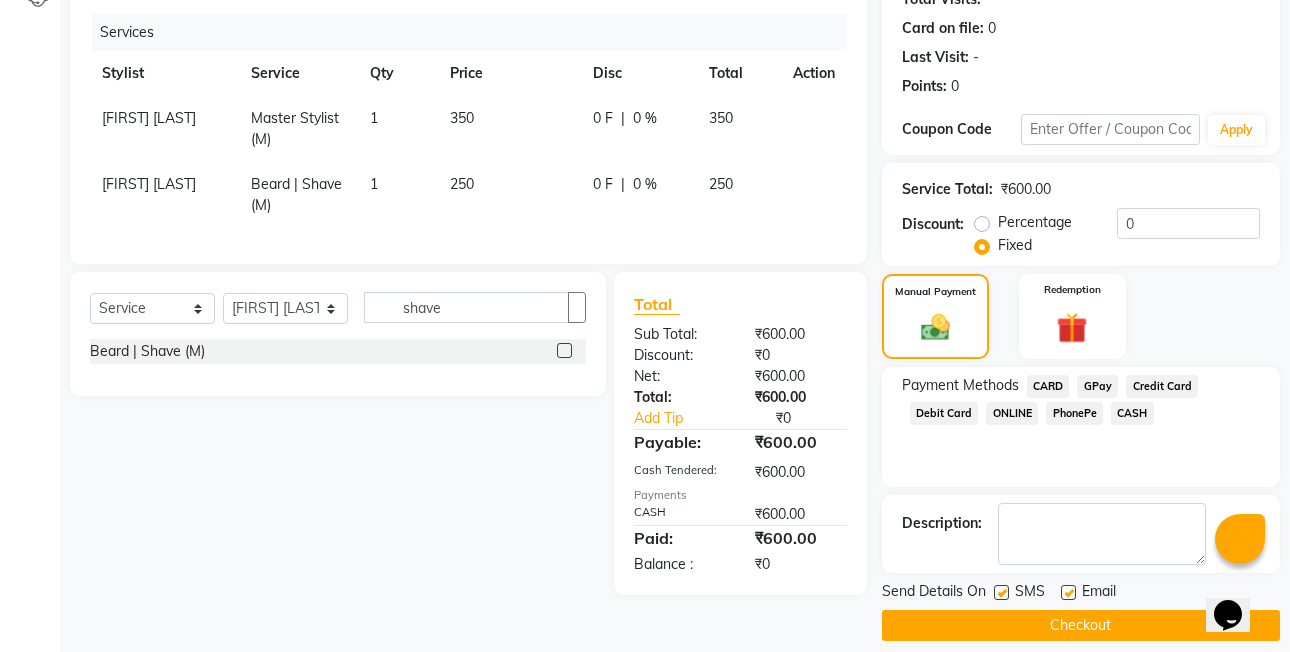 scroll, scrollTop: 261, scrollLeft: 0, axis: vertical 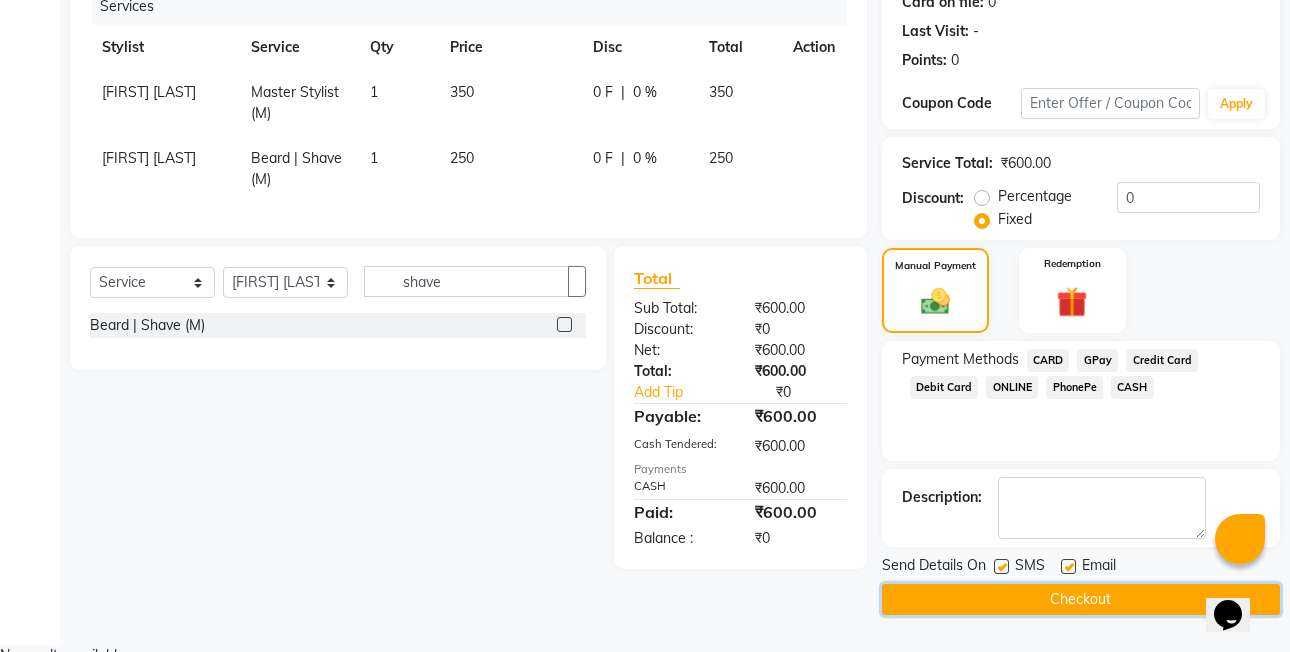 drag, startPoint x: 1080, startPoint y: 612, endPoint x: 1078, endPoint y: 594, distance: 18.110771 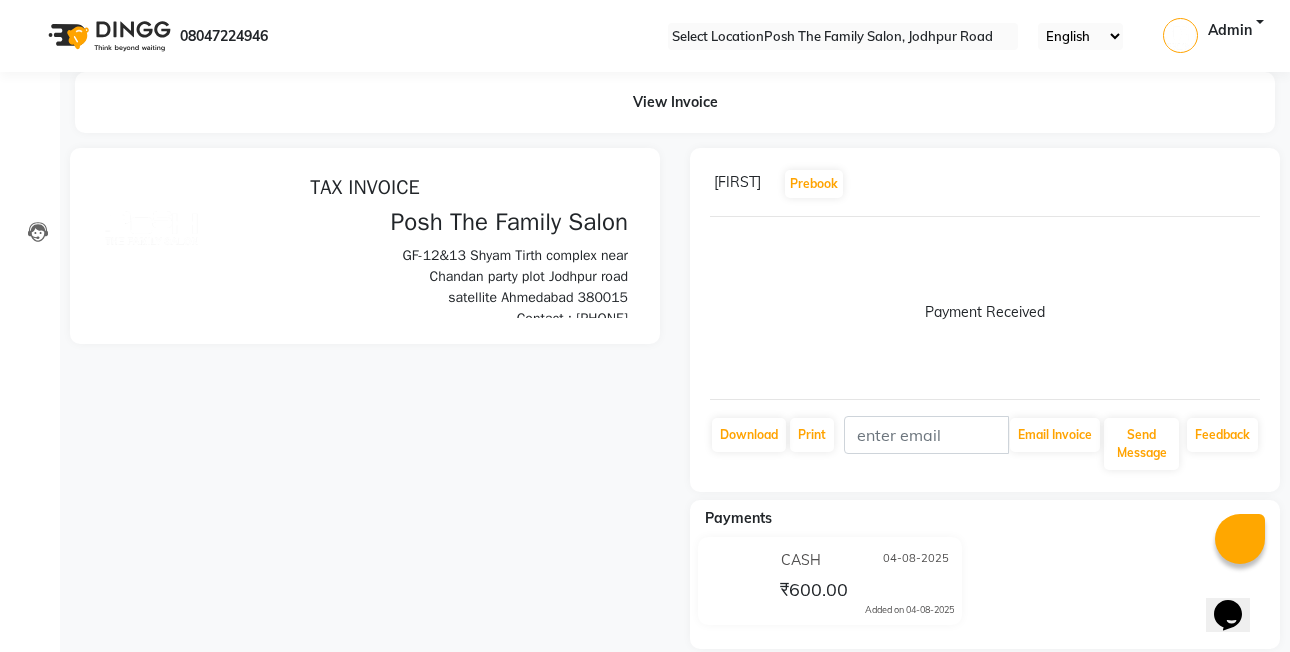 scroll, scrollTop: 0, scrollLeft: 0, axis: both 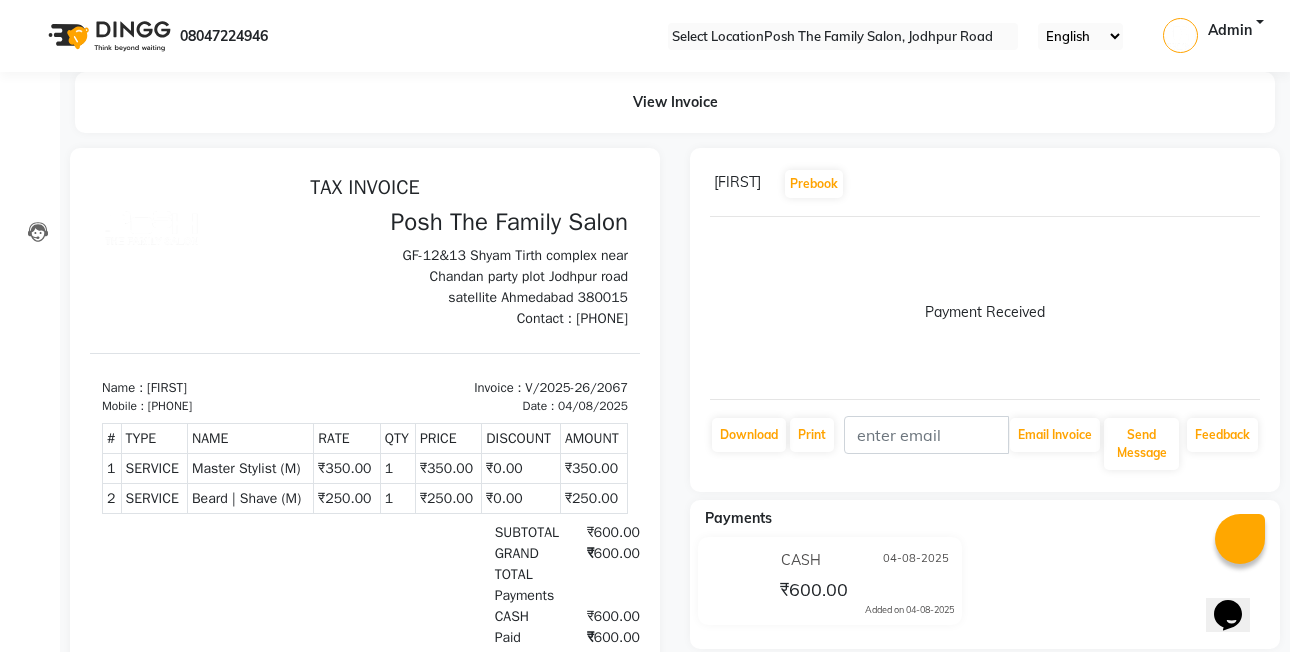 click 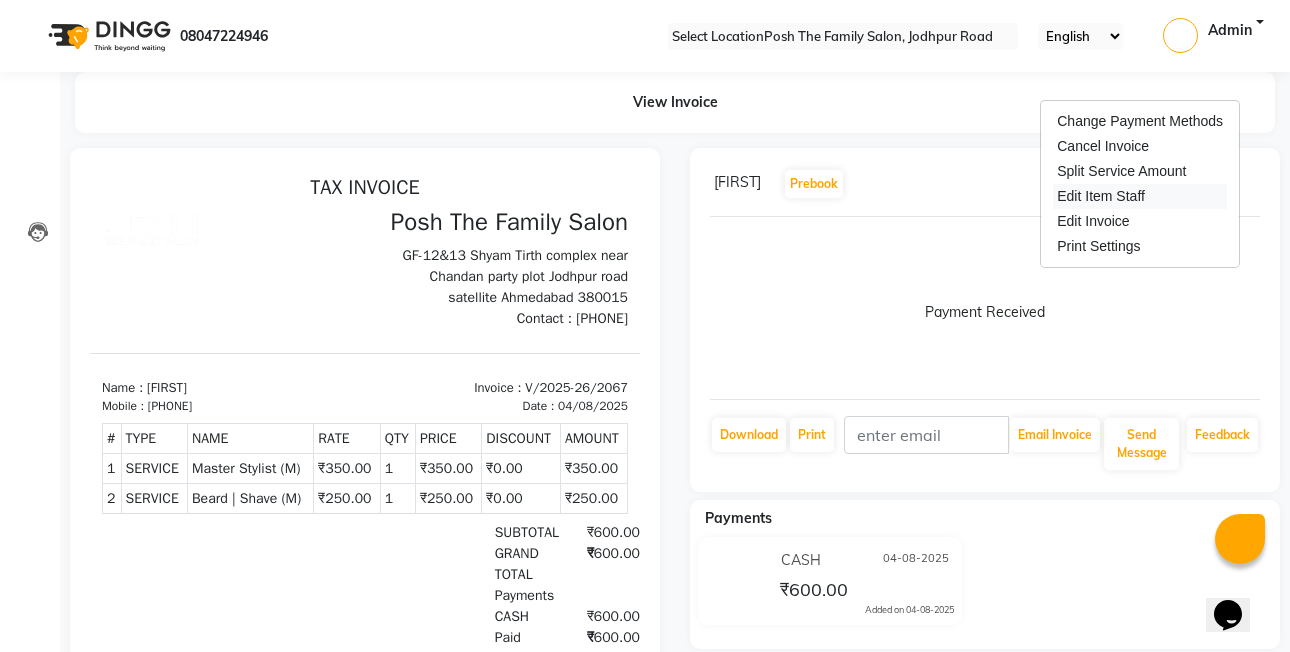 click on "Edit Item Staff" at bounding box center [1140, 196] 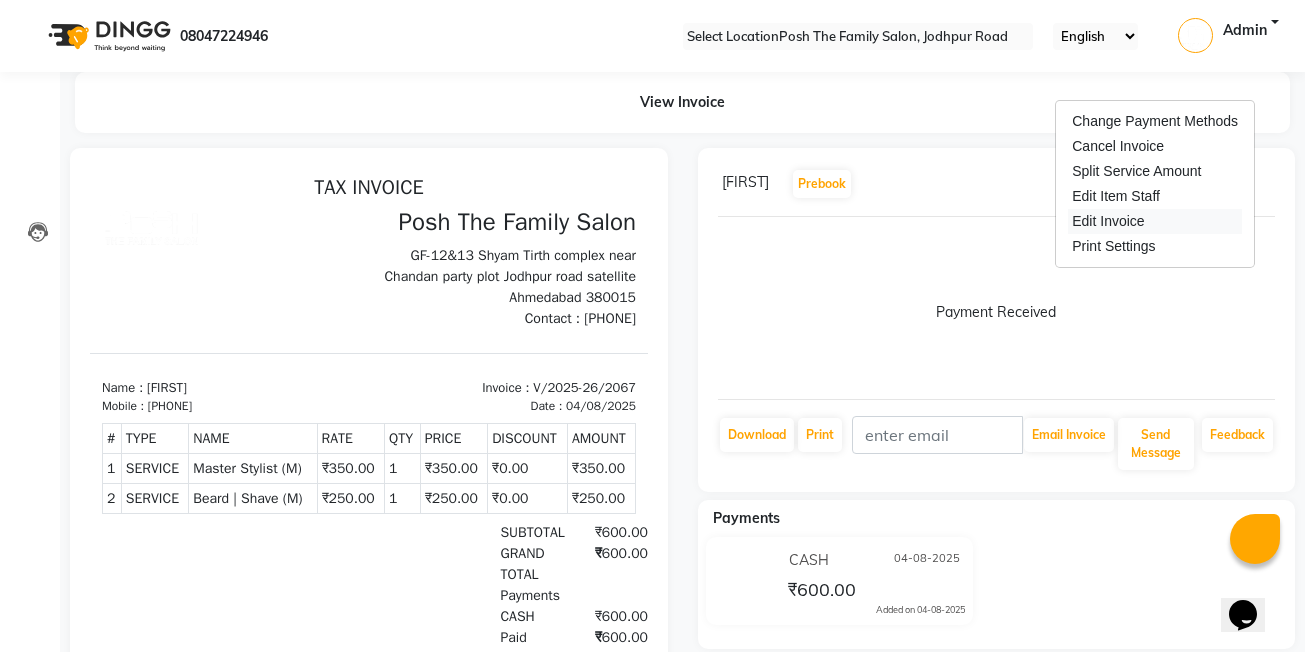 select 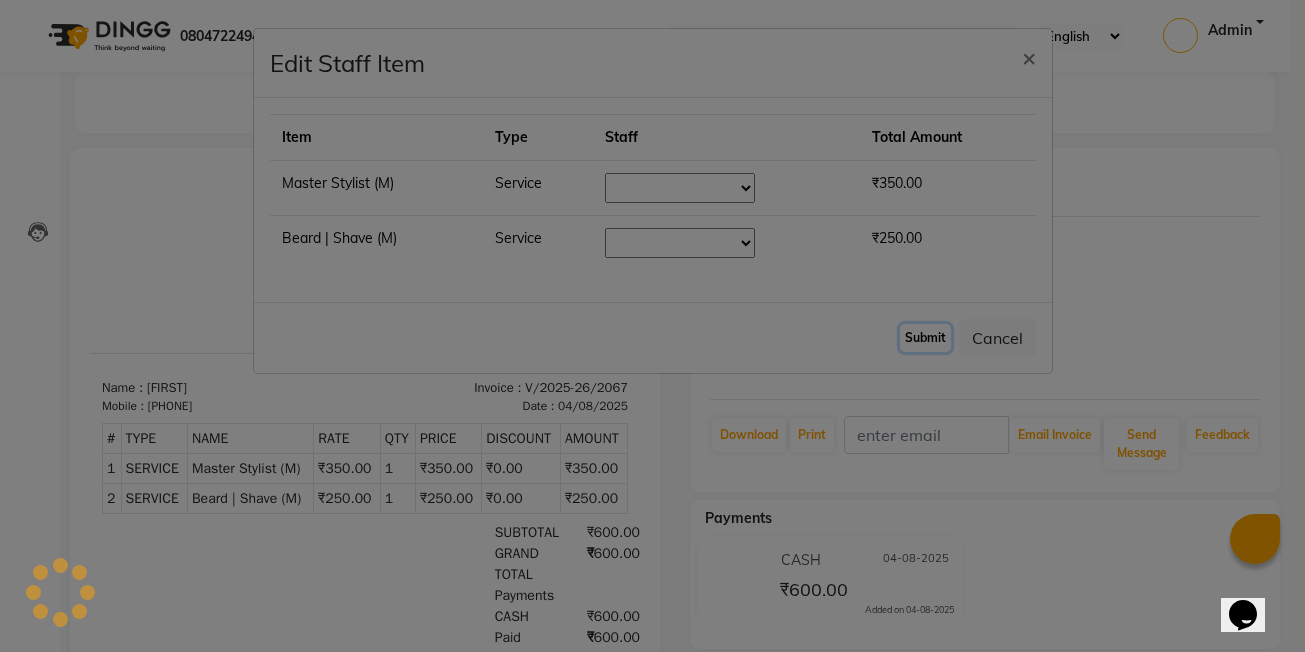 click on "Submit" 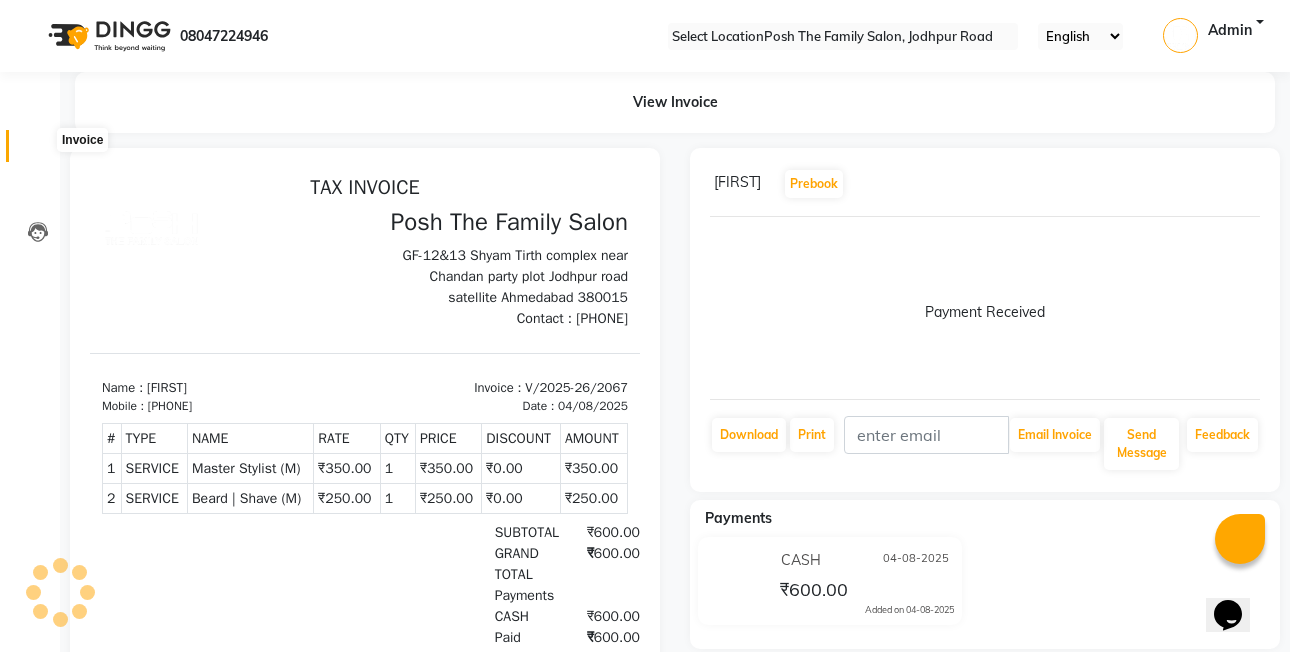 click 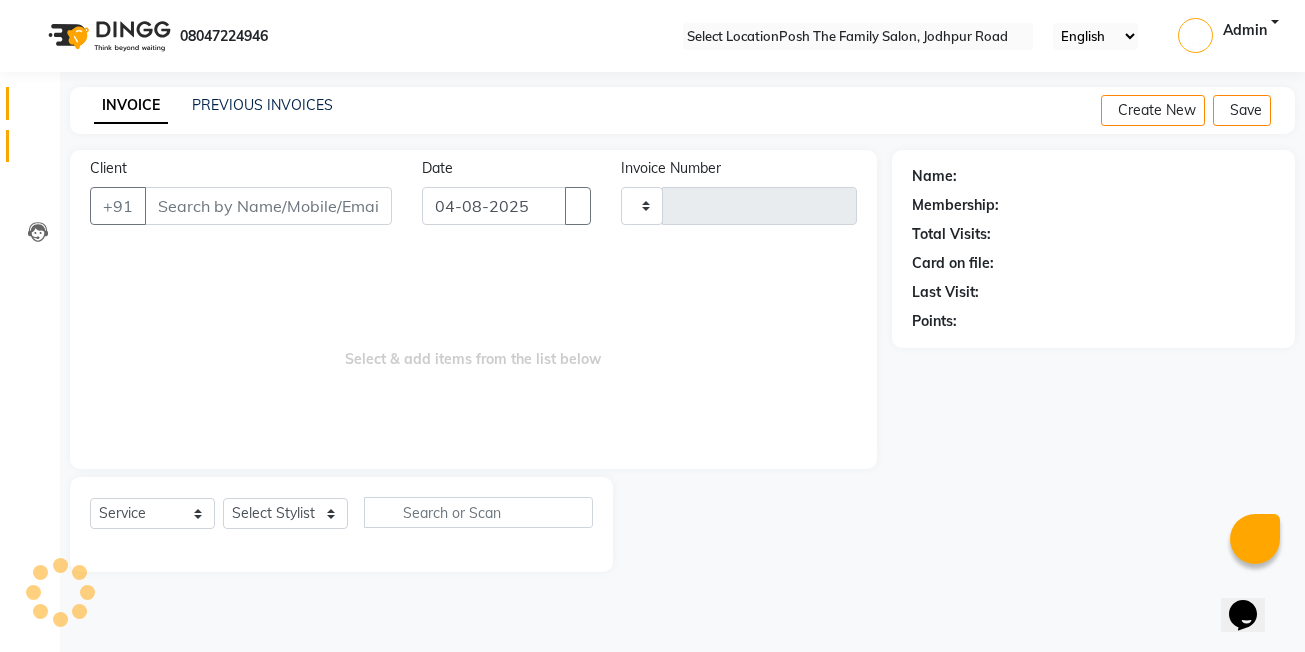 type on "2068" 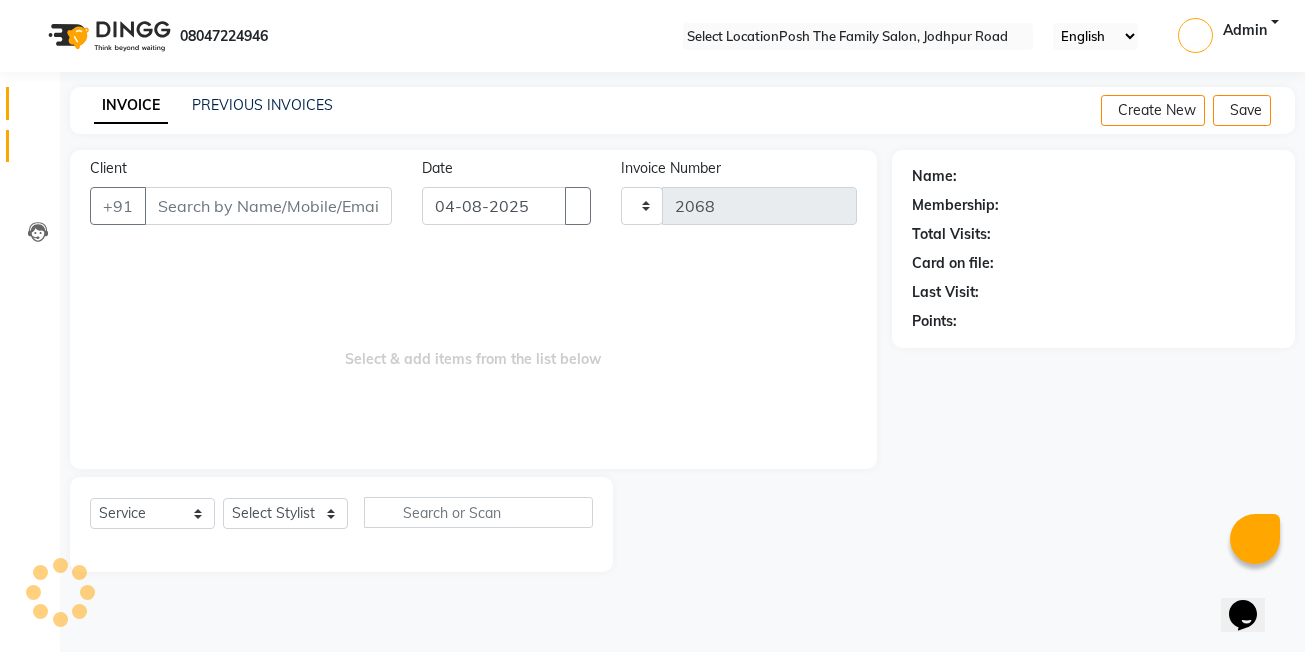 select on "6199" 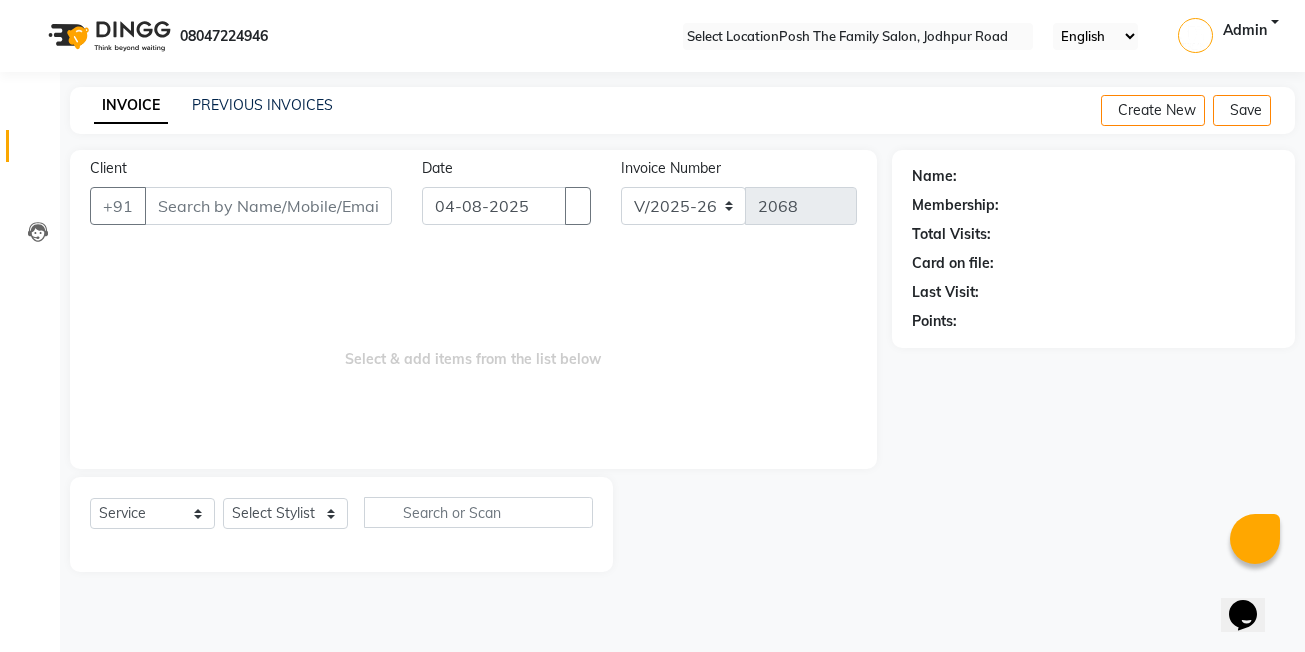 drag, startPoint x: 1308, startPoint y: 141, endPoint x: 1308, endPoint y: 177, distance: 36 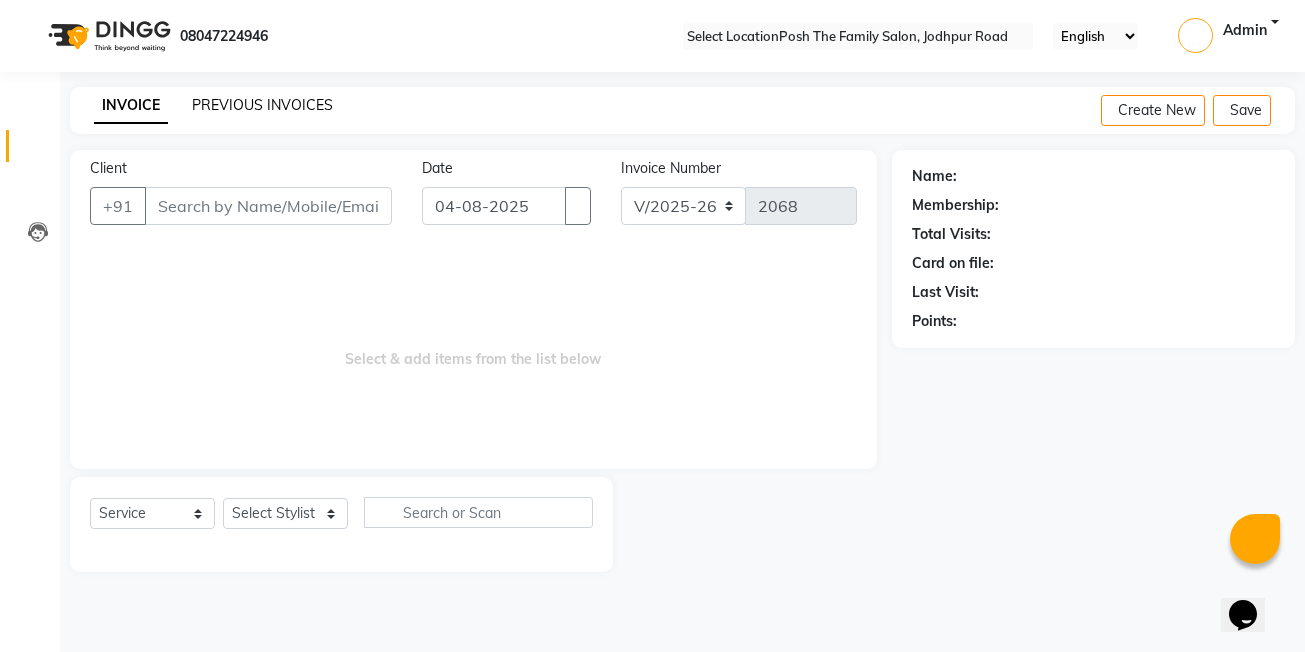 drag, startPoint x: 1308, startPoint y: 177, endPoint x: 246, endPoint y: 104, distance: 1064.506 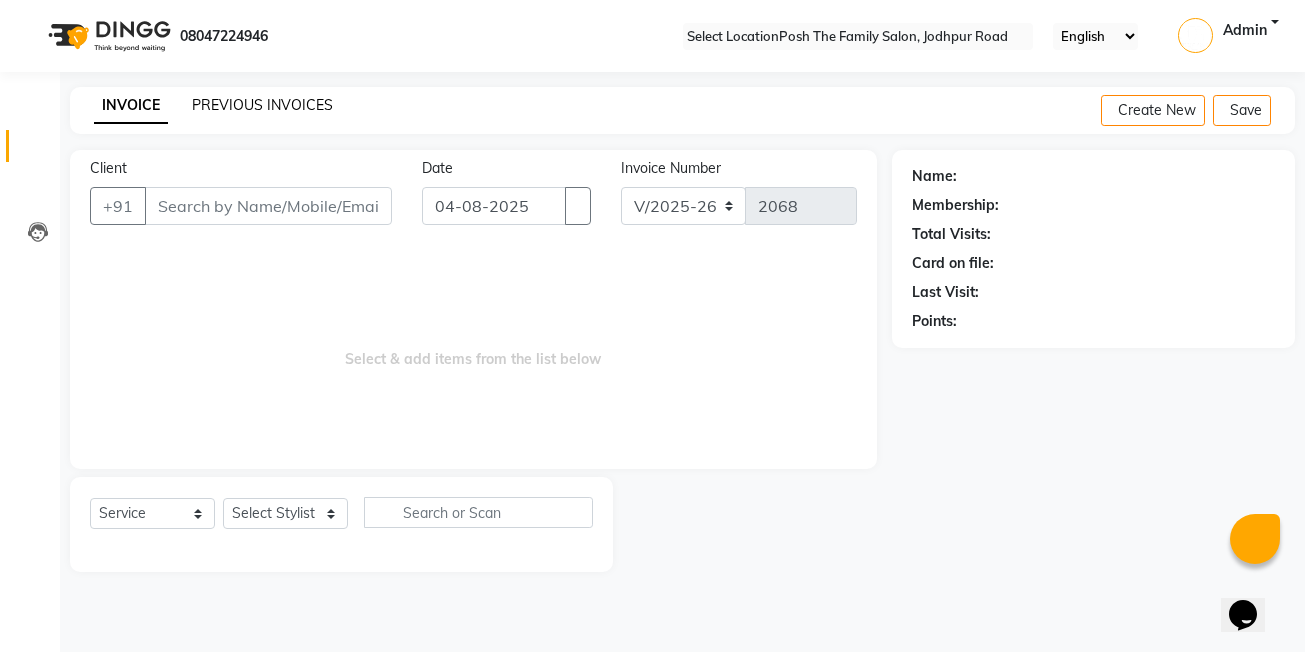 click on "PREVIOUS INVOICES" 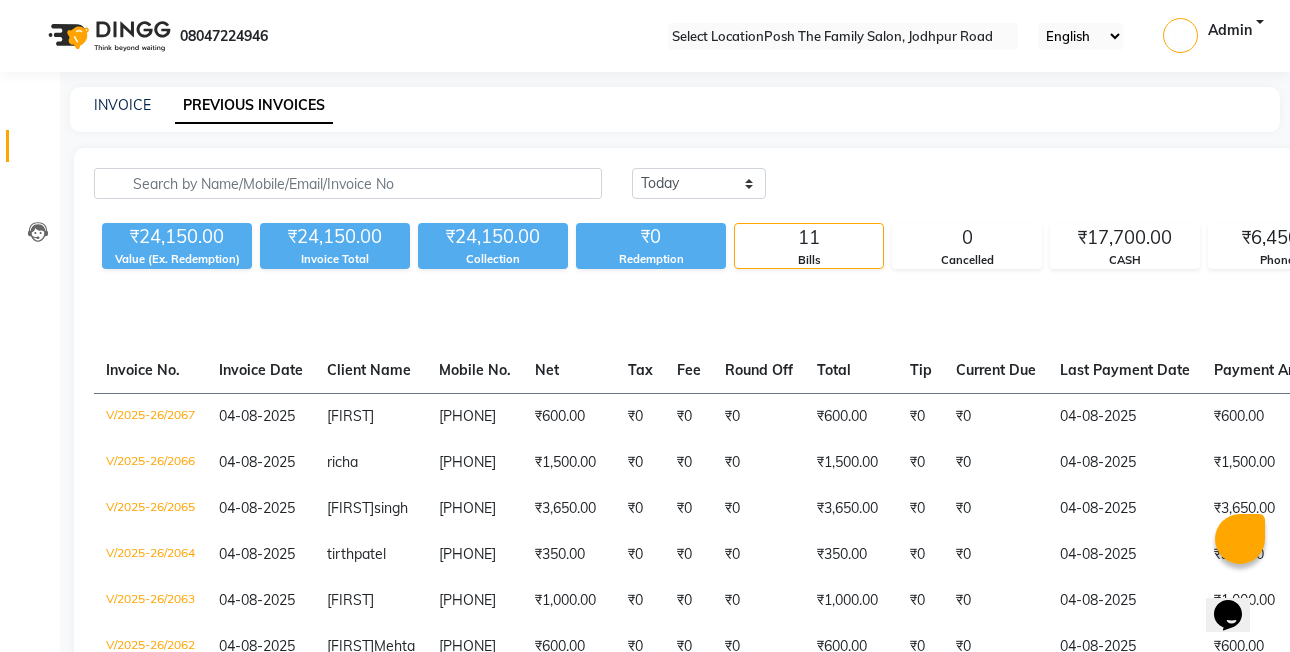 click on "INVOICE PREVIOUS INVOICES" 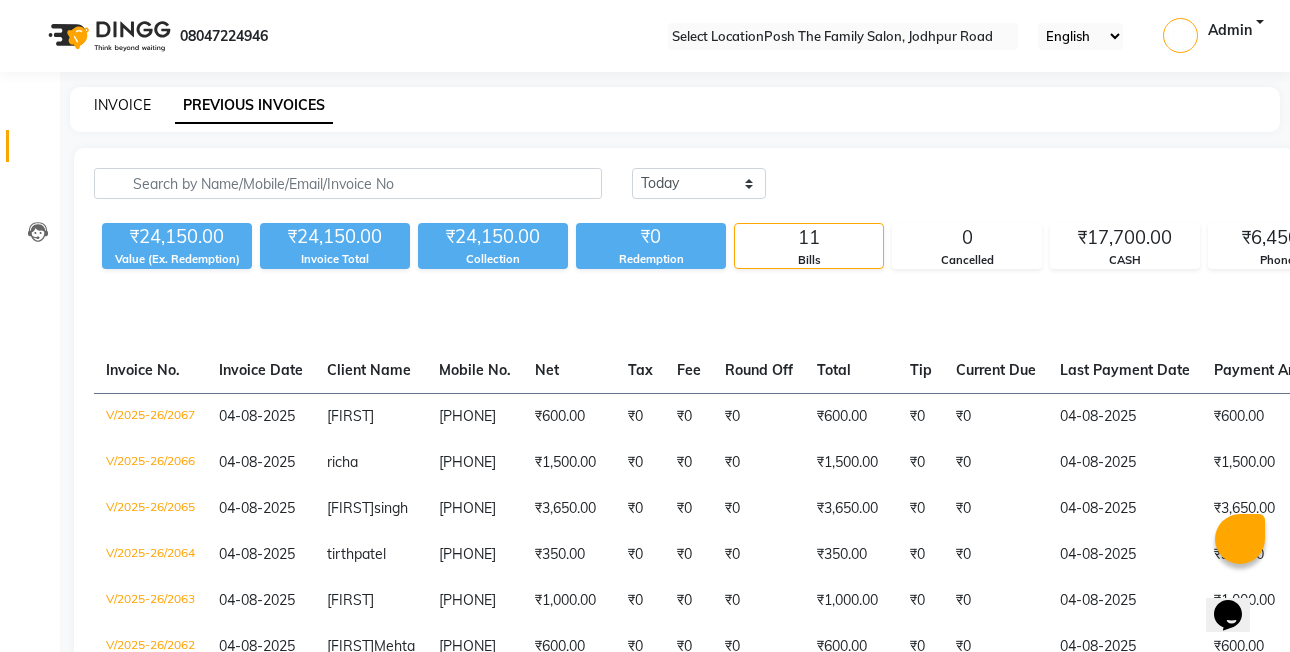click on "INVOICE" 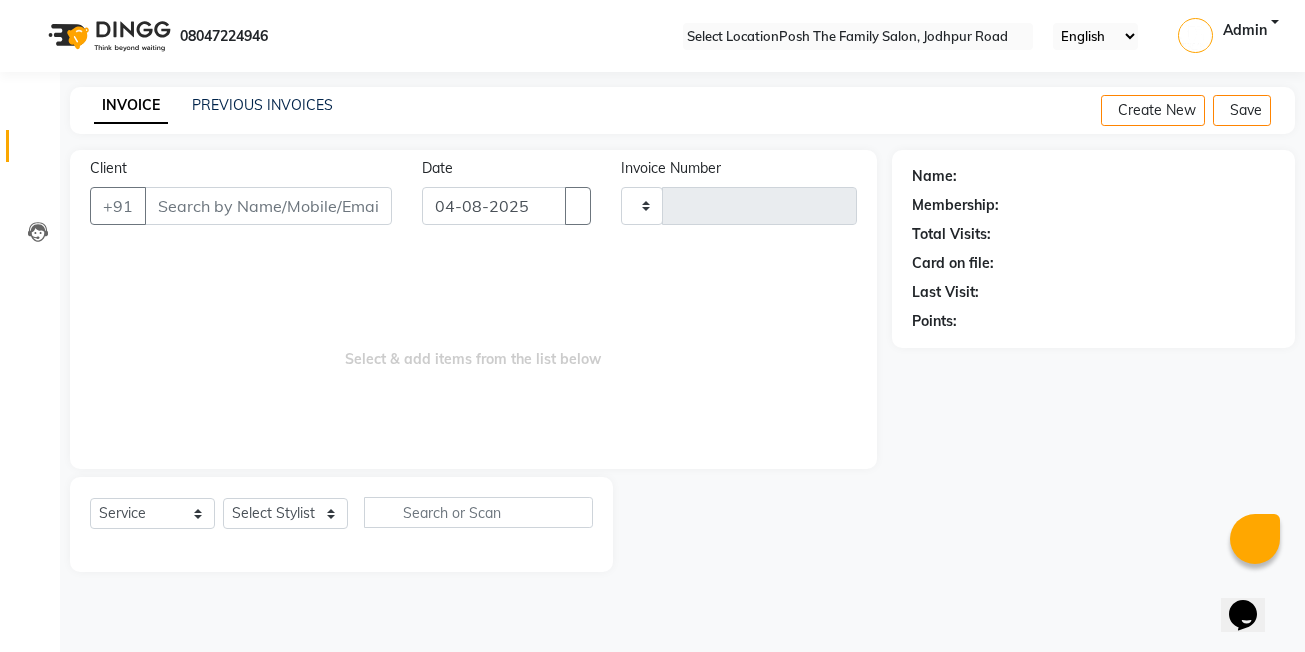type on "2068" 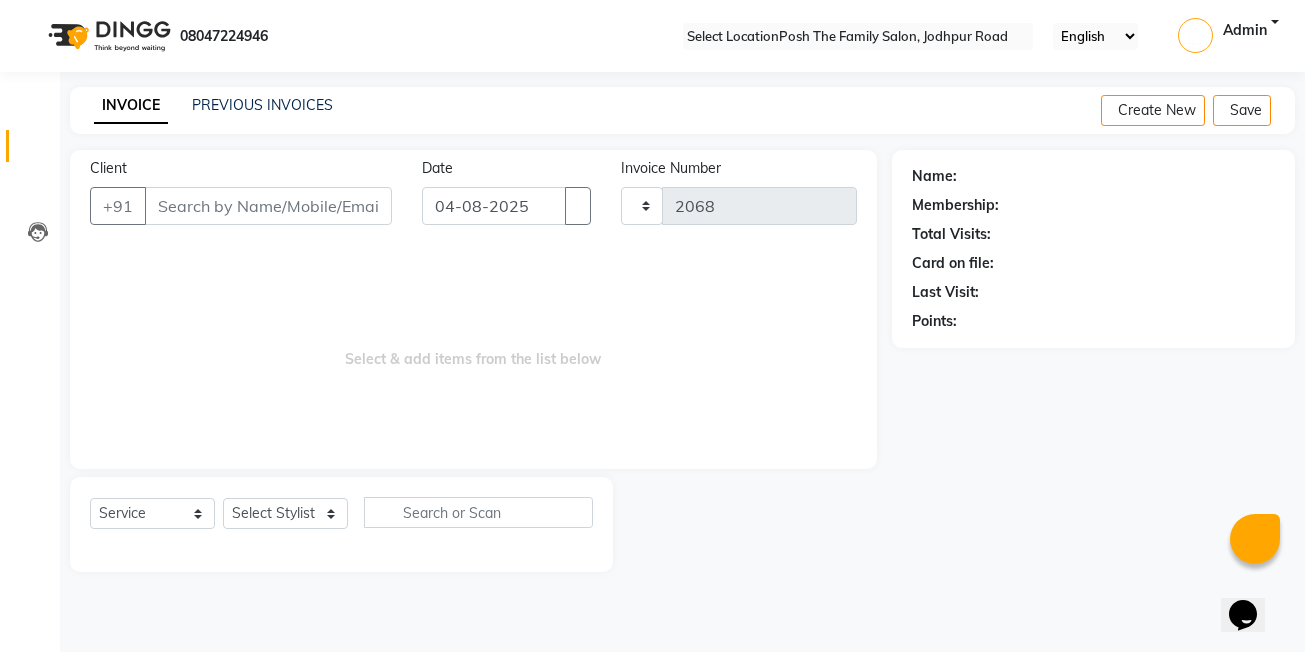 select on "6199" 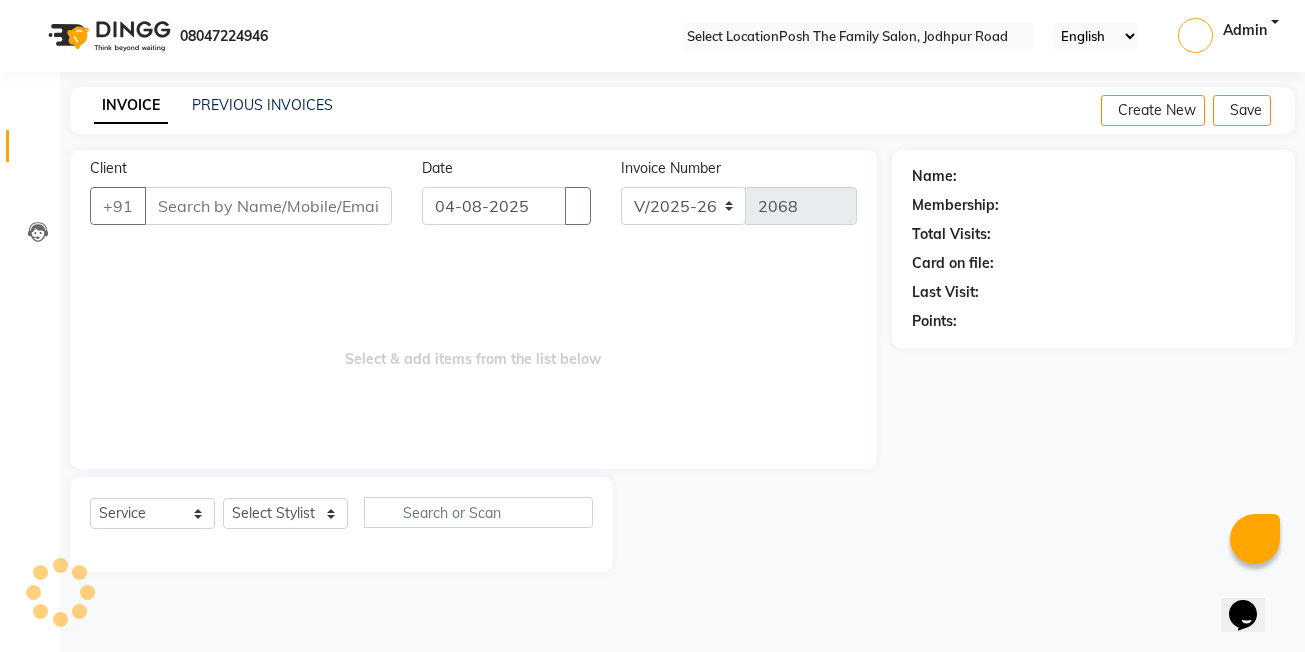 click on "Client" at bounding box center (268, 206) 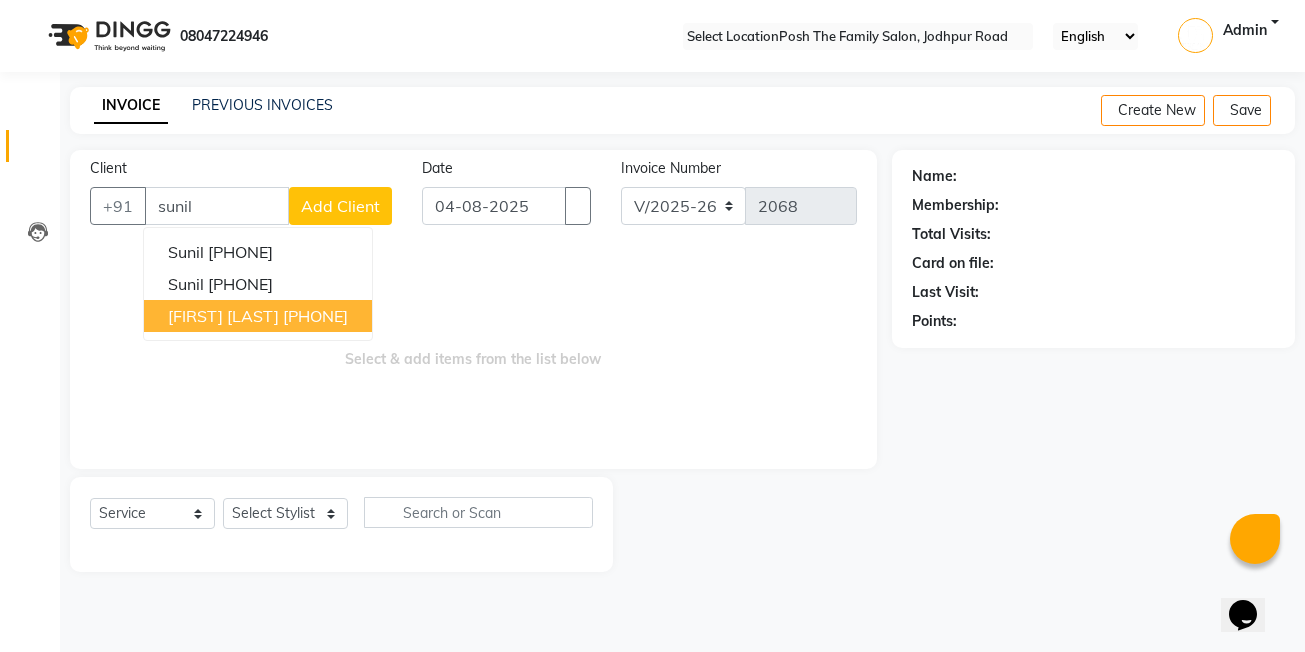 click on "[PHONE]" at bounding box center (315, 316) 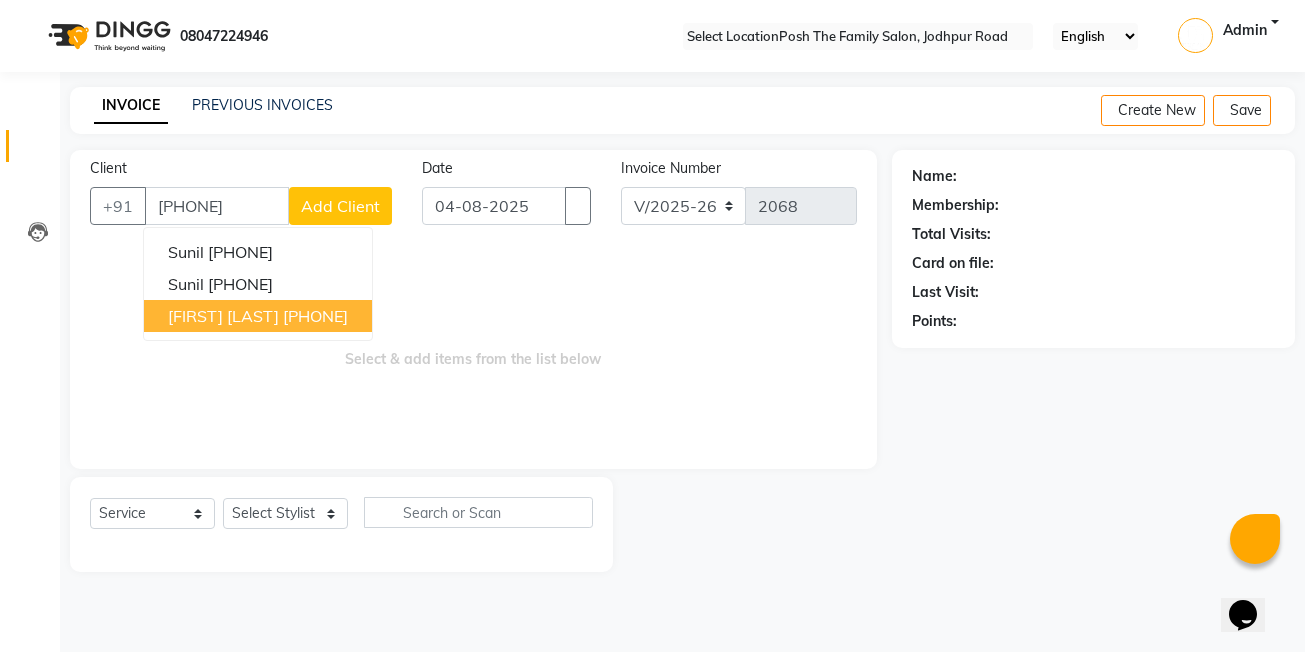 type on "[PHONE]" 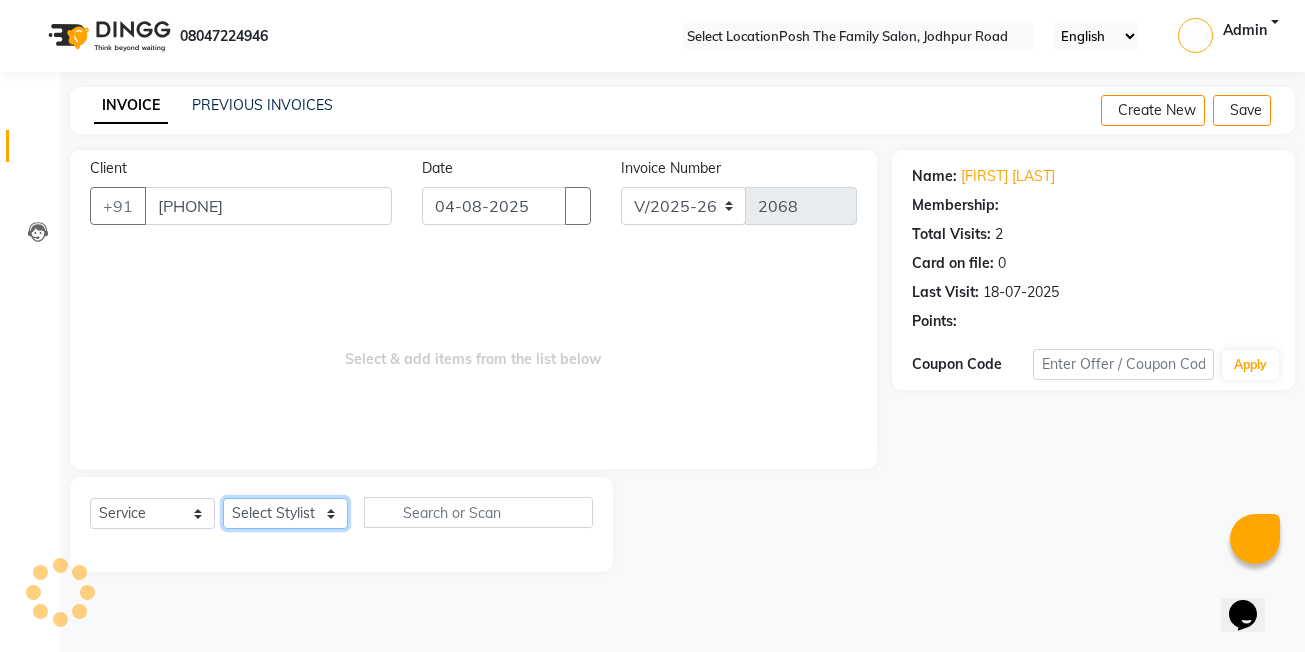 click on "Select Stylist [FIRST] [LAST] [FIRST] [LAST]  [FIRST] [LAST]  [FIRST] [LAST]  [FIRST] [LAST]  [FIRST] [LAST]  [FIRST] [LAST]  [FIRST] [LAST] ([TITLE]) [FIRST] [LAST] [FIRST] [LAST] [FIRST] [LAST] [FIRST] [LAST] [FIRST] [LAST] [FIRST] [LAST] [FIRST] [LAST] [FIRST] [LAST] master Master Stylist   Master Stylist (M)  Total Sub Total: ₹350.00 Discount: ₹0 Net: ₹350.00 Total: ₹350.00 Add Tip ₹0 Payable: ₹350.00 Paid: ₹0 Balance   : ₹350.00" 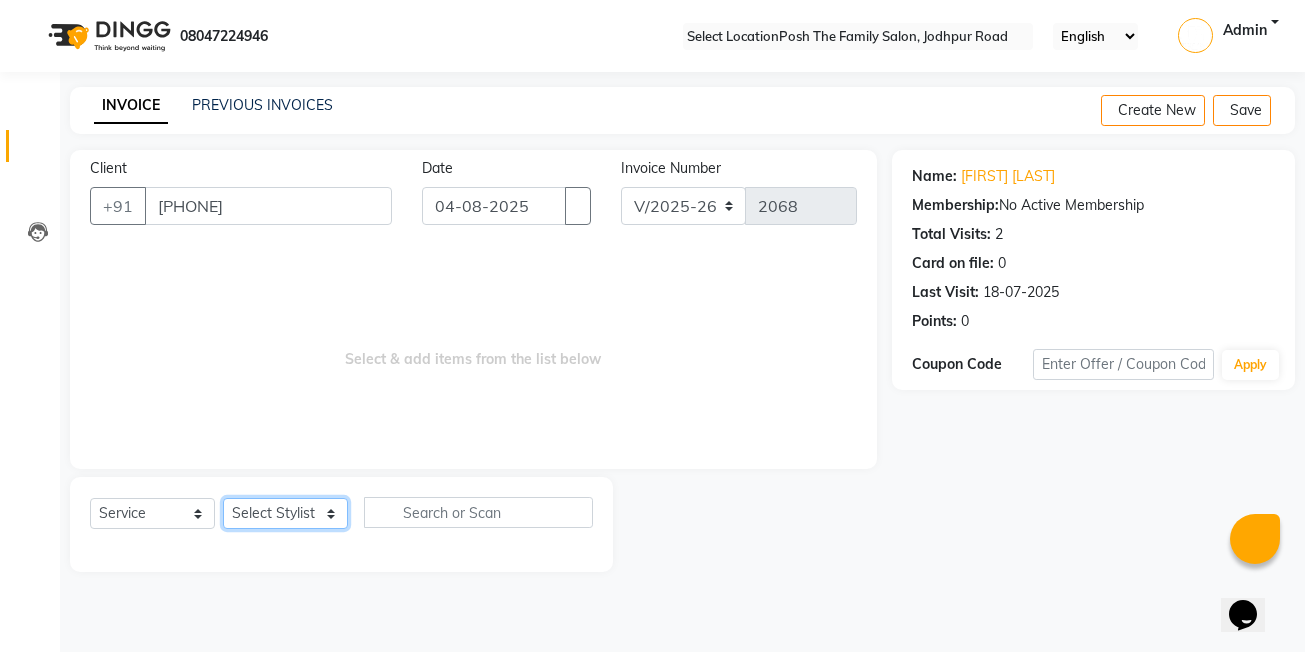 select on "53726" 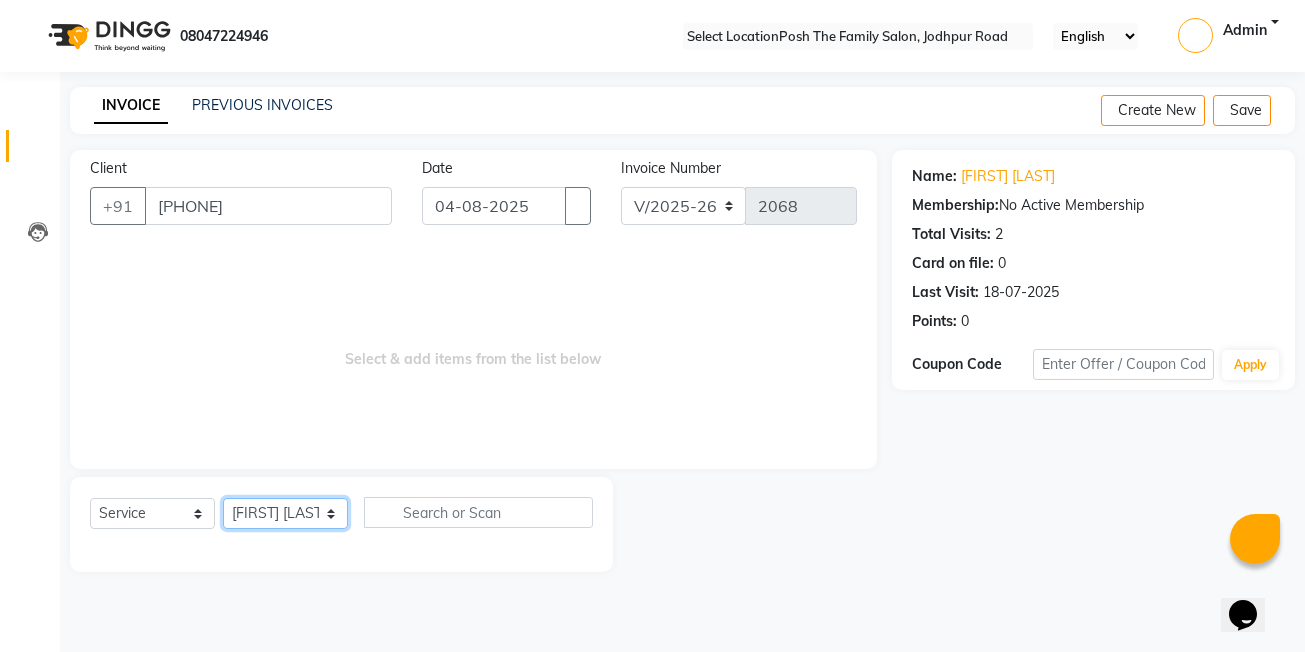 click on "Select Stylist [FIRST] [LAST] [FIRST] [LAST]  [FIRST] [LAST]  [FIRST] [LAST]  [FIRST] [LAST]  [FIRST] [LAST]  [FIRST] [LAST]  [FIRST] [LAST] ([TITLE]) [FIRST] [LAST] [FIRST] [LAST] [FIRST] [LAST] [FIRST] [LAST] [FIRST] [LAST] [FIRST] [LAST] [FIRST] [LAST] [FIRST] [LAST] master Master Stylist   Master Stylist (M)  Total Sub Total: ₹350.00 Discount: ₹0 Net: ₹350.00 Total: ₹350.00 Add Tip ₹0 Payable: ₹350.00 Paid: ₹0 Balance   : ₹350.00" 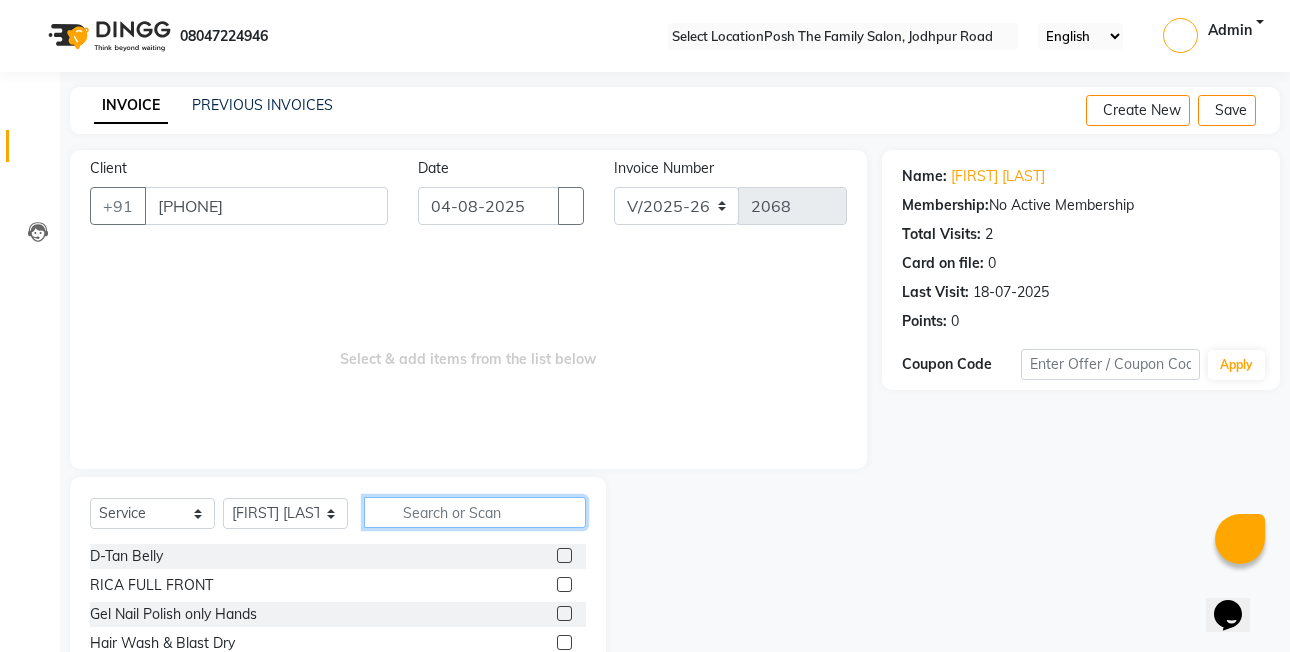 click 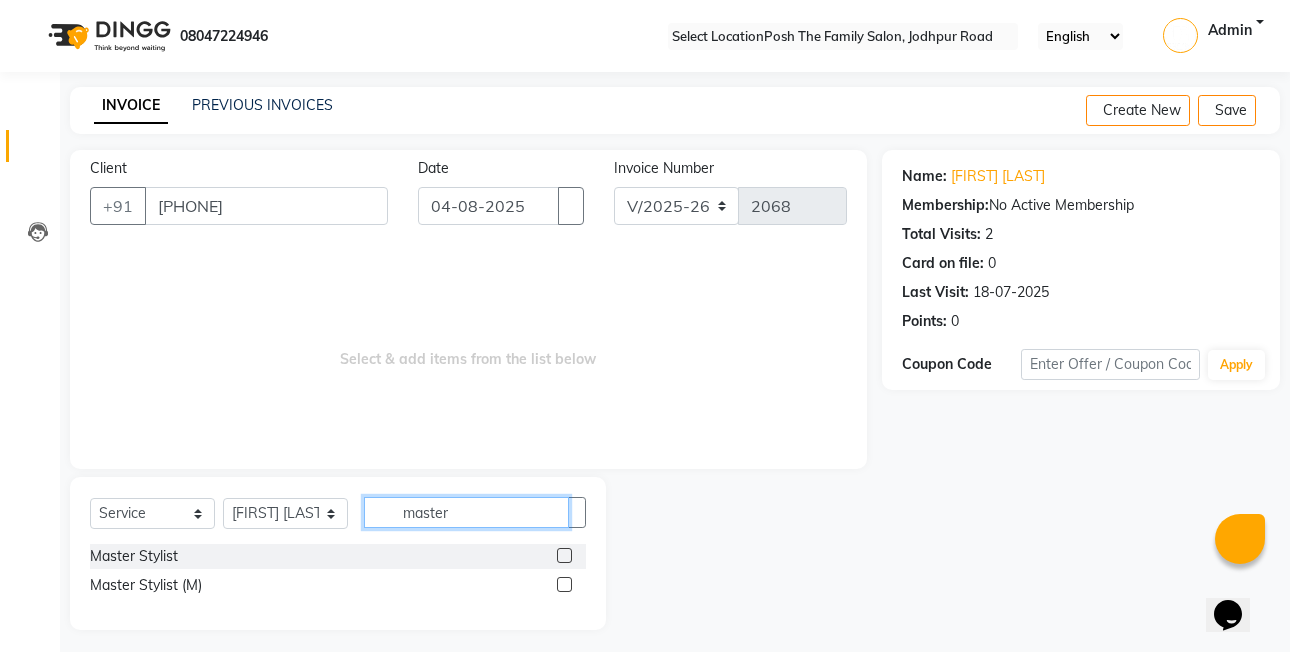 type on "master" 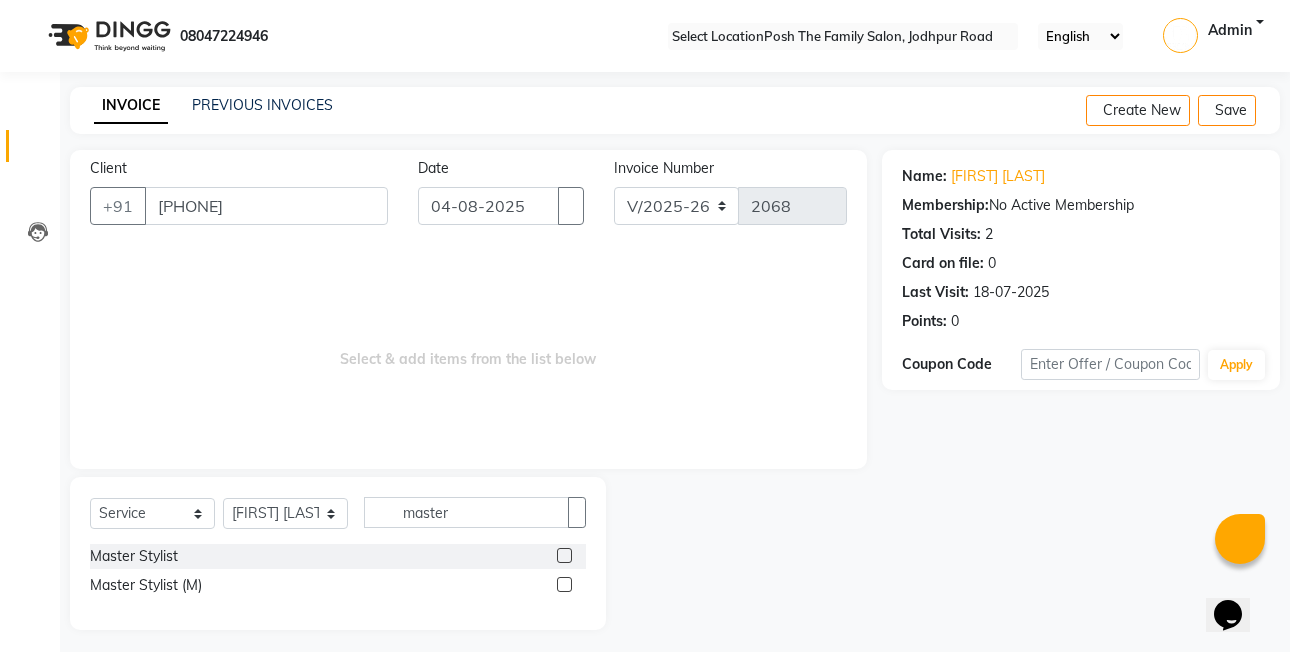 click 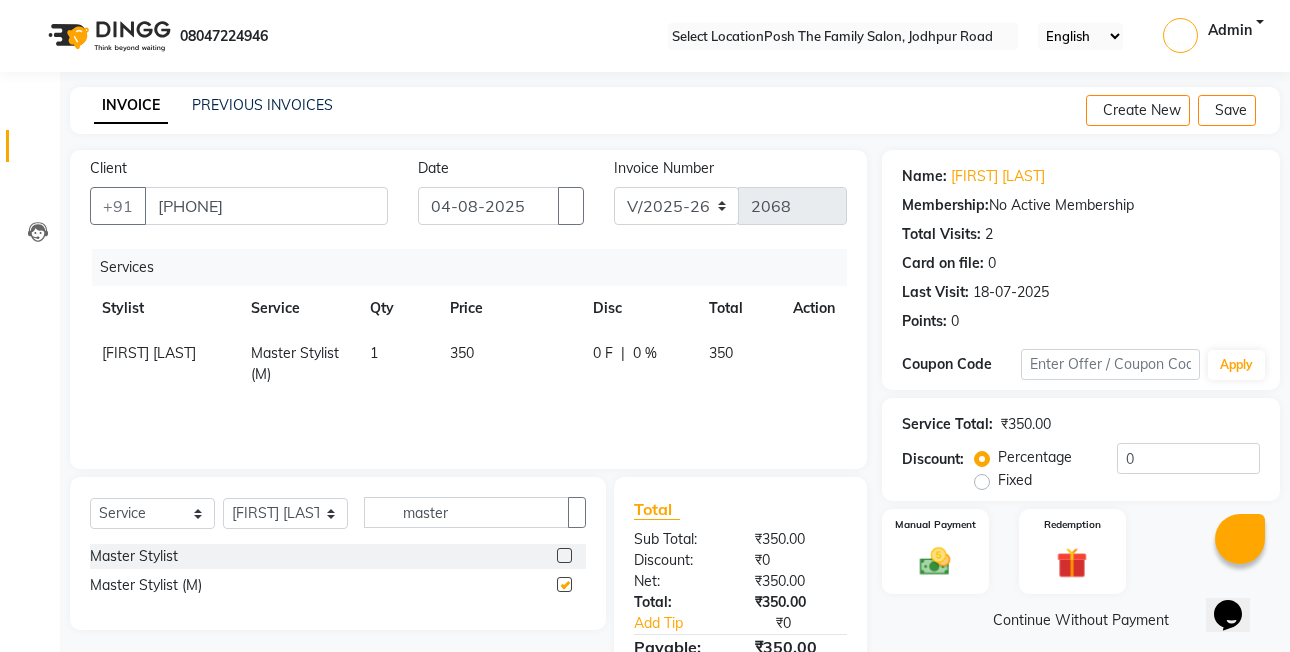 checkbox on "false" 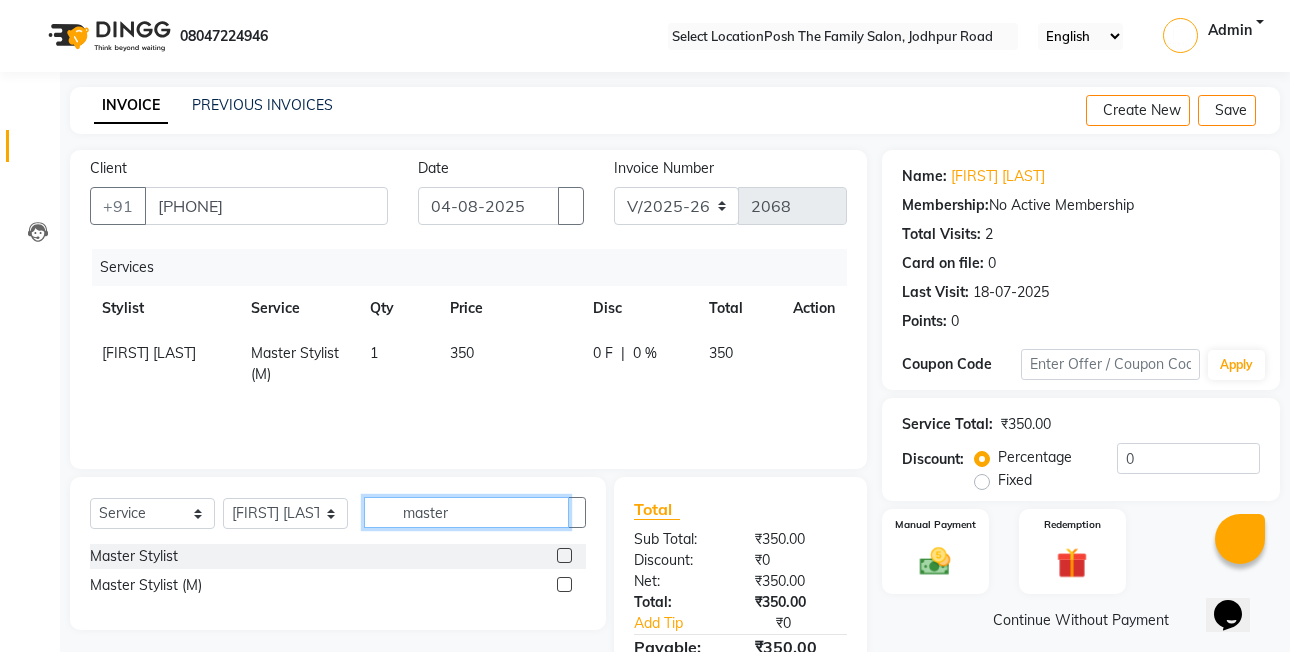 click on "master" 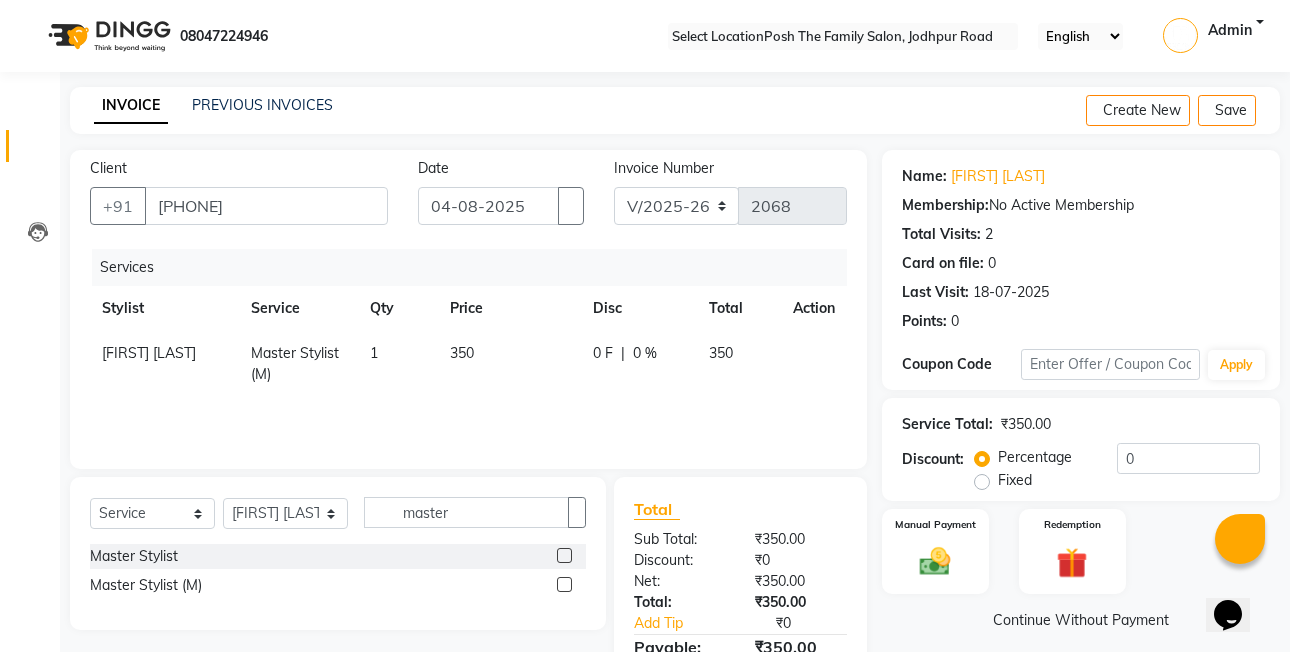 click 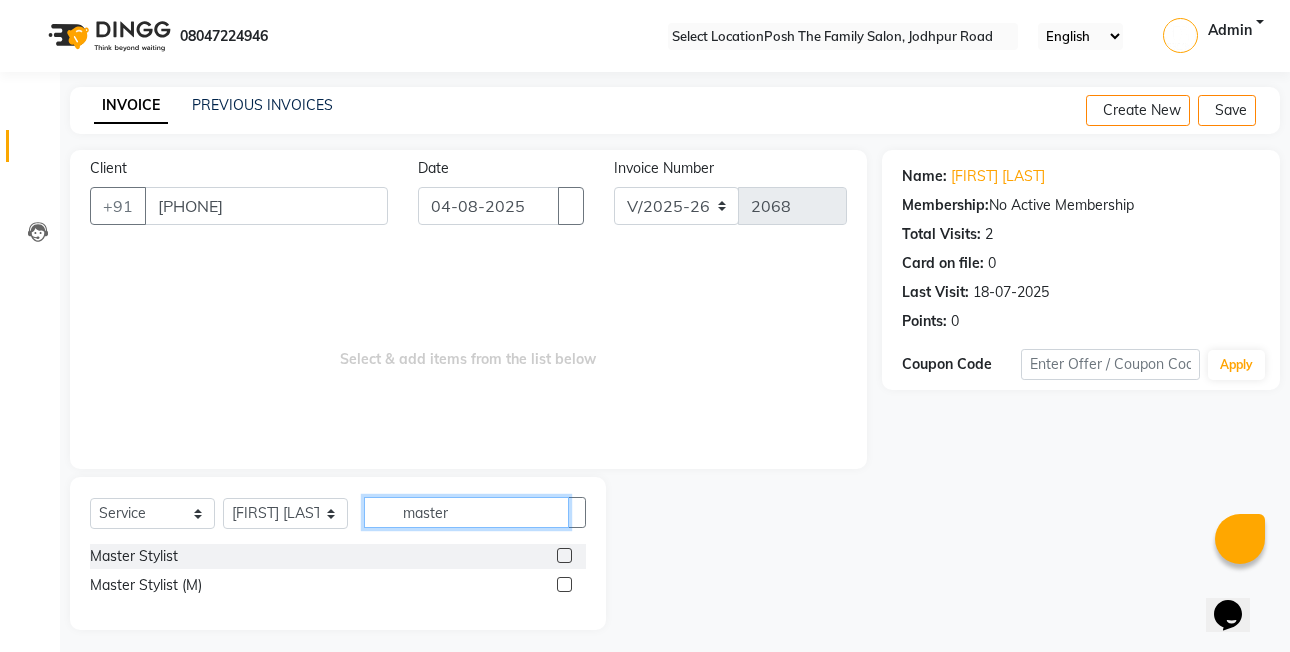 drag, startPoint x: 463, startPoint y: 516, endPoint x: 506, endPoint y: 510, distance: 43.416588 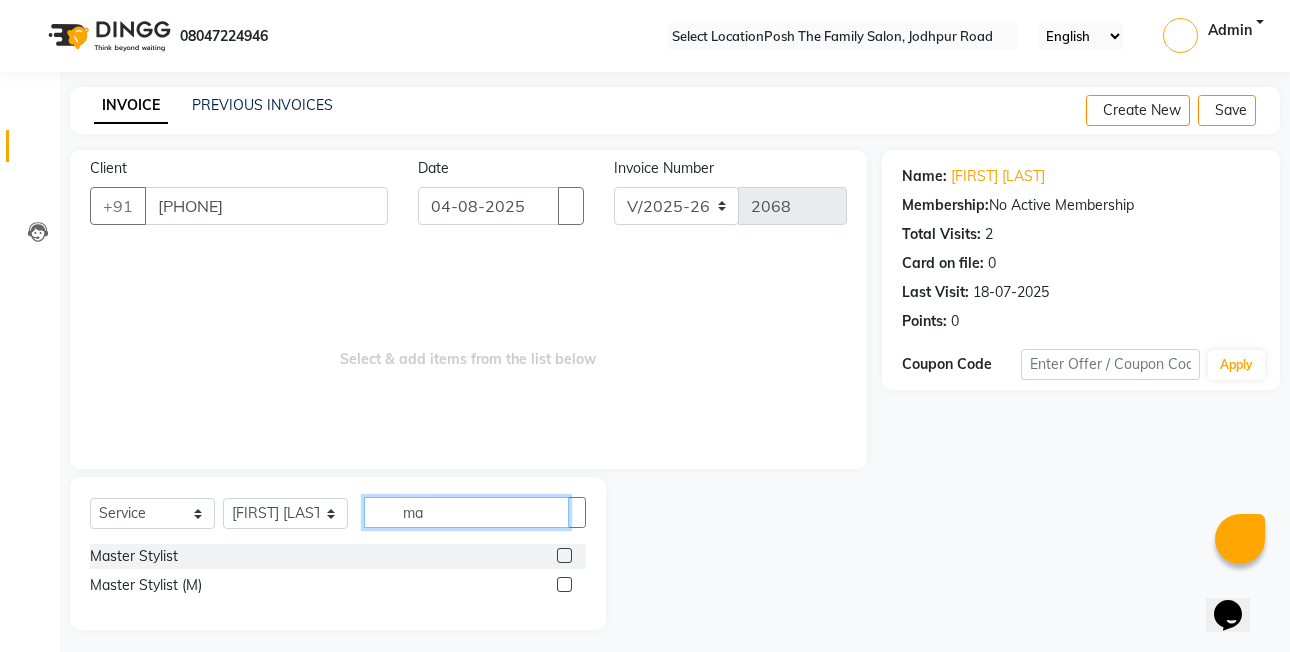 type on "m" 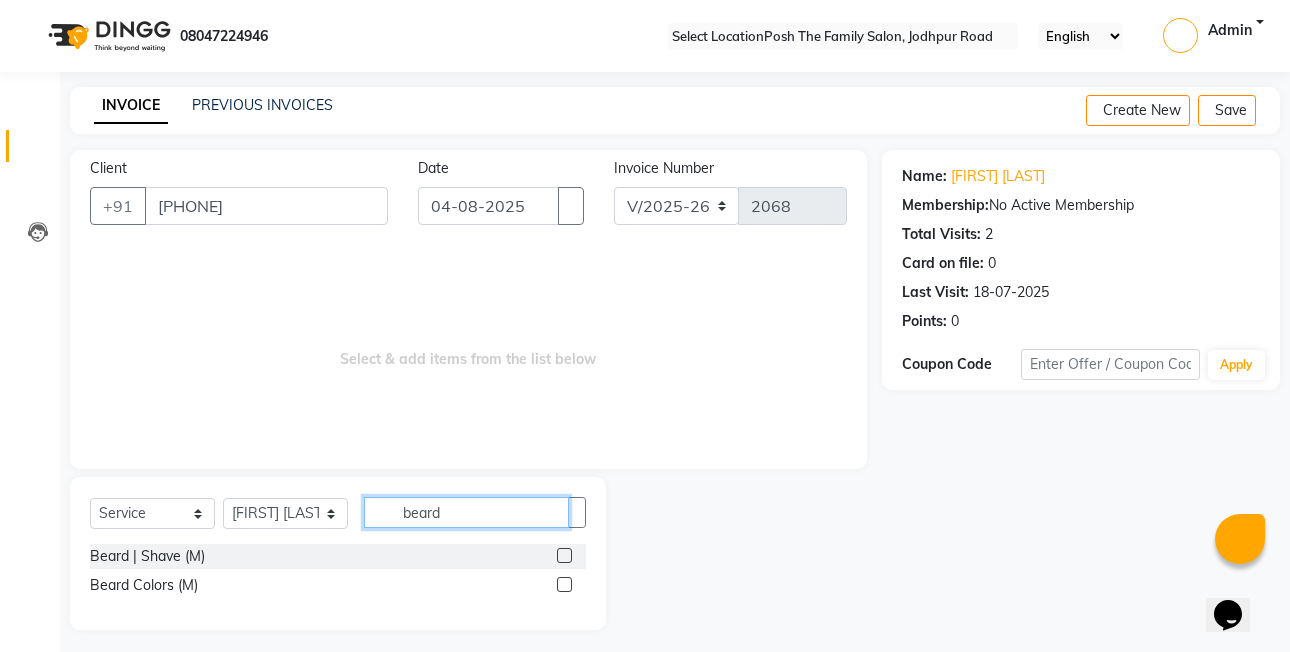 type on "beard" 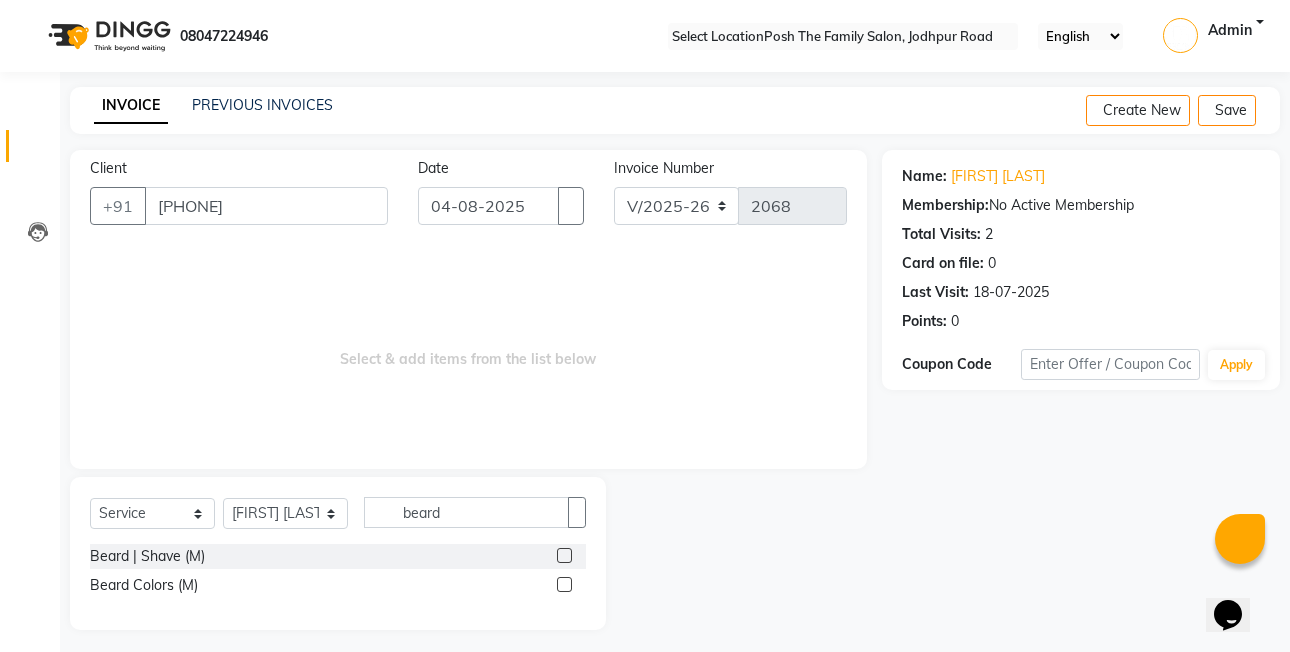 click 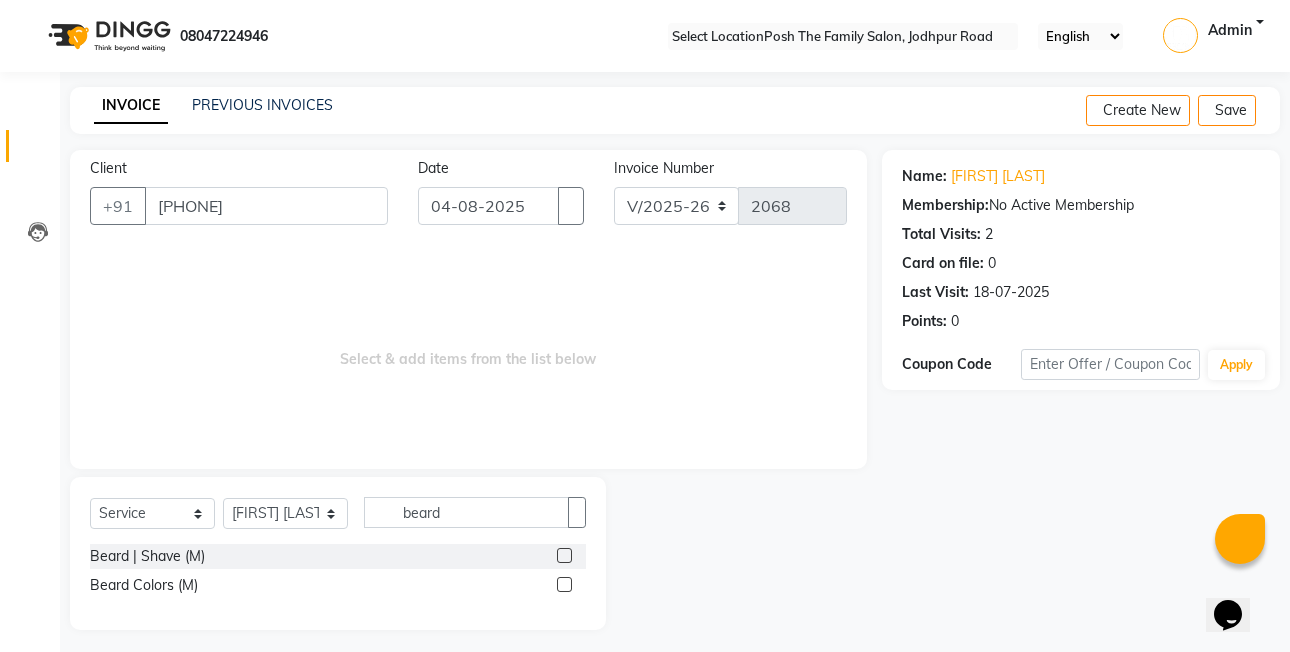 click at bounding box center (563, 556) 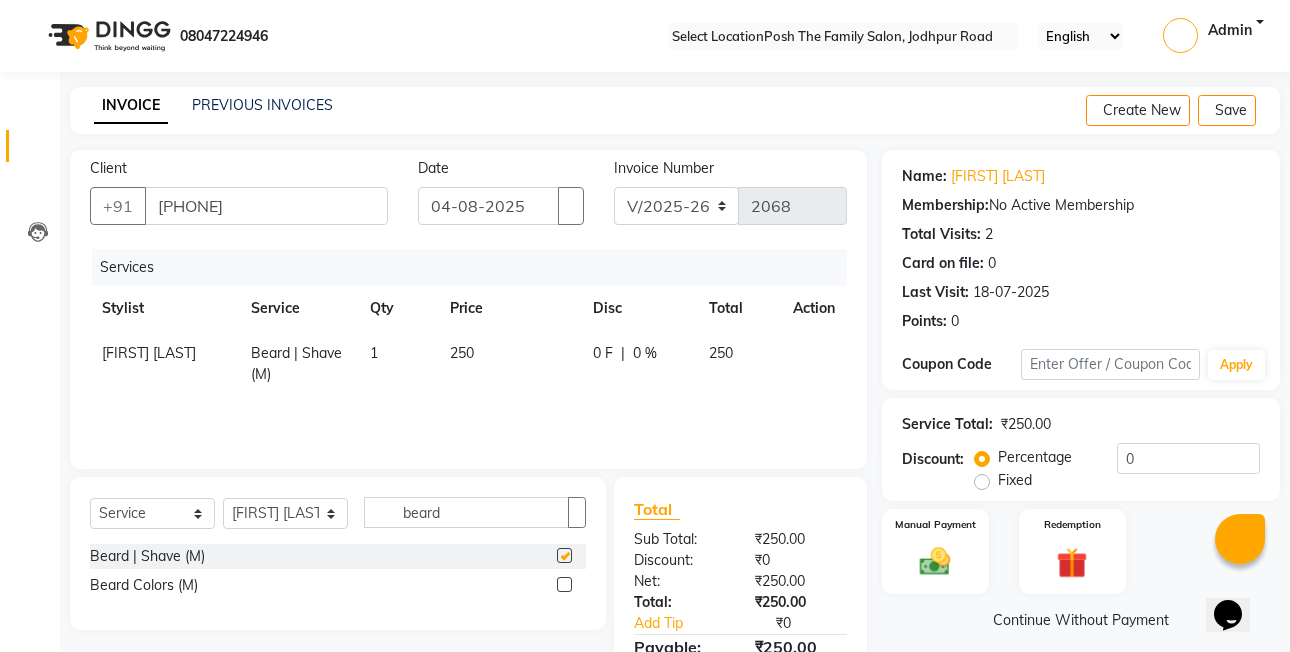 checkbox on "false" 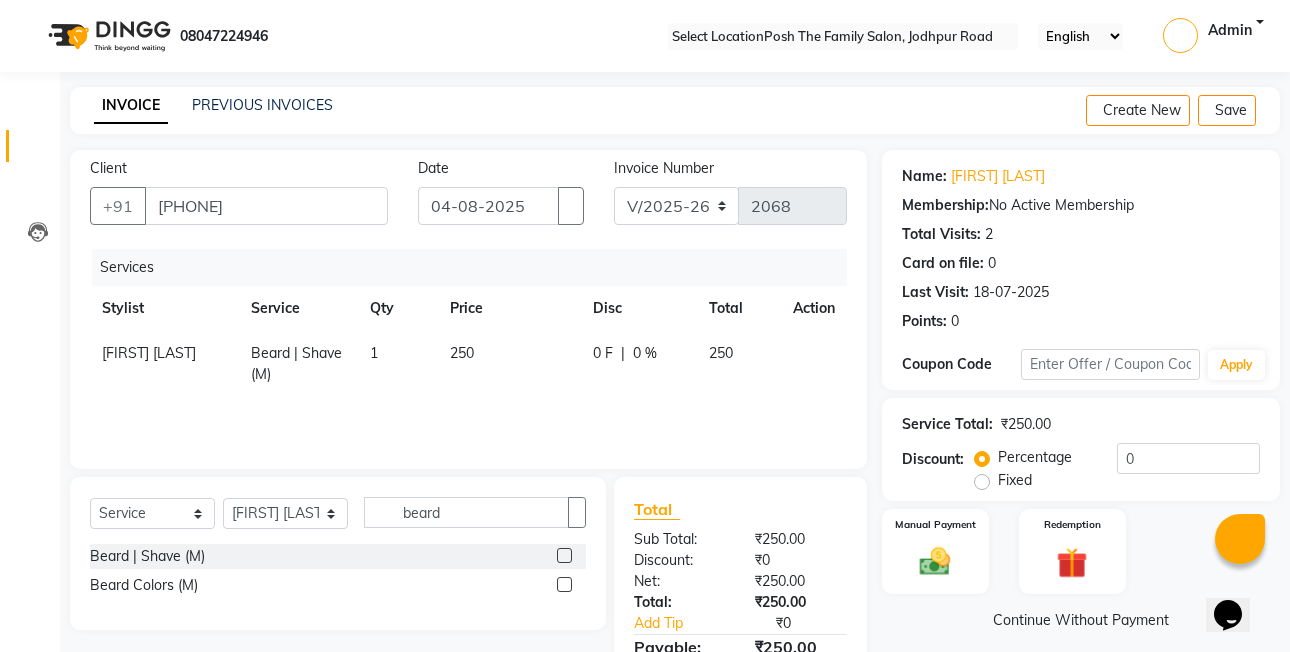click 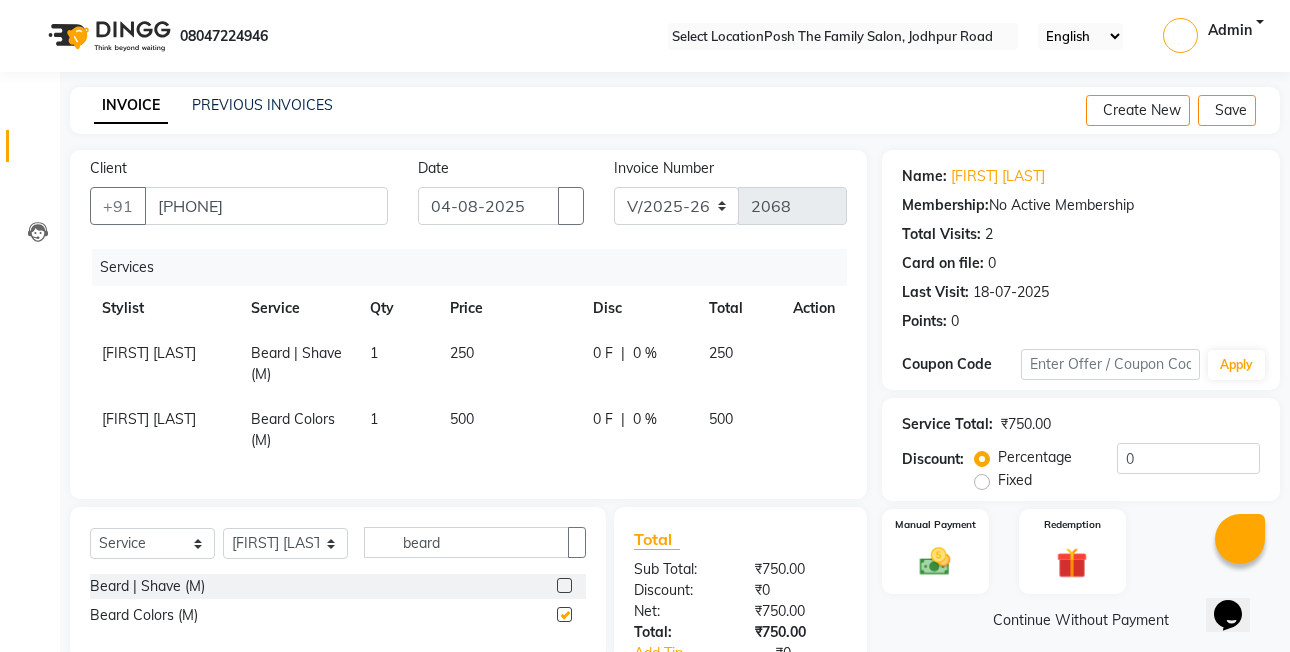 checkbox on "false" 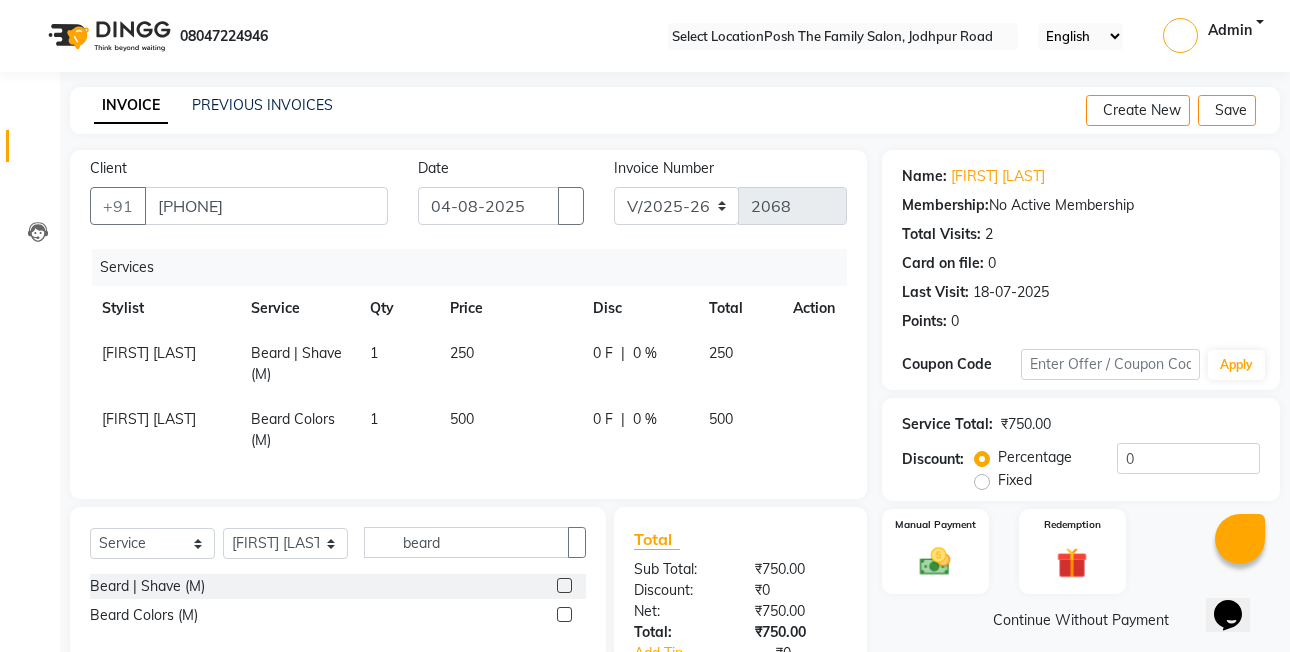 click on "Fixed" 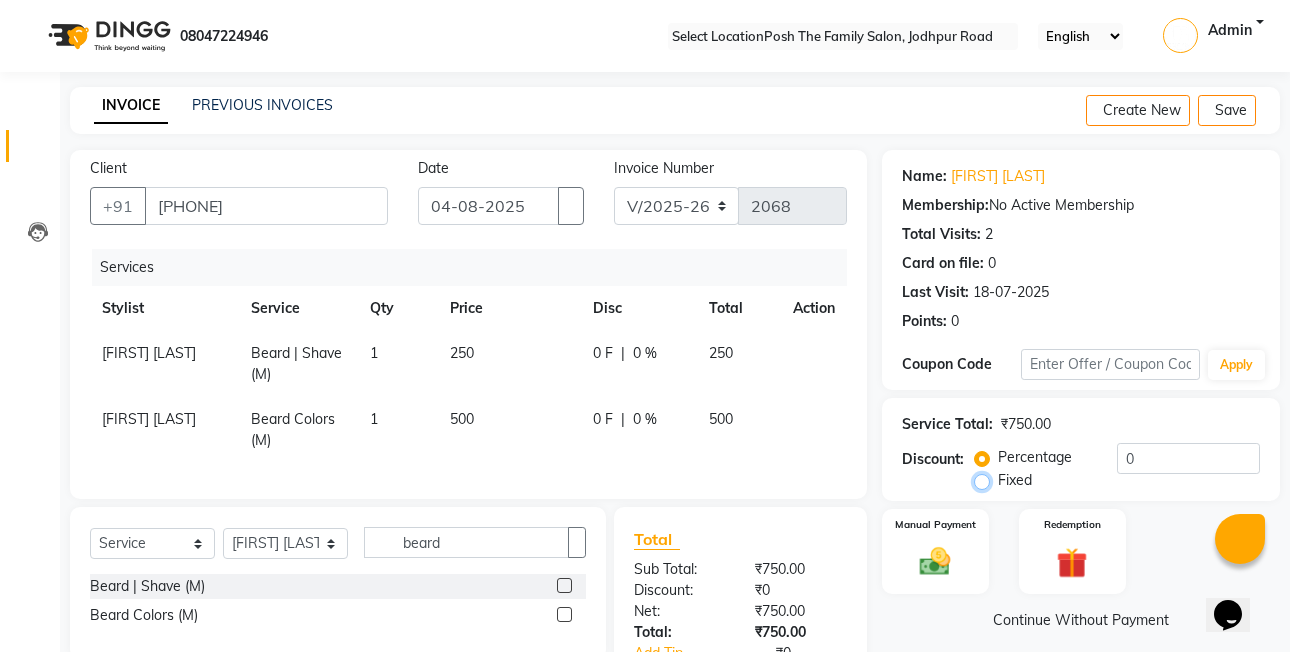 click on "Fixed" at bounding box center (986, 480) 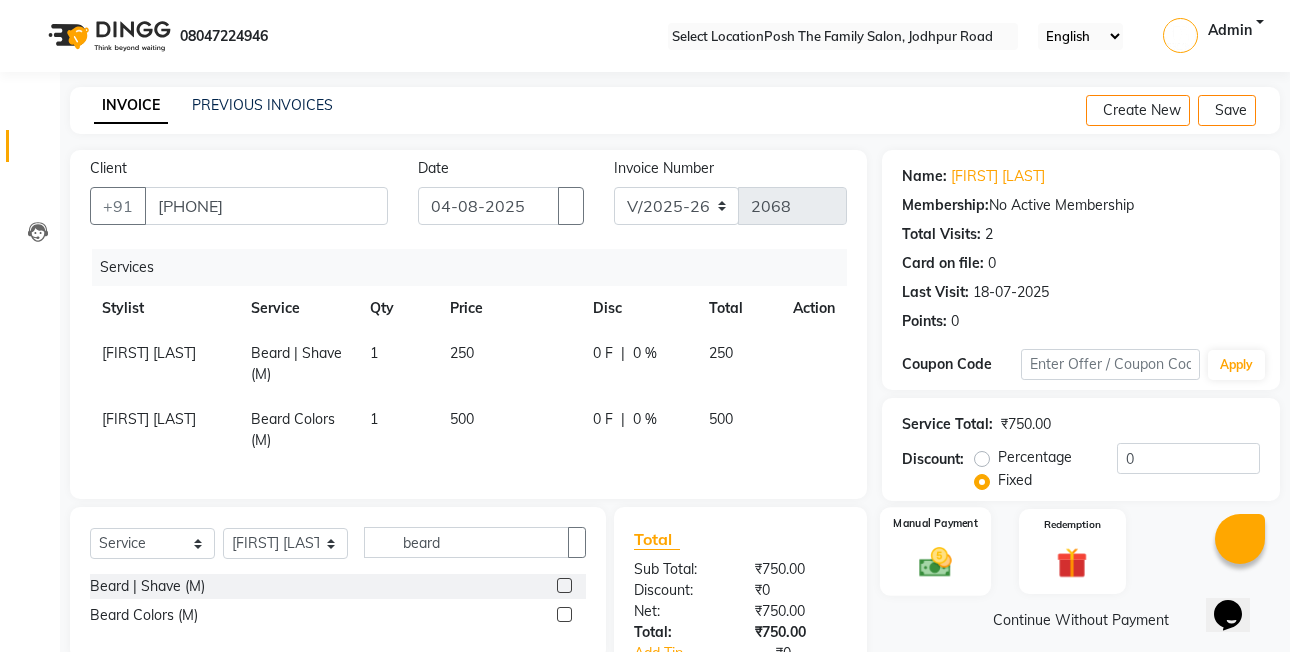 click 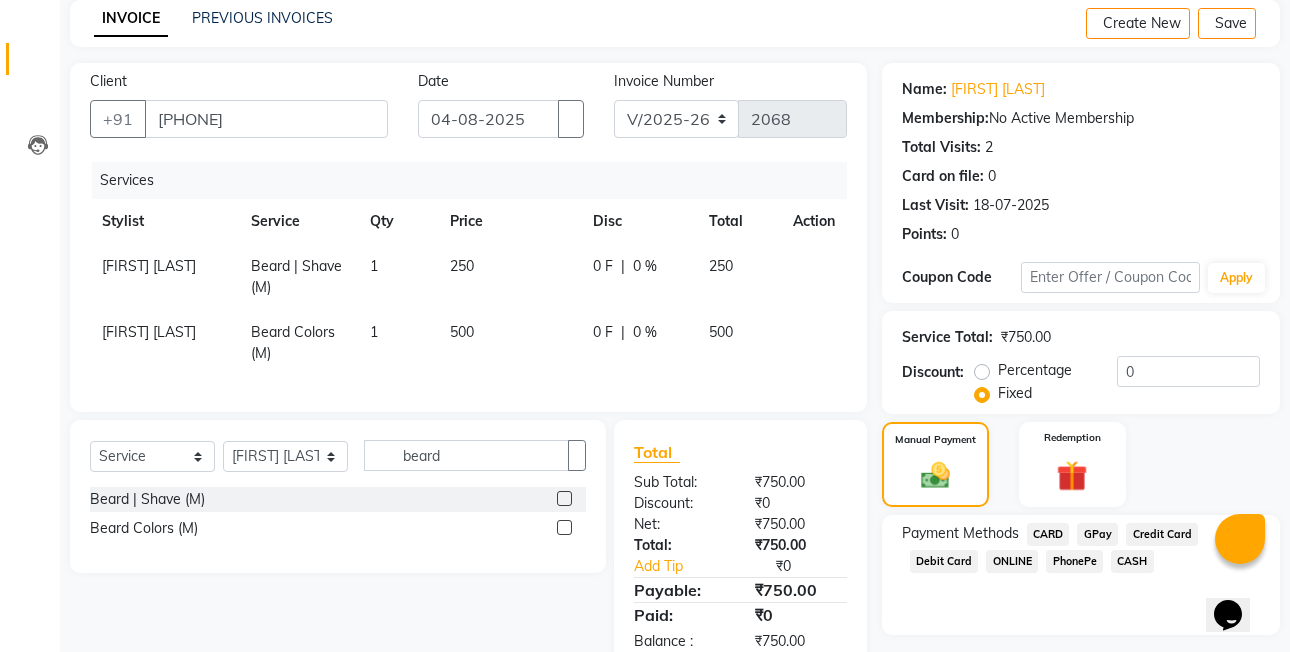 scroll, scrollTop: 151, scrollLeft: 0, axis: vertical 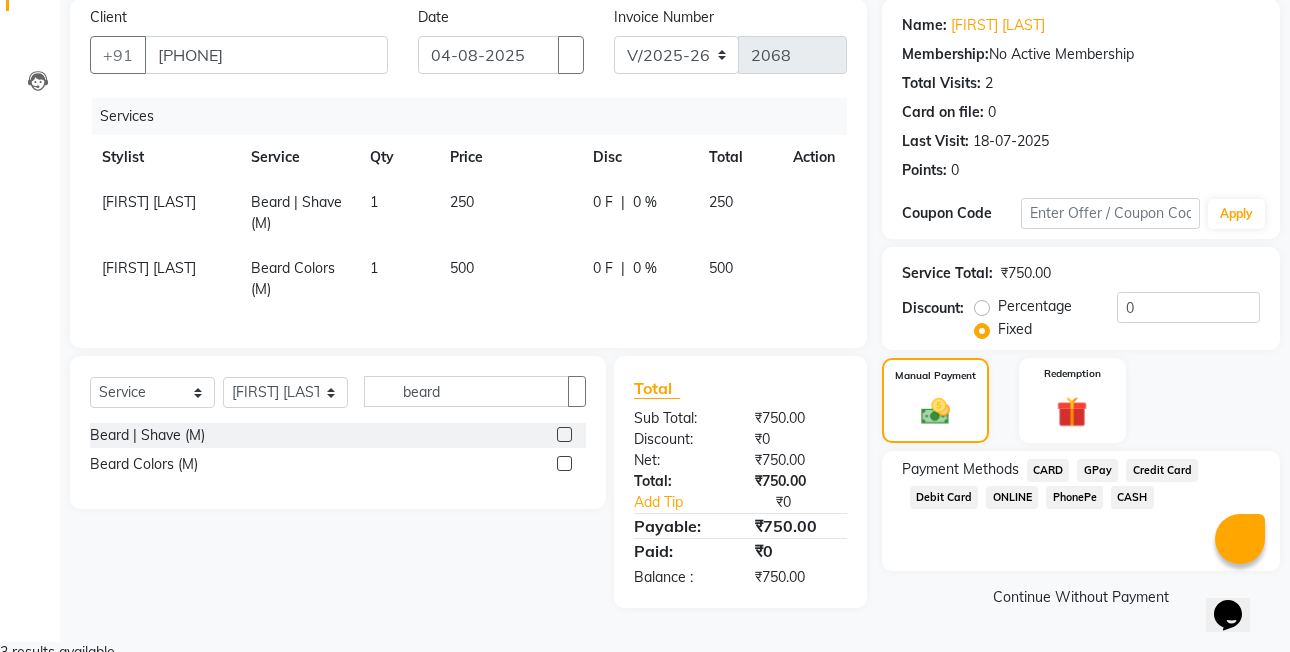 click on "CARD" 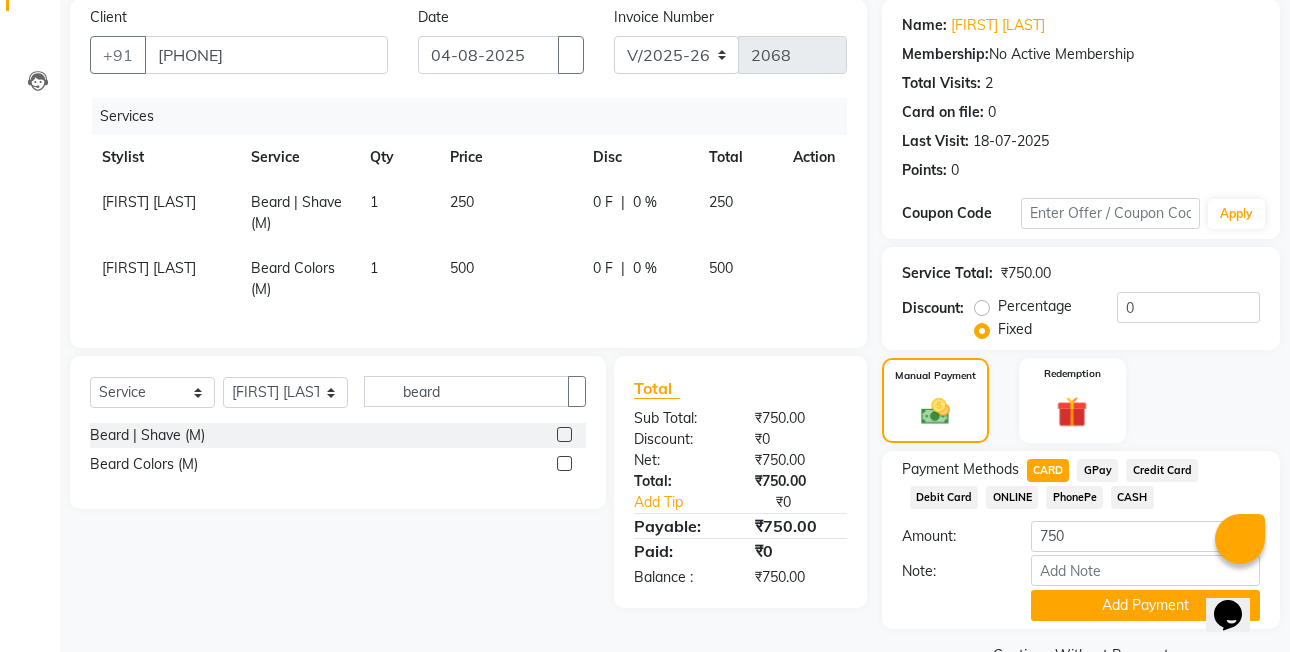 click on "CASH" 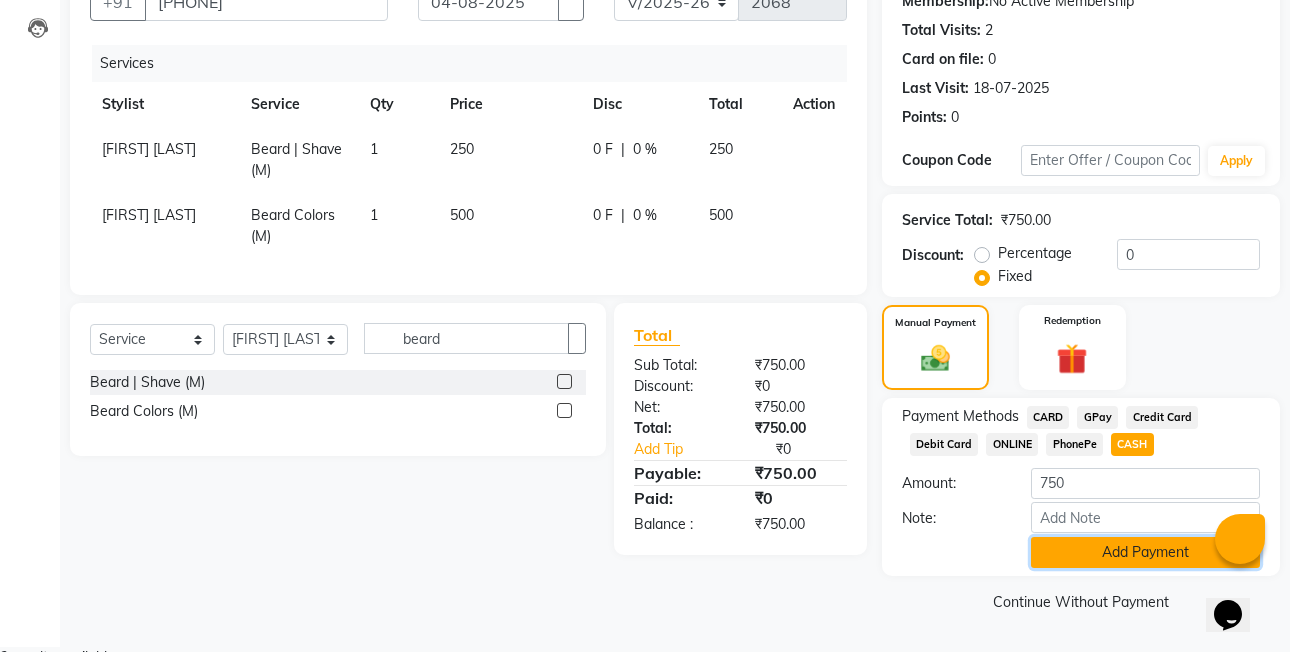 click on "Add Payment" 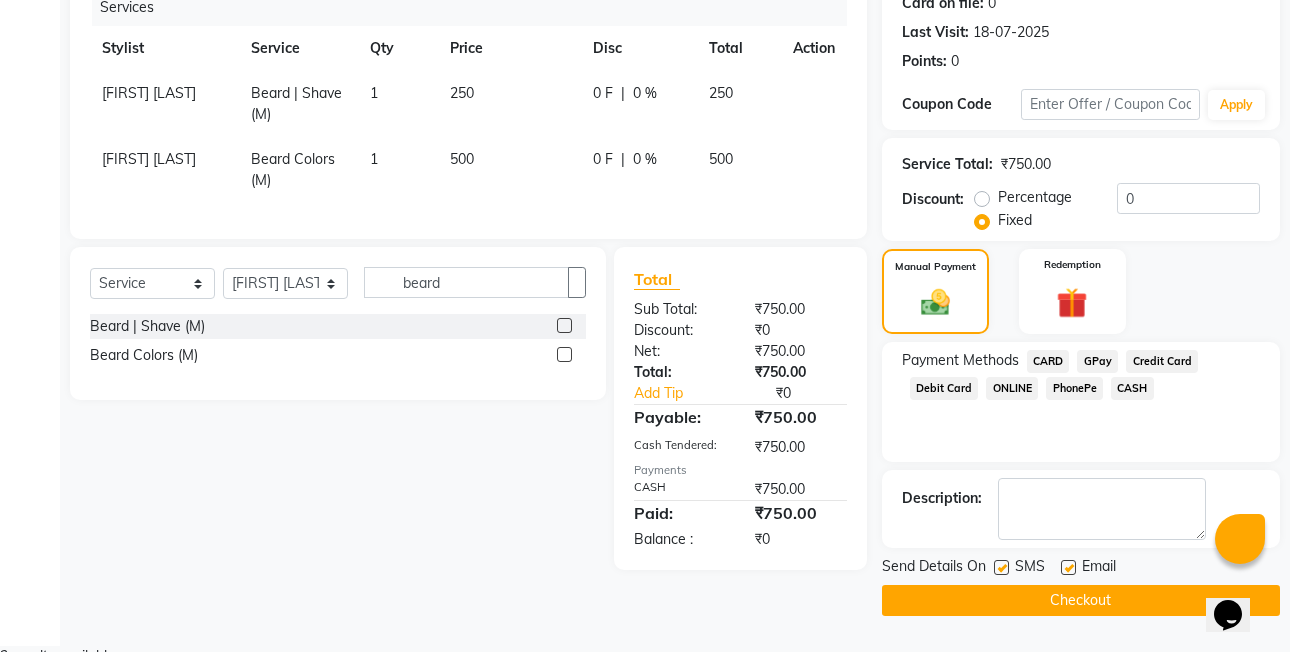 scroll, scrollTop: 261, scrollLeft: 0, axis: vertical 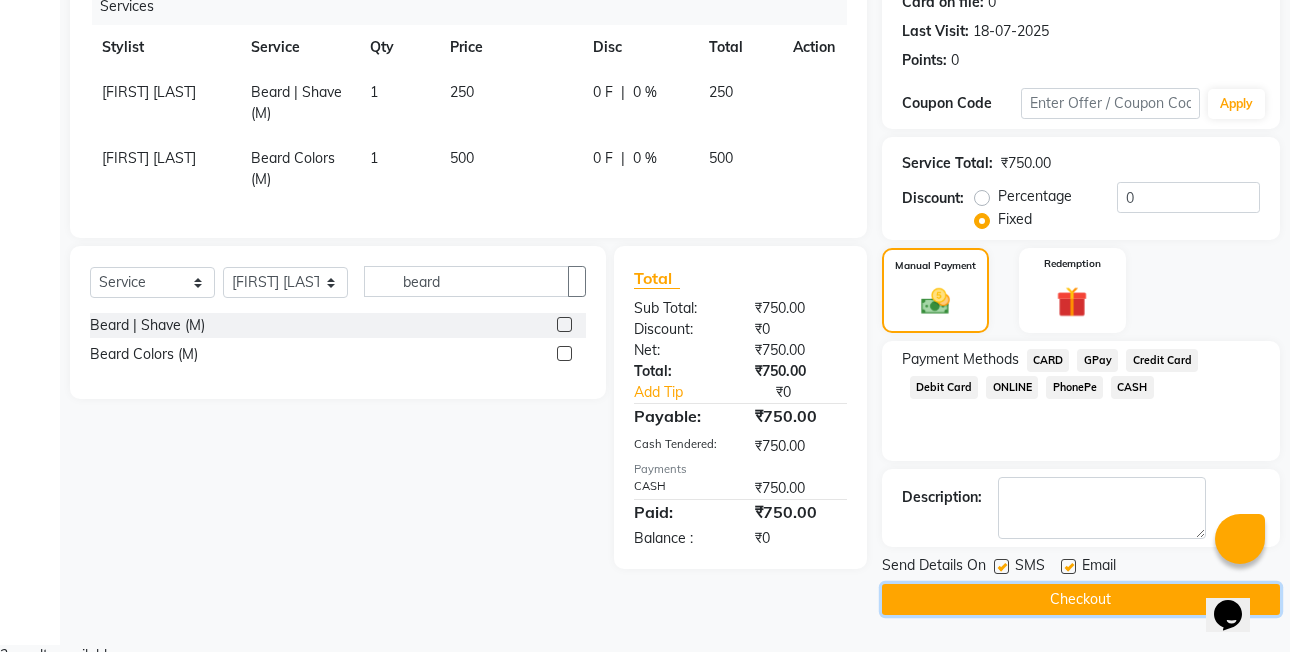 click on "Checkout" 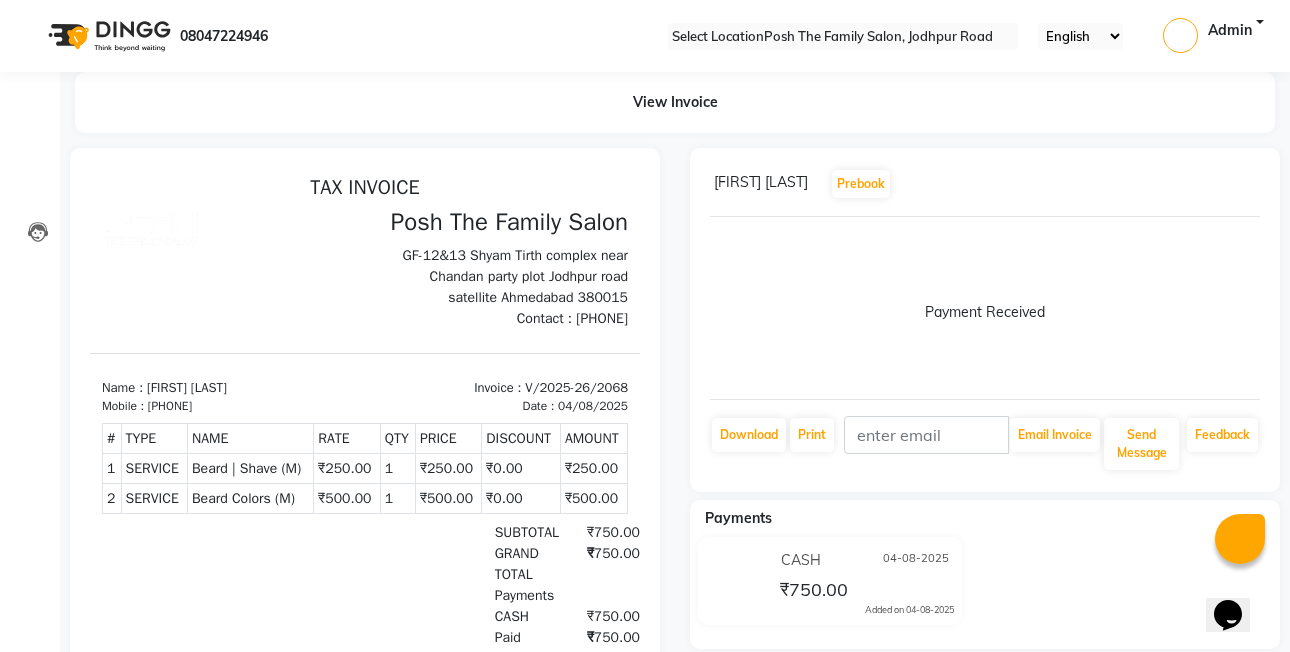 scroll, scrollTop: 0, scrollLeft: 0, axis: both 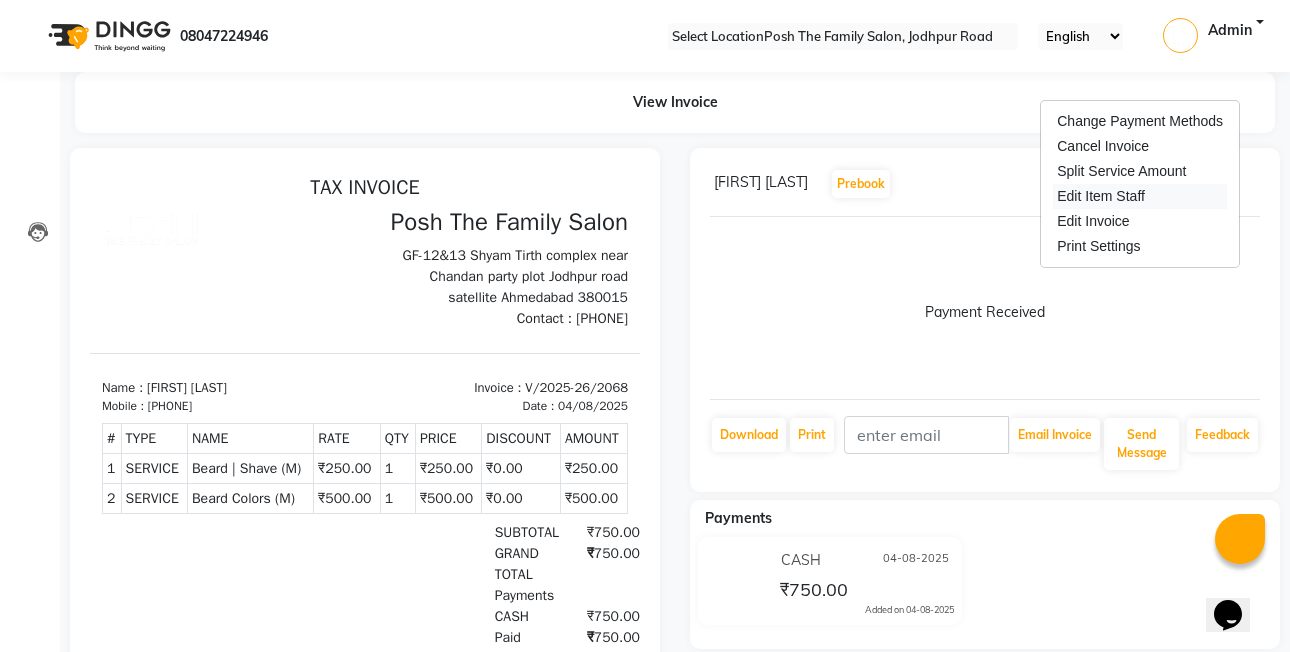 click on "Edit Item Staff" at bounding box center (1140, 196) 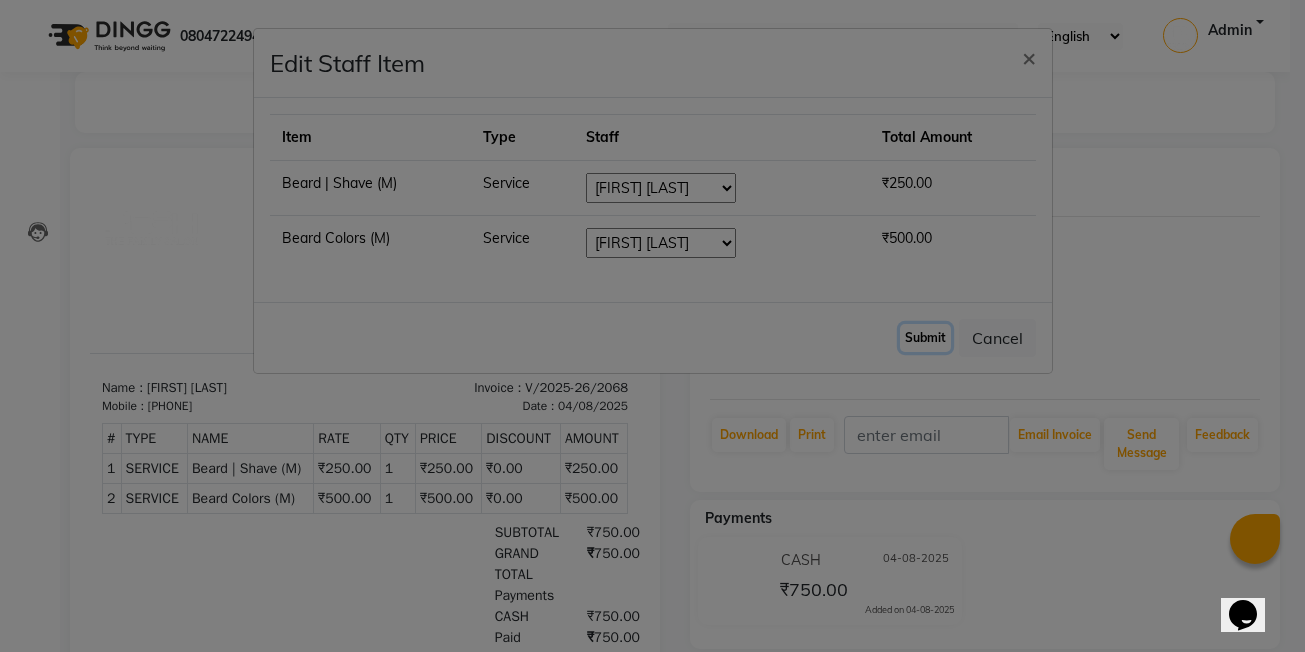 click on "Submit" 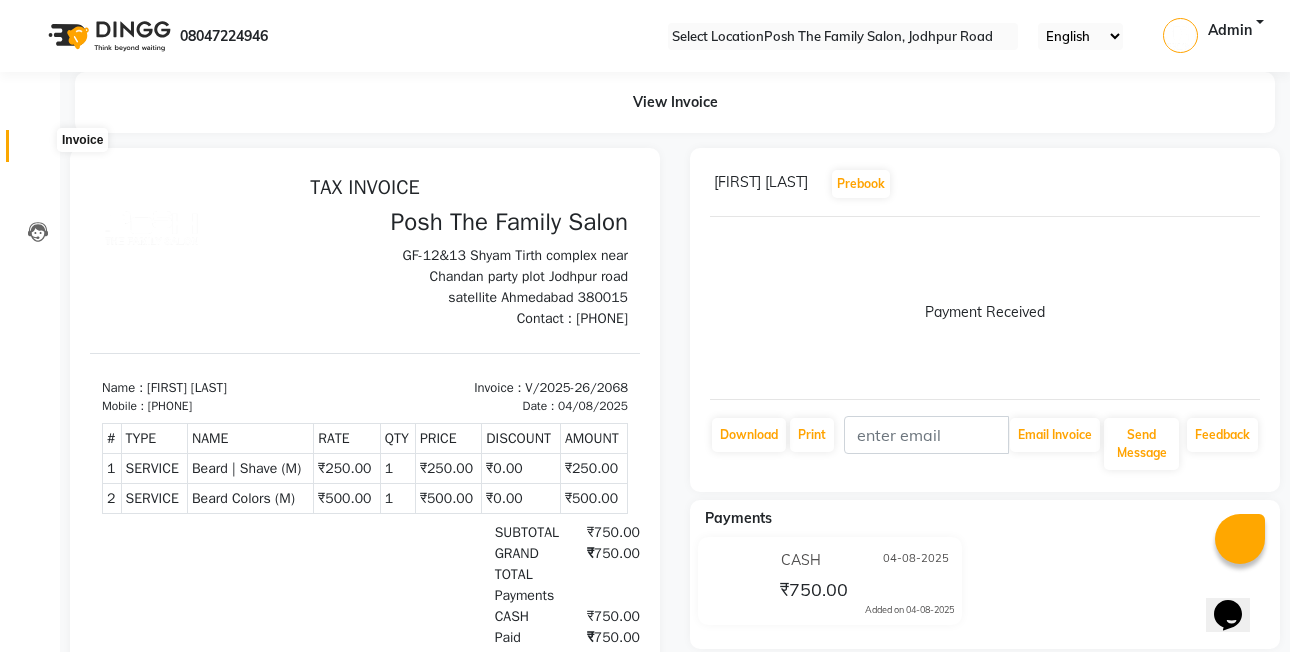 click 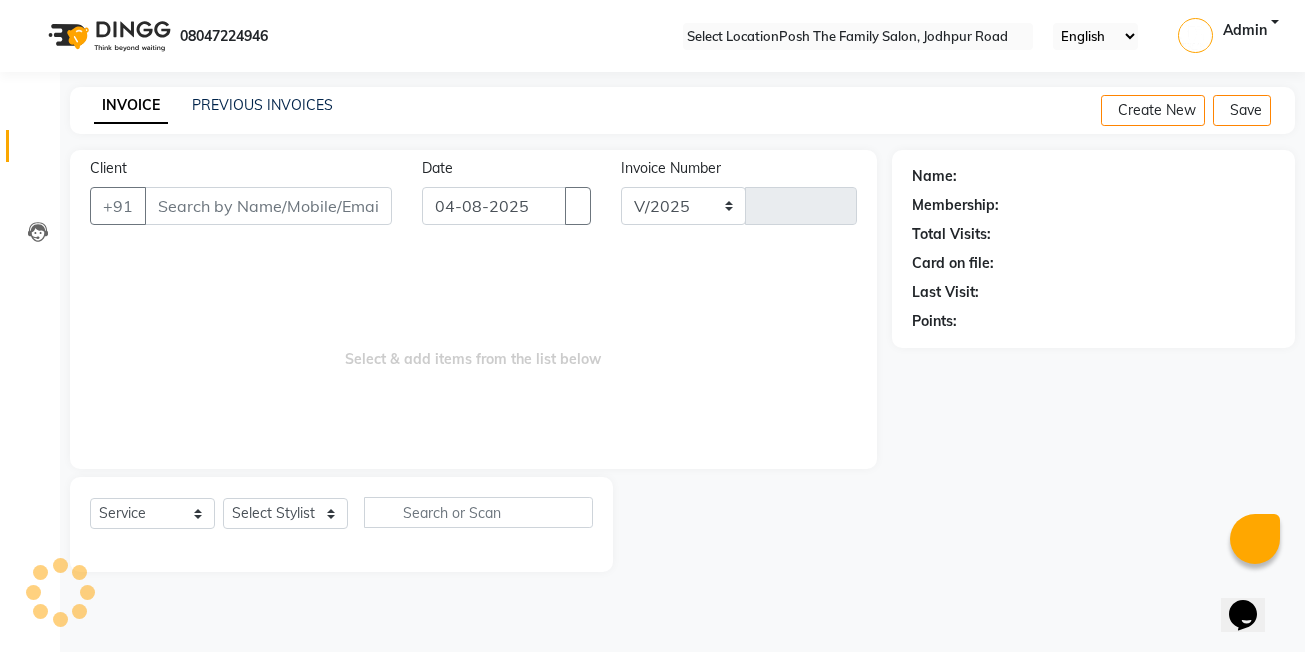 select on "6199" 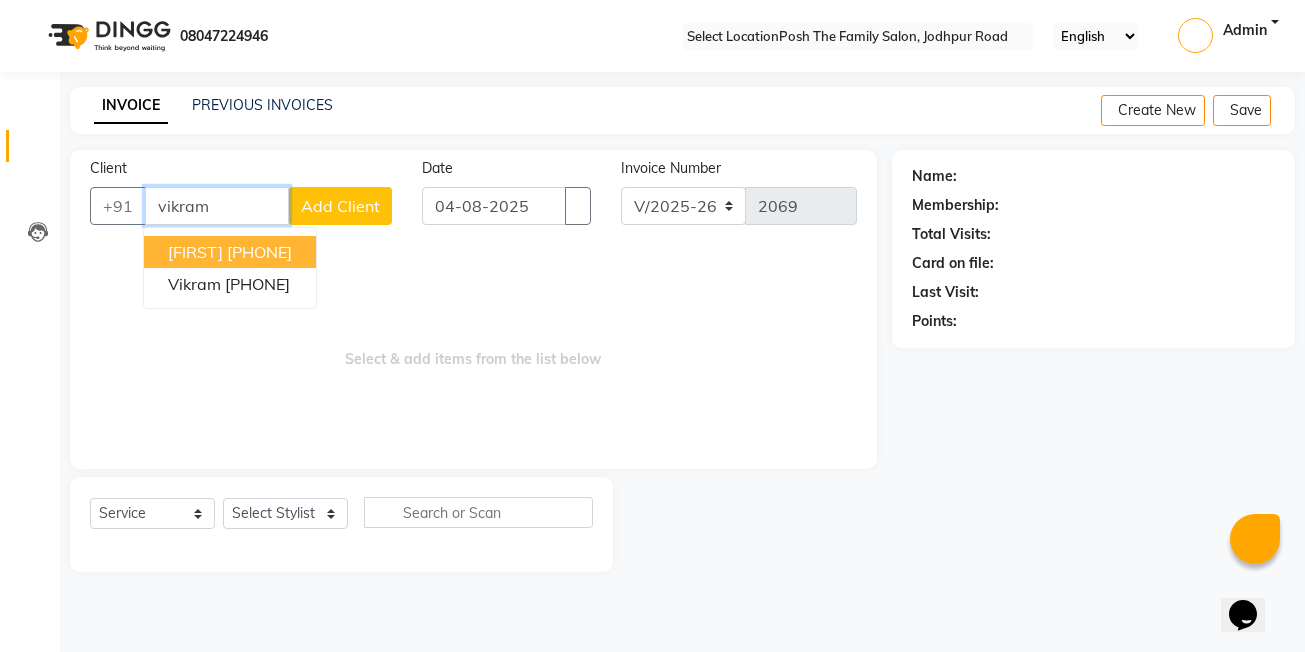 click on "[PHONE]" at bounding box center [259, 252] 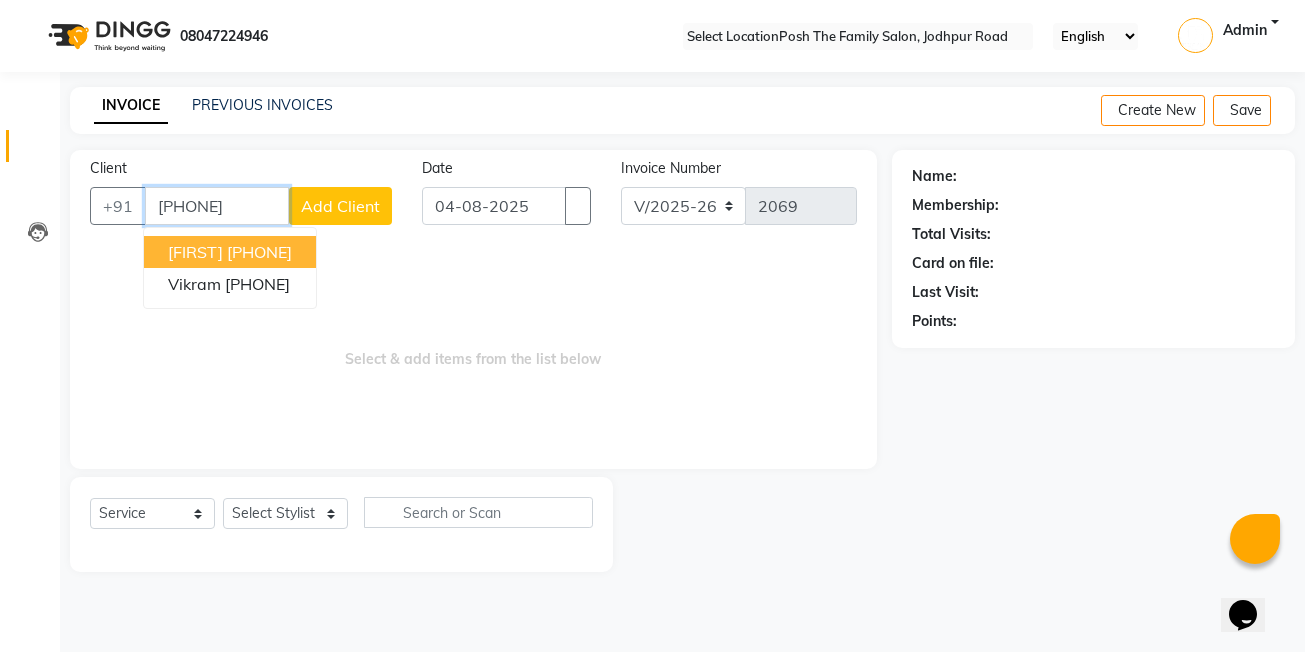 type on "[PHONE]" 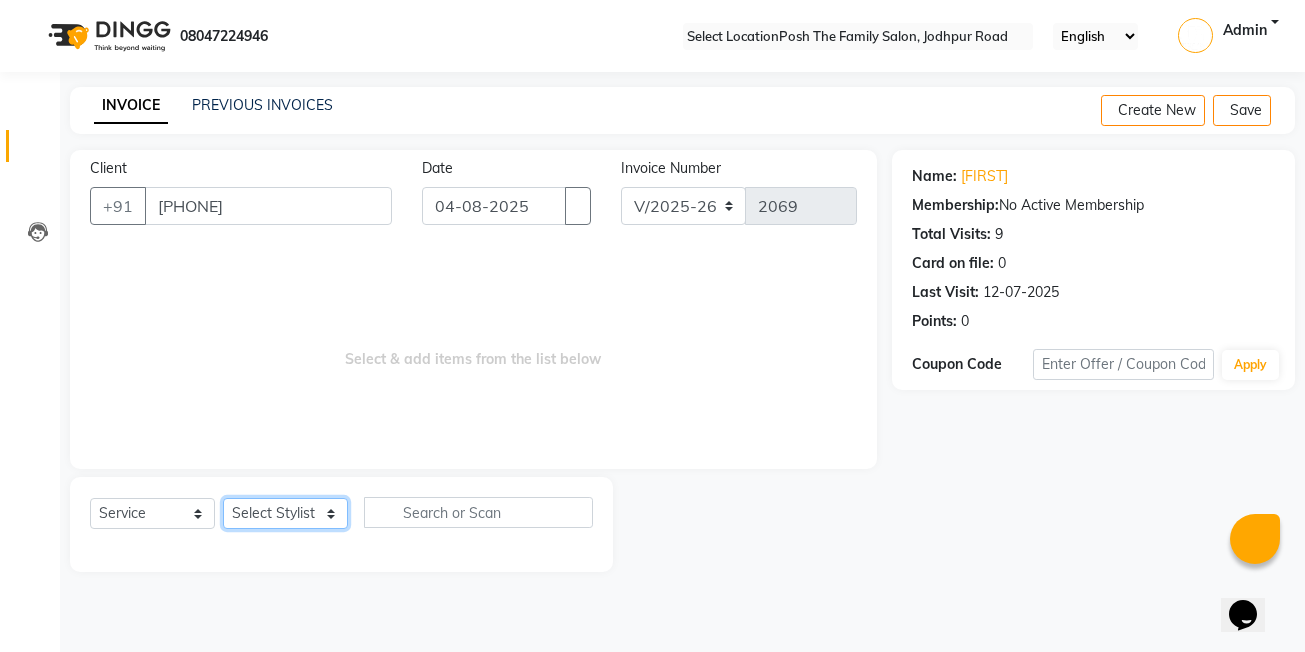 click on "Select Stylist [FIRST] [LAST] [FIRST] [LAST]  [FIRST] [LAST]  [FIRST] [LAST]  [FIRST] [LAST]  [FIRST] [LAST]  [FIRST] [LAST]  [FIRST] [LAST] ([TITLE]) [FIRST] [LAST] [FIRST] [LAST] [FIRST] [LAST] [FIRST] [LAST] [FIRST] [LAST] [FIRST] [LAST] [FIRST] [LAST] [FIRST] [LAST] master Master Stylist   Master Stylist (M)  Total Sub Total: ₹350.00 Discount: ₹0 Net: ₹350.00 Total: ₹350.00 Add Tip ₹0 Payable: ₹350.00 Paid: ₹0 Balance   : ₹350.00" 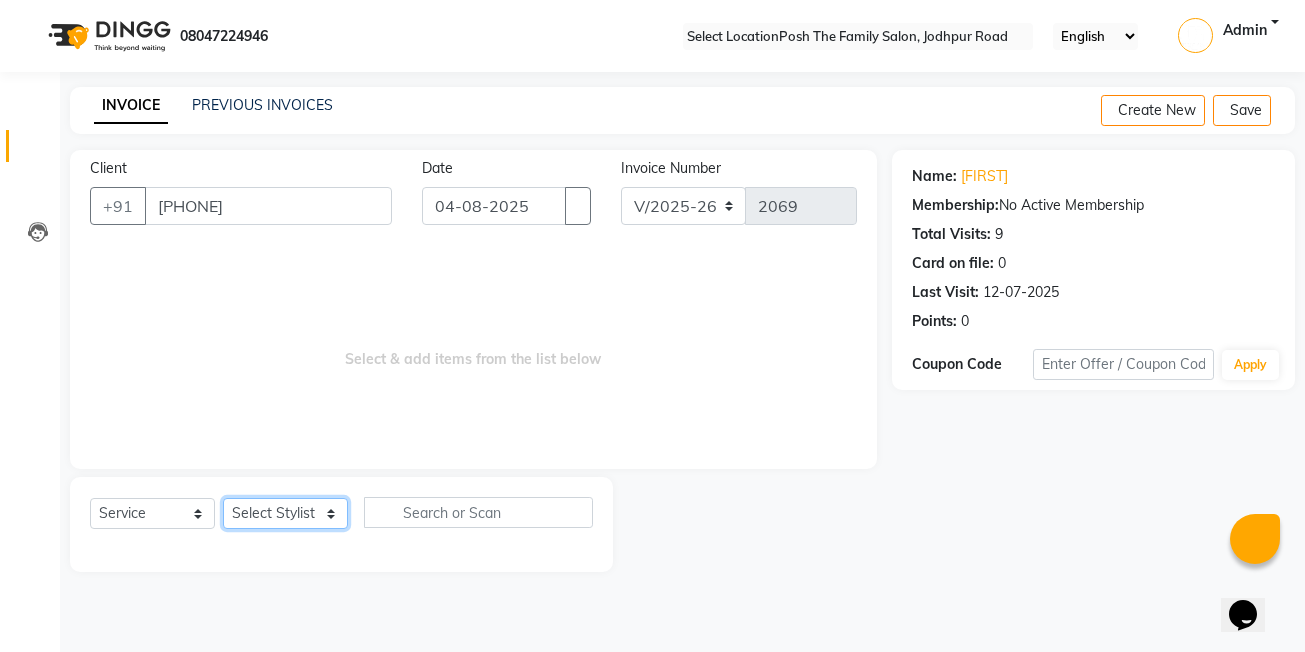 select on "53726" 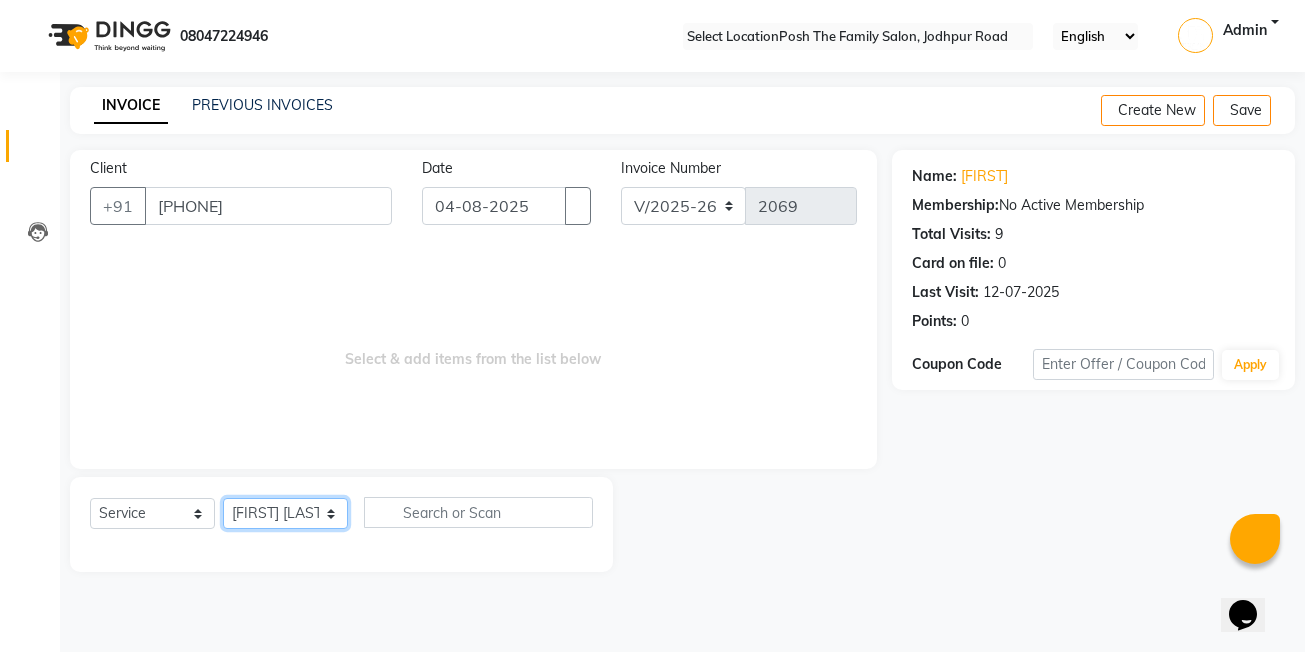 click on "Select Stylist [FIRST] [LAST] [FIRST] [LAST]  [FIRST] [LAST]  [FIRST] [LAST]  [FIRST] [LAST]  [FIRST] [LAST]  [FIRST] [LAST]  [FIRST] [LAST] ([TITLE]) [FIRST] [LAST] [FIRST] [LAST] [FIRST] [LAST] [FIRST] [LAST] [FIRST] [LAST] [FIRST] [LAST] [FIRST] [LAST] [FIRST] [LAST] master Master Stylist   Master Stylist (M)  Total Sub Total: ₹350.00 Discount: ₹0 Net: ₹350.00 Total: ₹350.00 Add Tip ₹0 Payable: ₹350.00 Paid: ₹0 Balance   : ₹350.00" 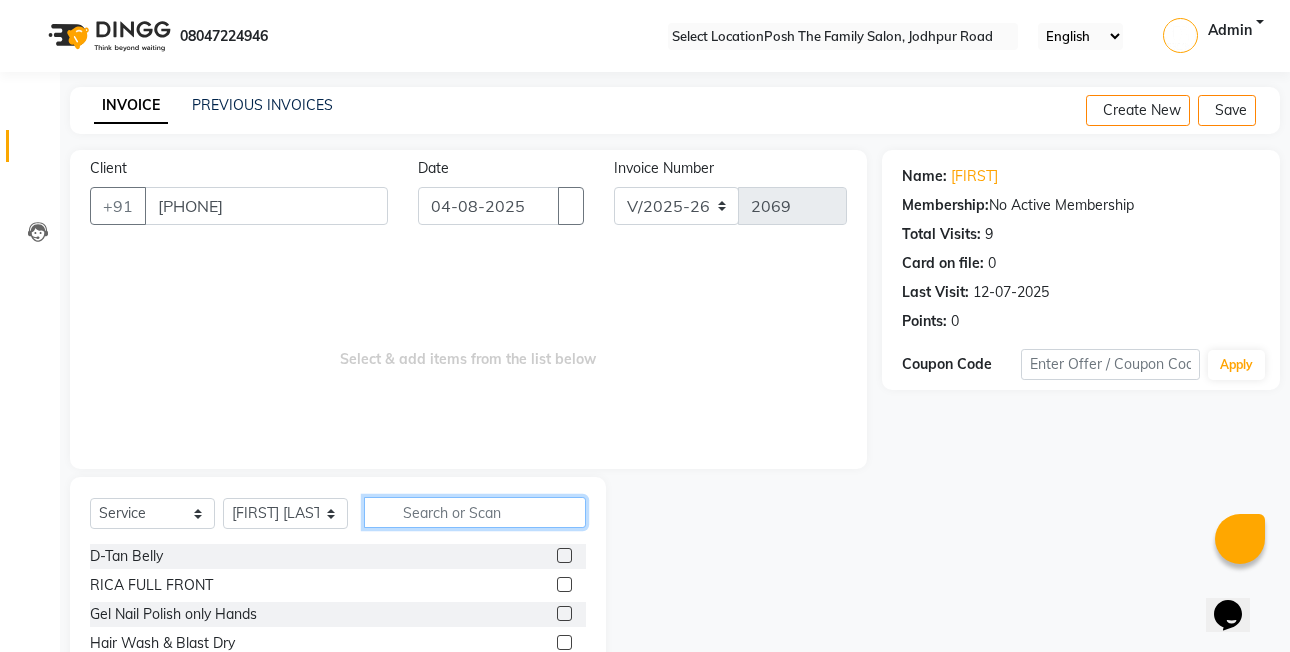 drag, startPoint x: 460, startPoint y: 523, endPoint x: 456, endPoint y: 513, distance: 10.770329 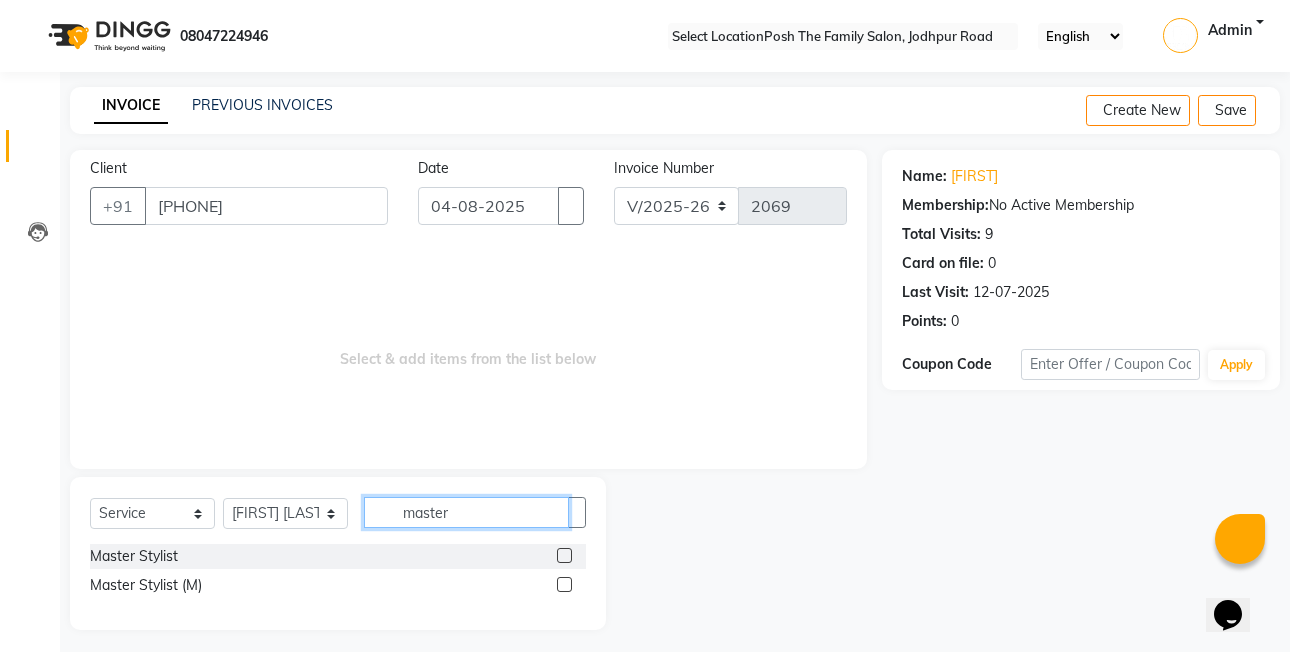 type on "master" 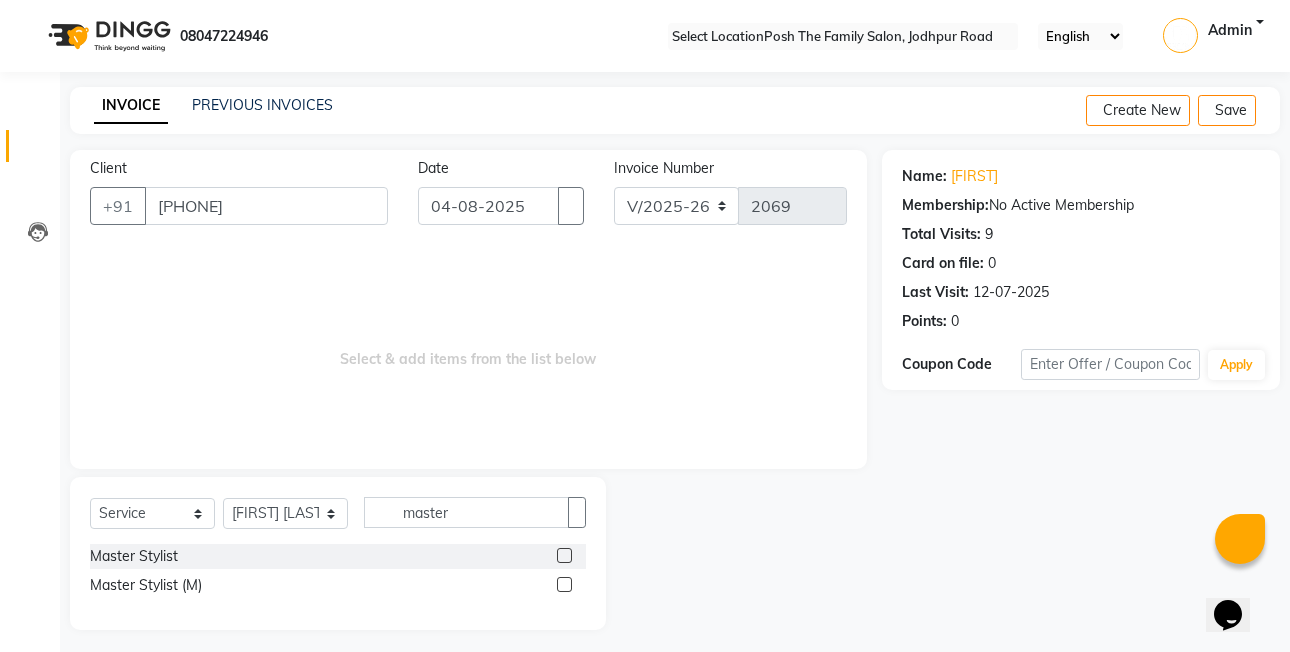 click 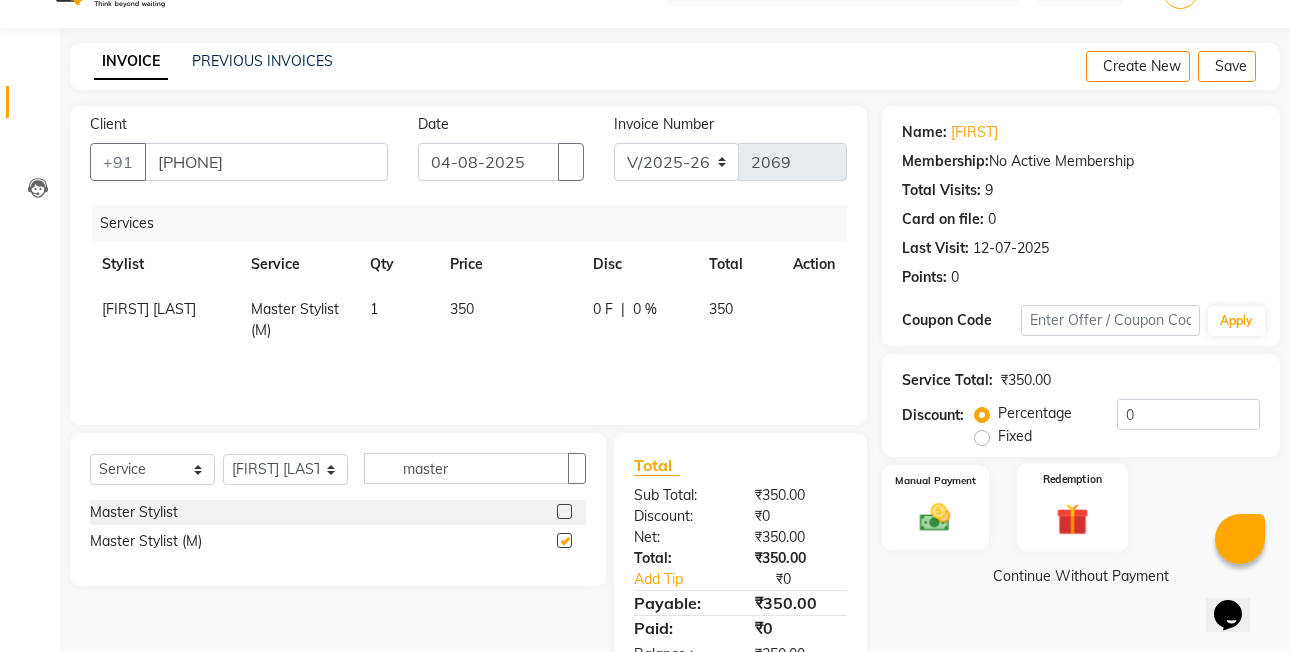 checkbox on "false" 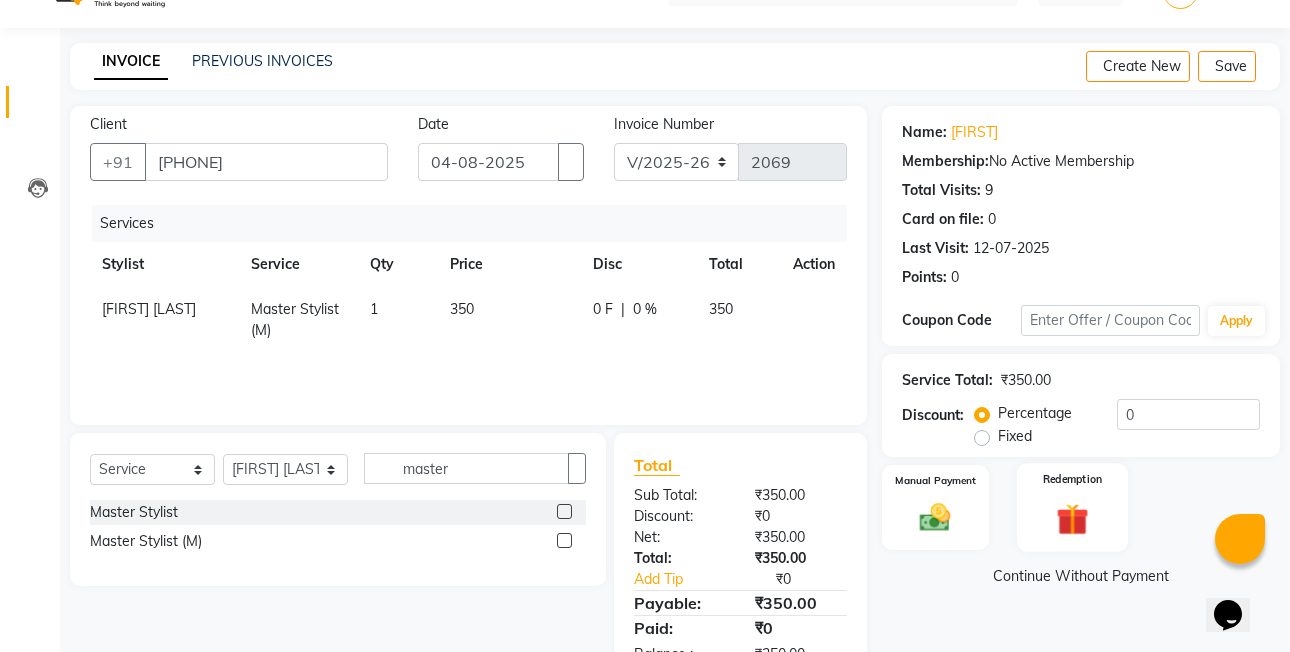 scroll, scrollTop: 106, scrollLeft: 0, axis: vertical 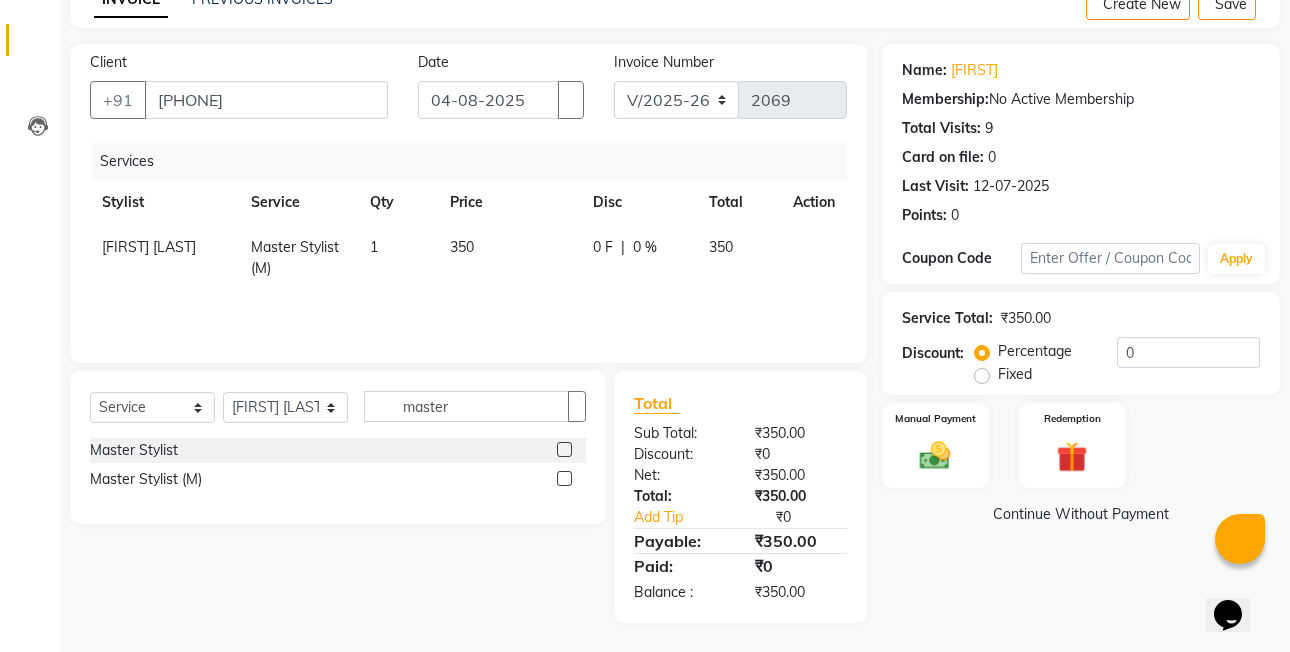 click on "Fixed" 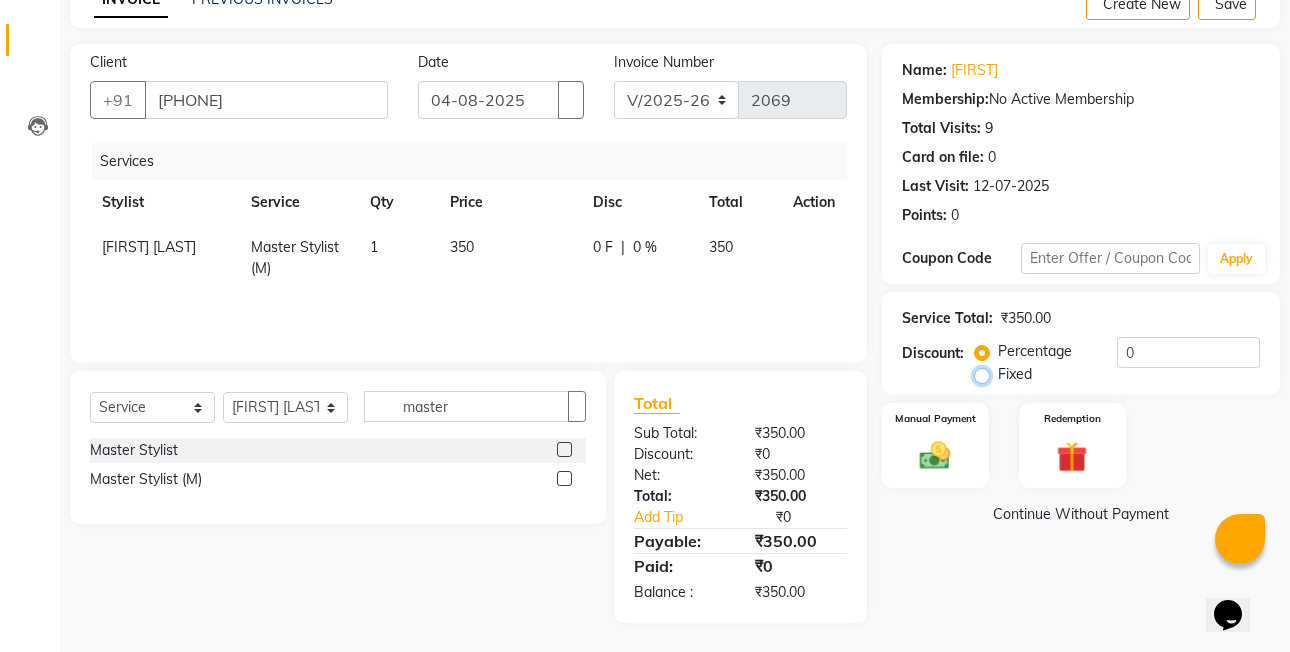 click on "Fixed" at bounding box center [986, 374] 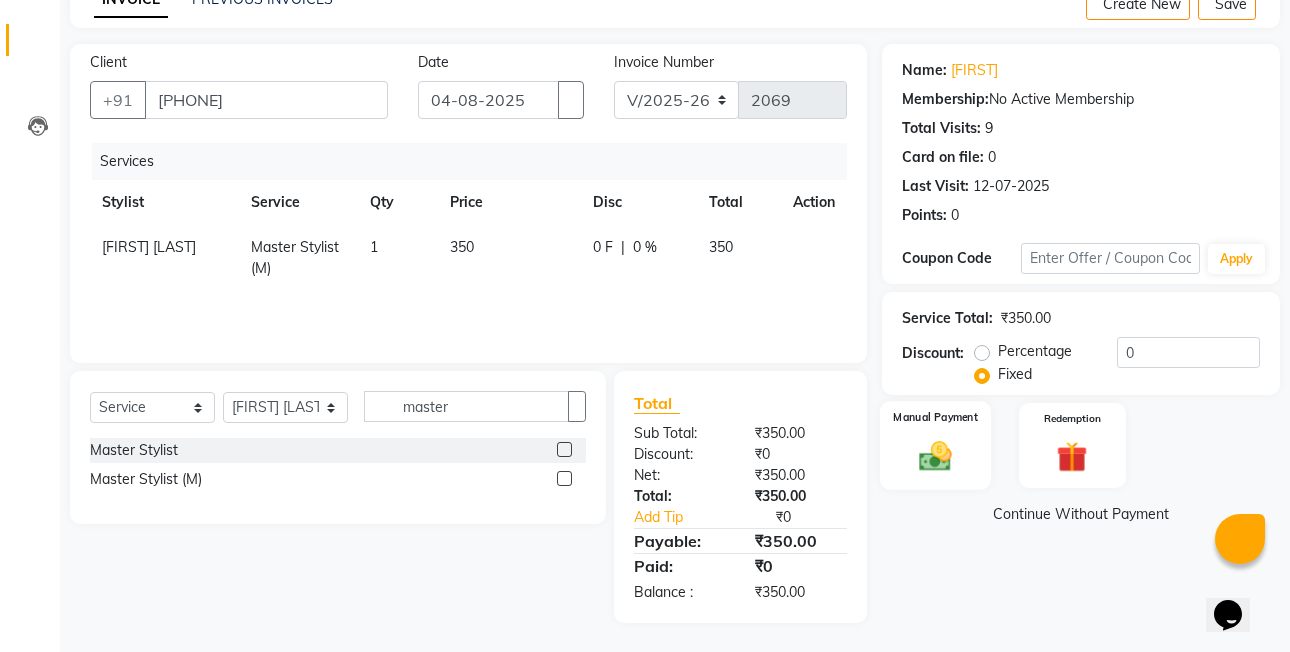 click on "Manual Payment" 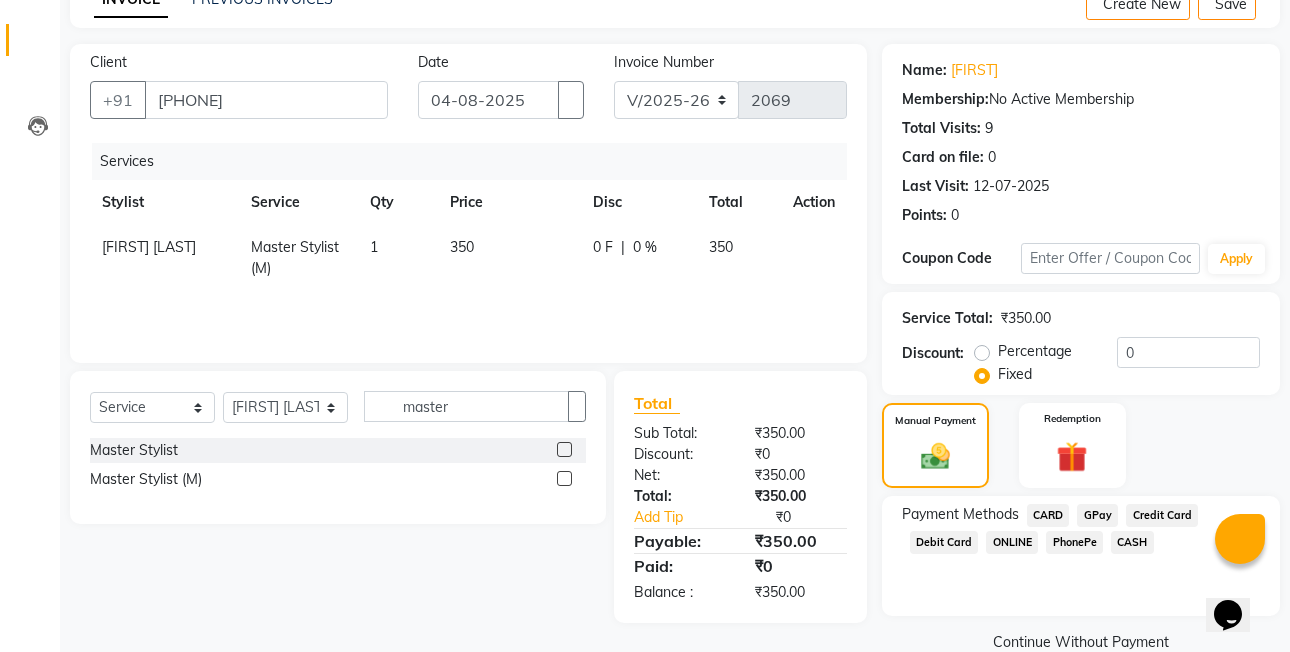 scroll, scrollTop: 148, scrollLeft: 0, axis: vertical 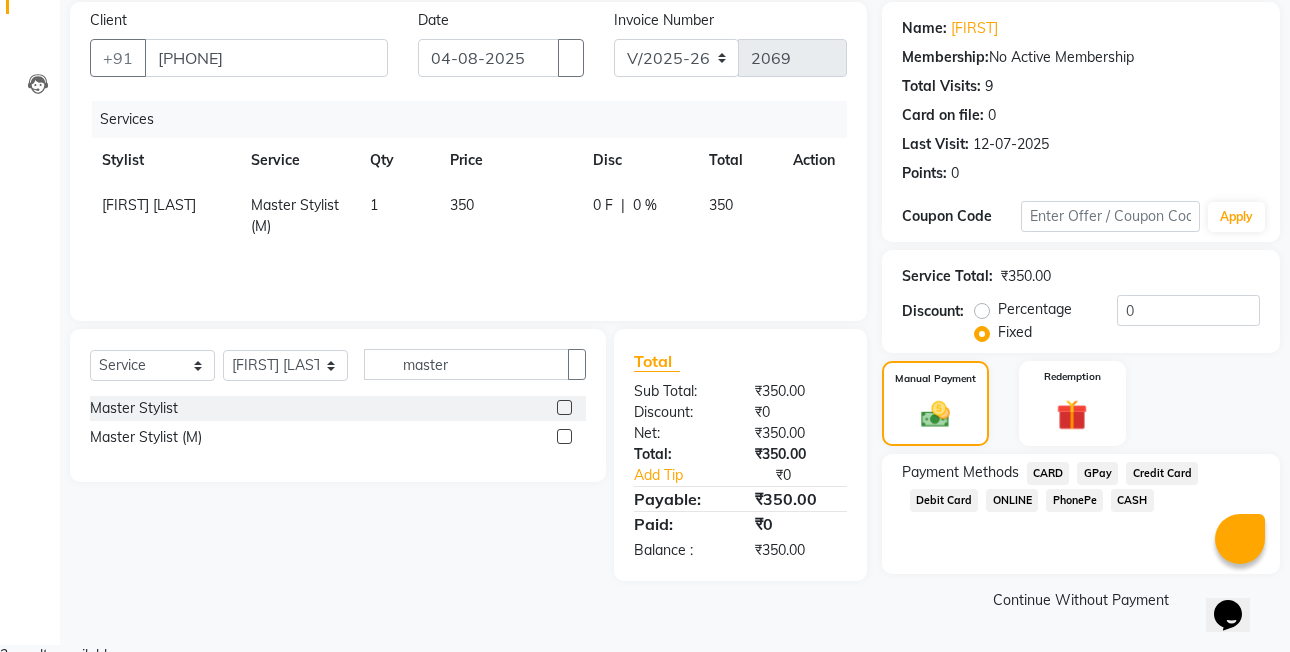 click on "CASH" 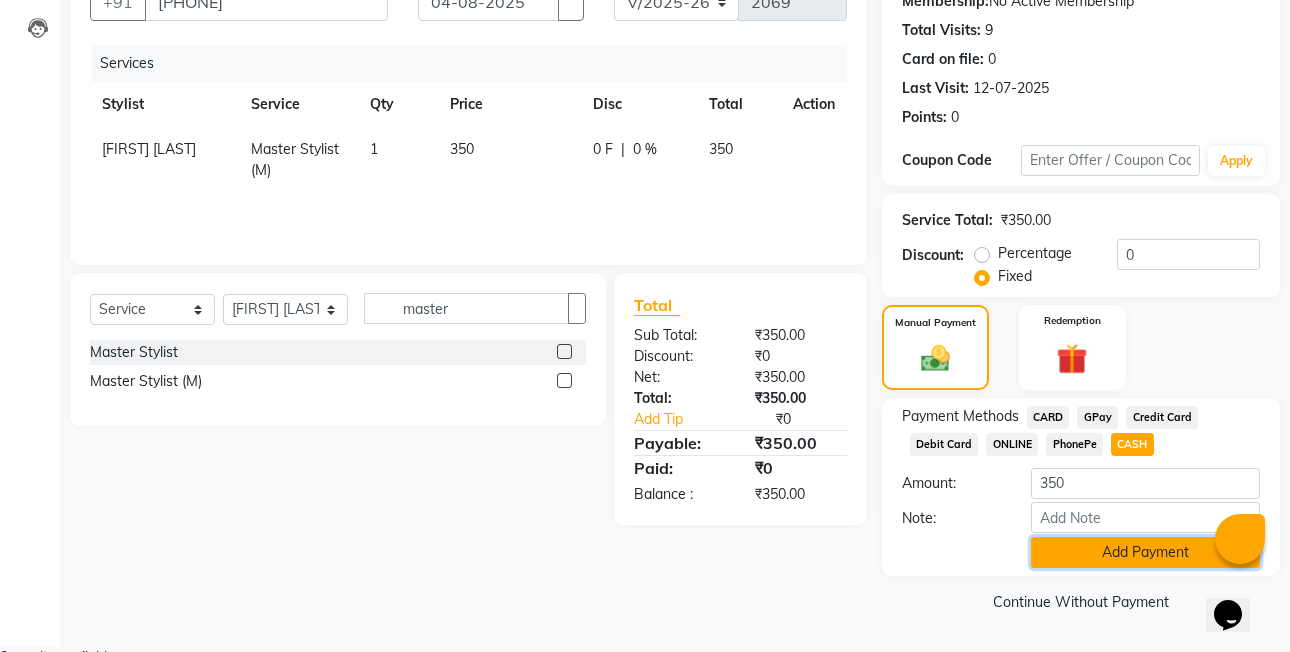 click on "Add Payment" 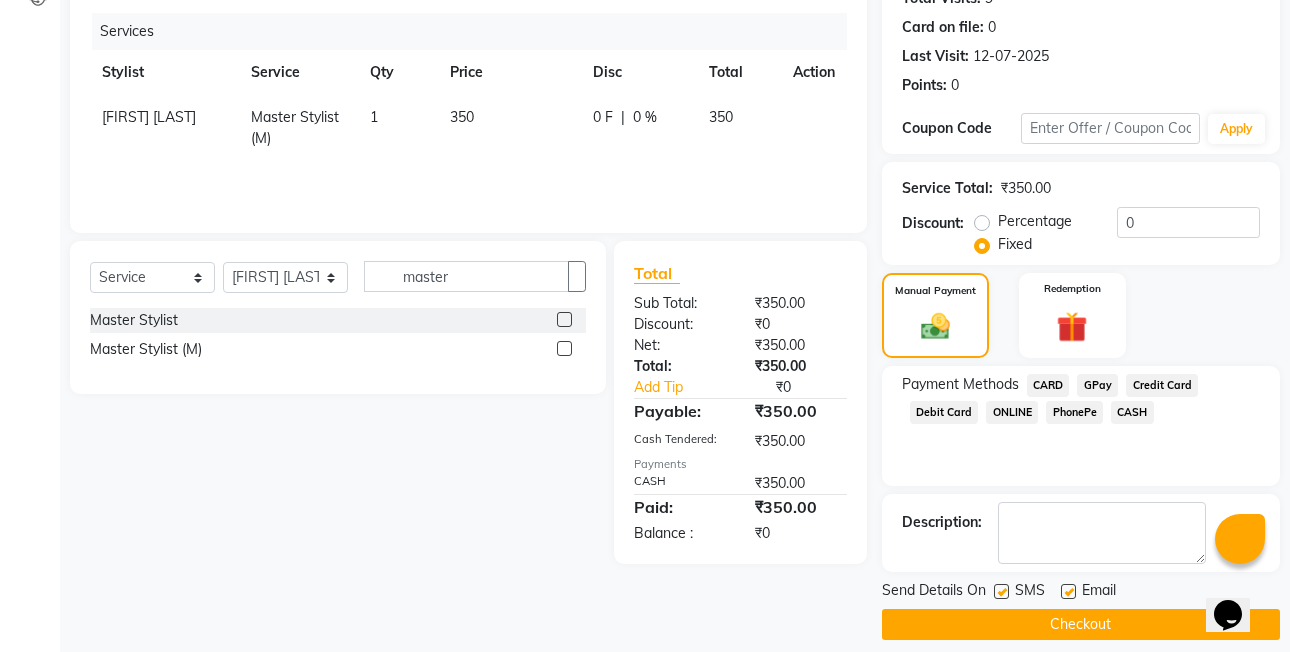 scroll, scrollTop: 261, scrollLeft: 0, axis: vertical 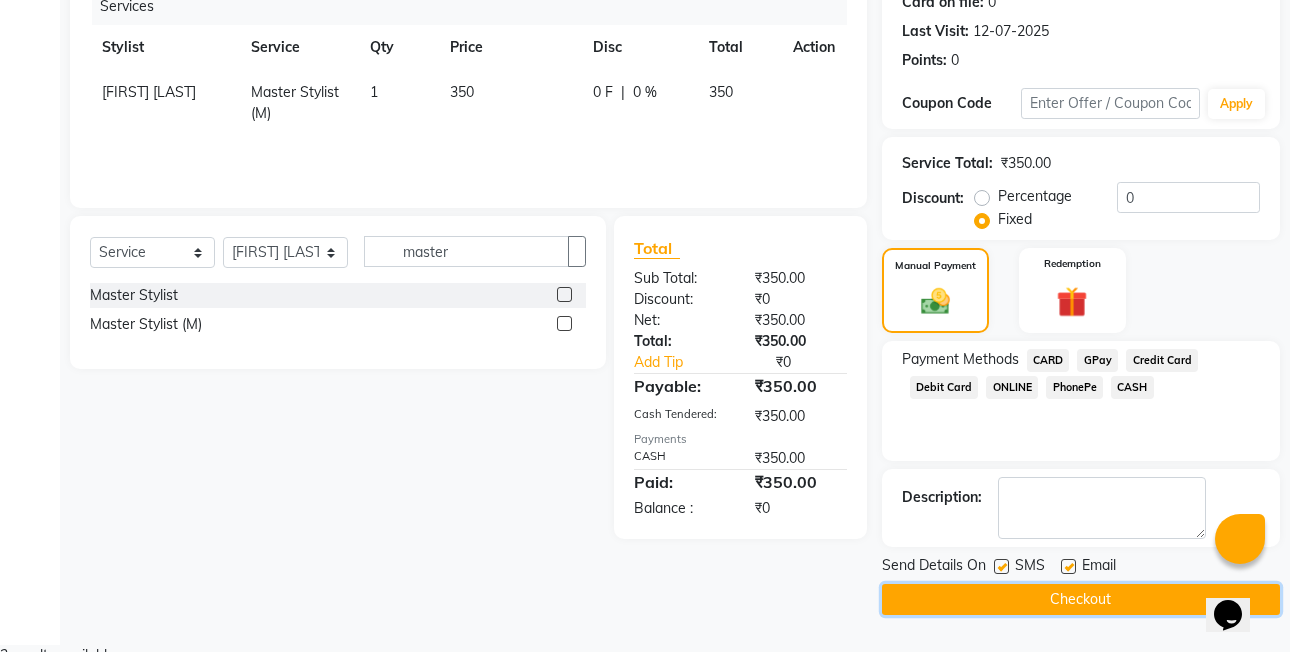 click on "Checkout" 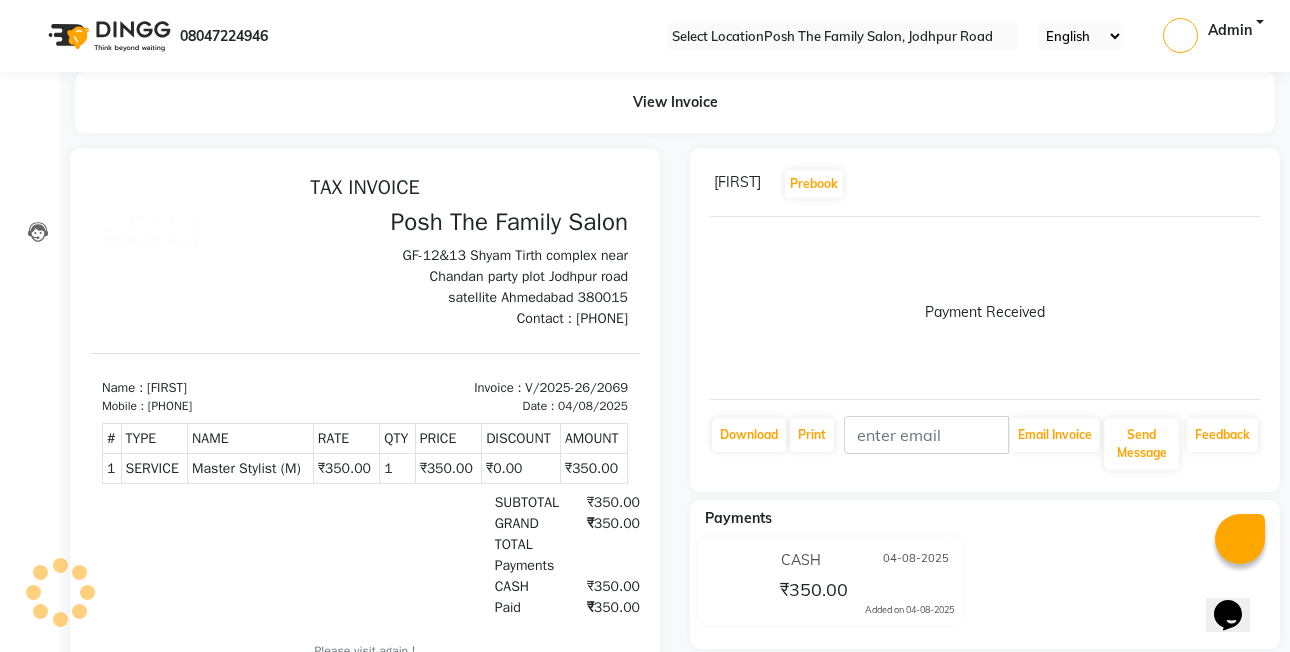 scroll, scrollTop: 0, scrollLeft: 0, axis: both 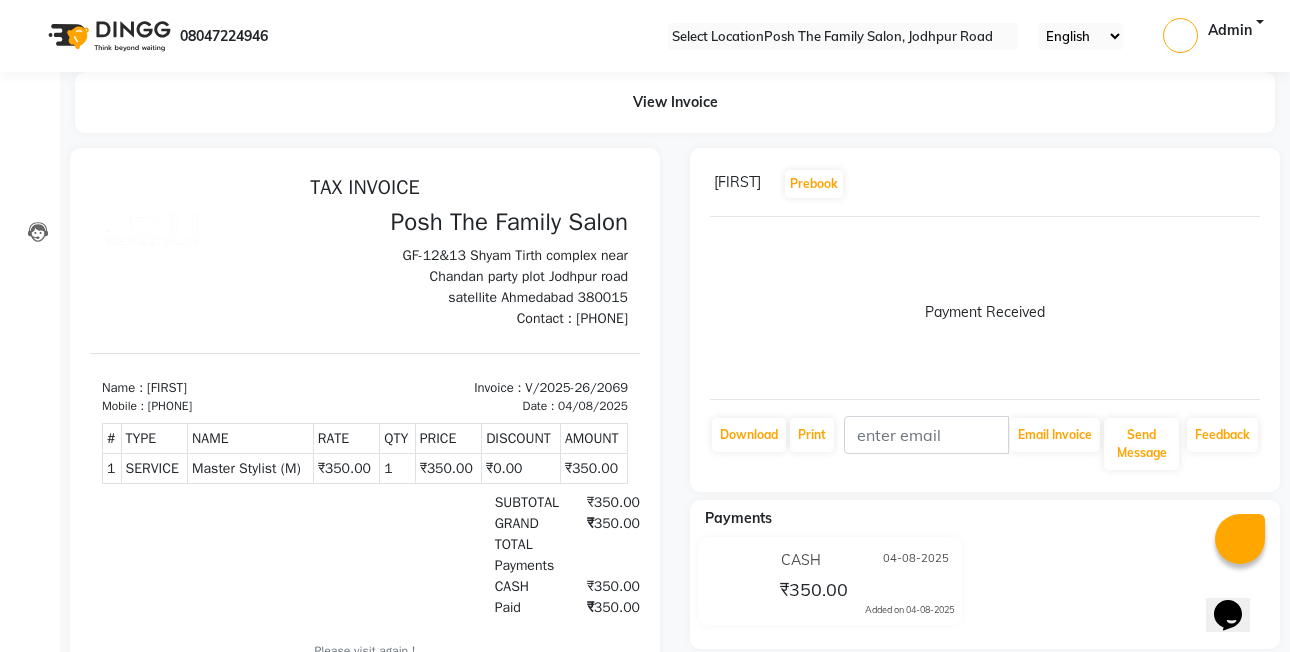 click on "[FIRST]   Prebook" 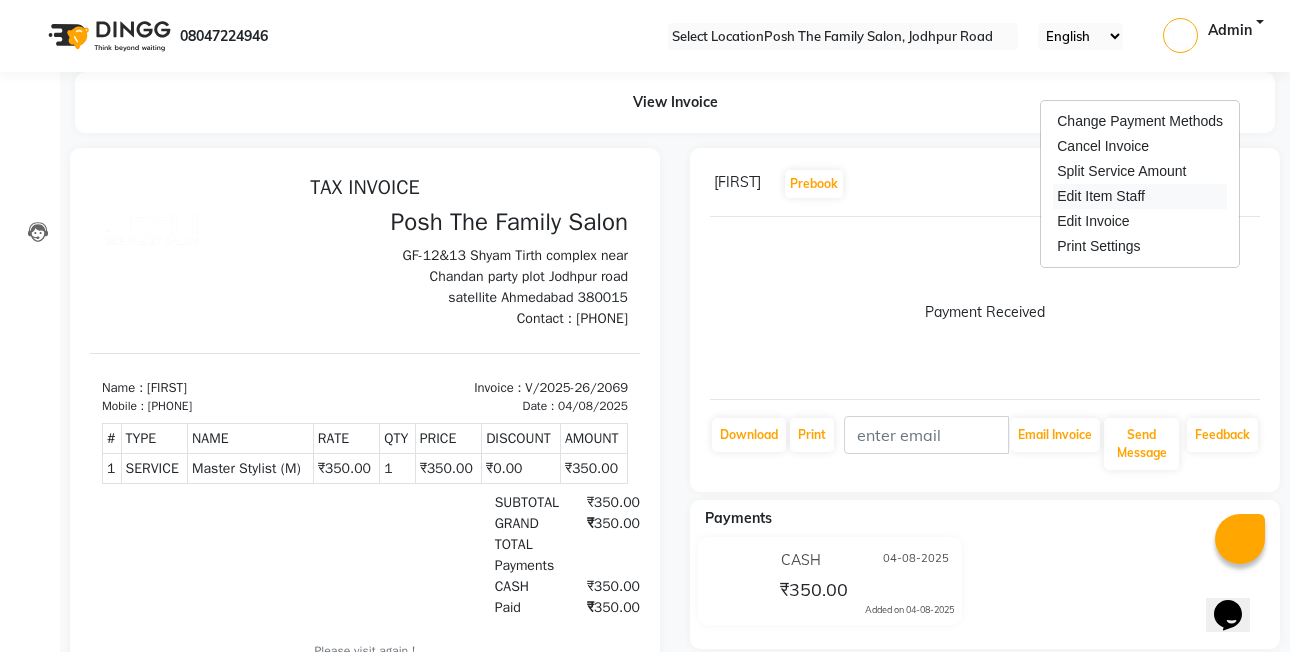 click on "Edit Item Staff" at bounding box center (1140, 196) 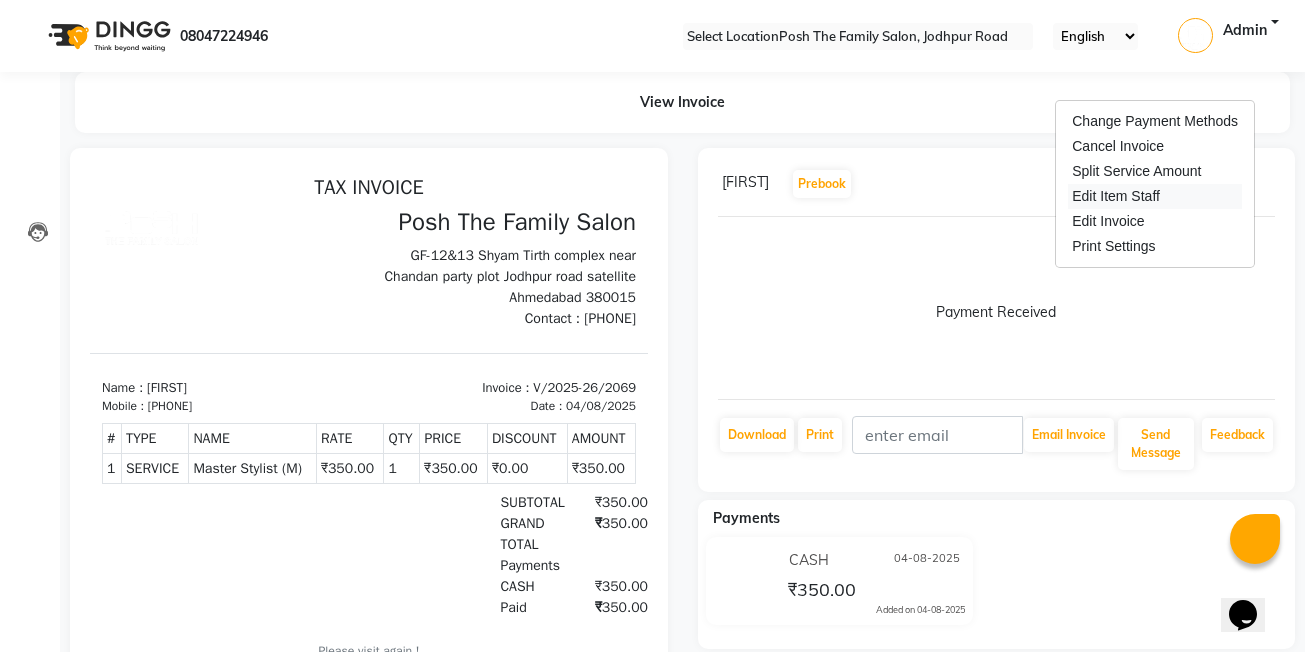 select 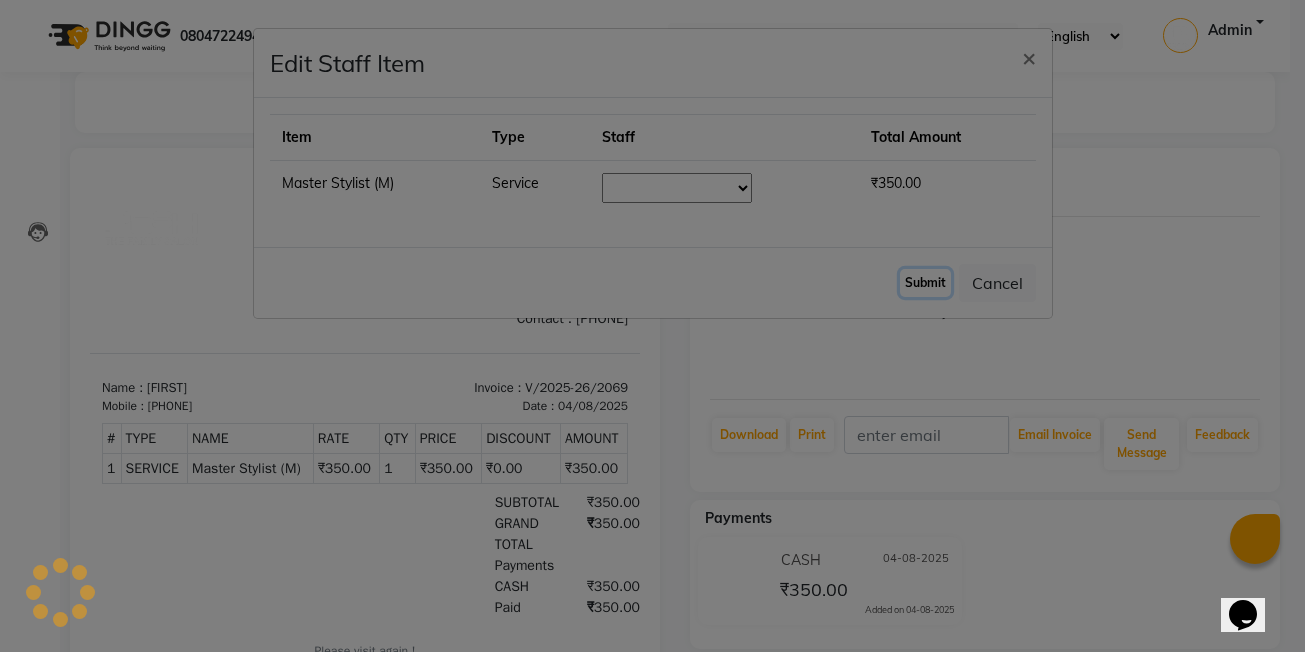 click on "Submit" 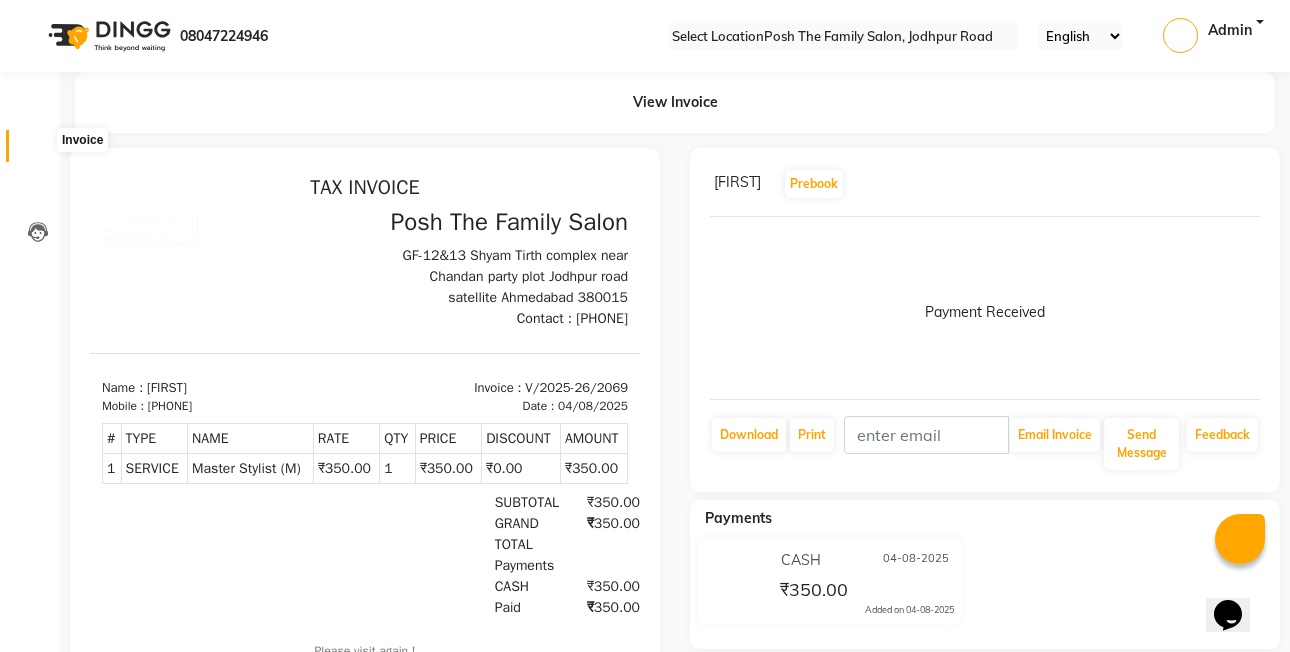 click 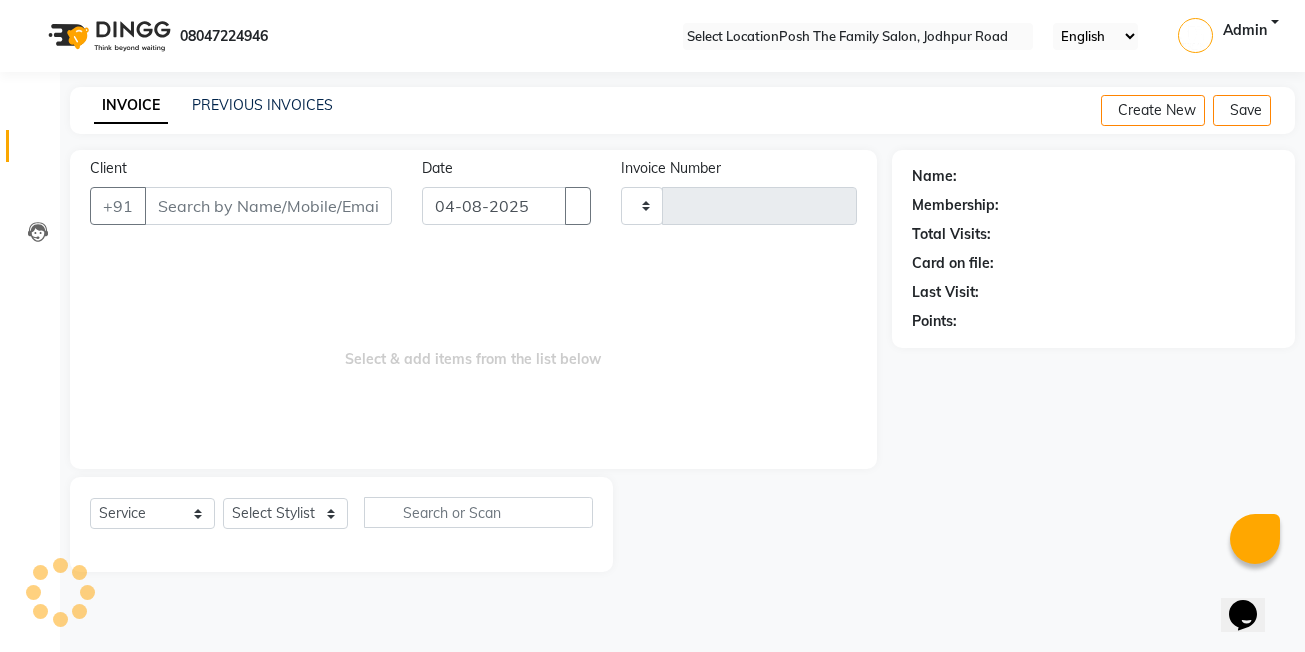 type on "2070" 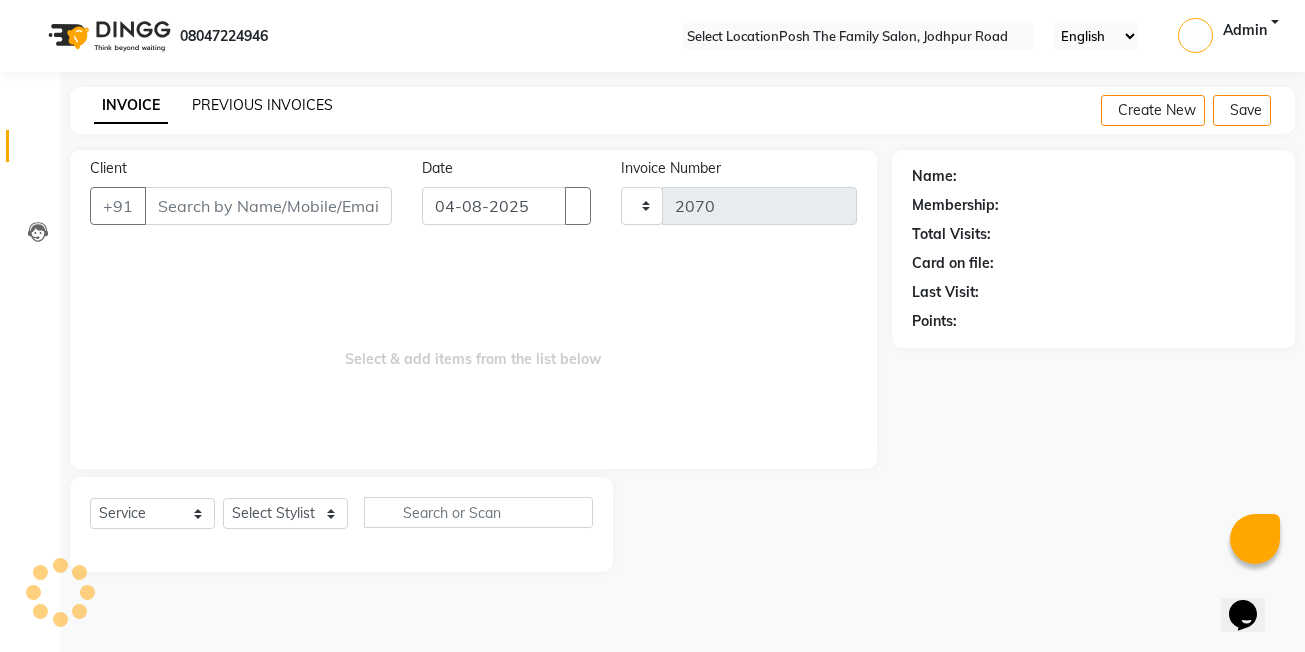 select on "6199" 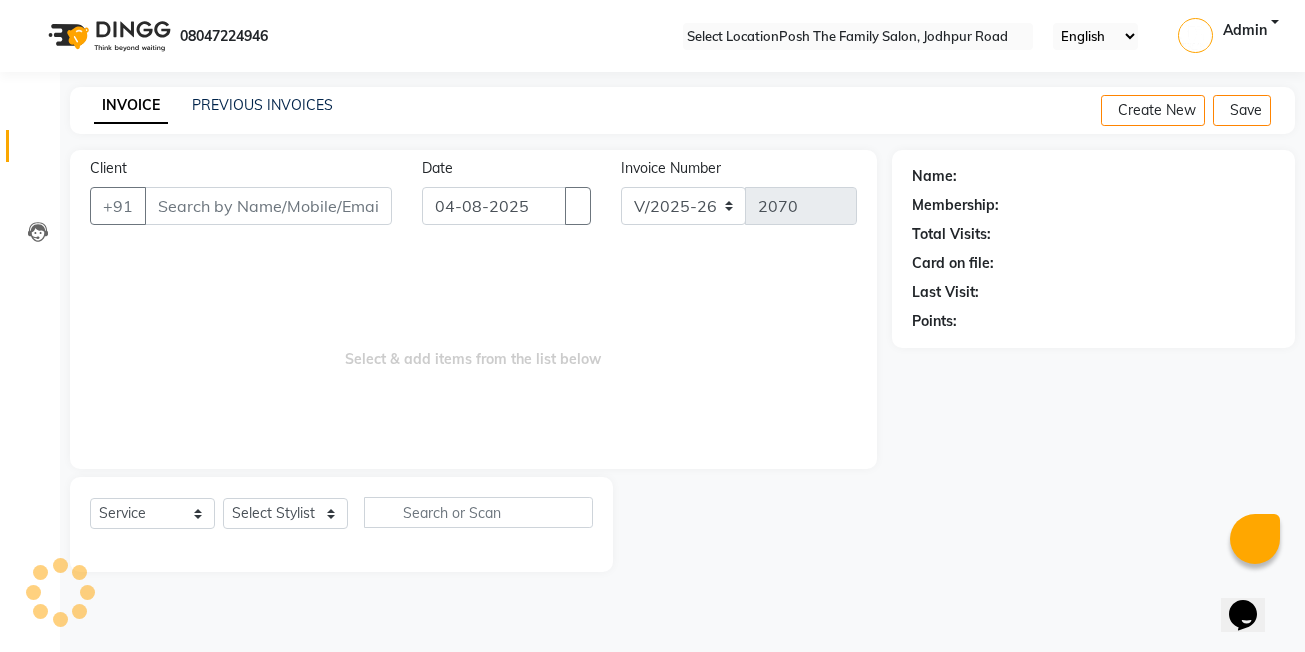 click on "Client" at bounding box center (268, 206) 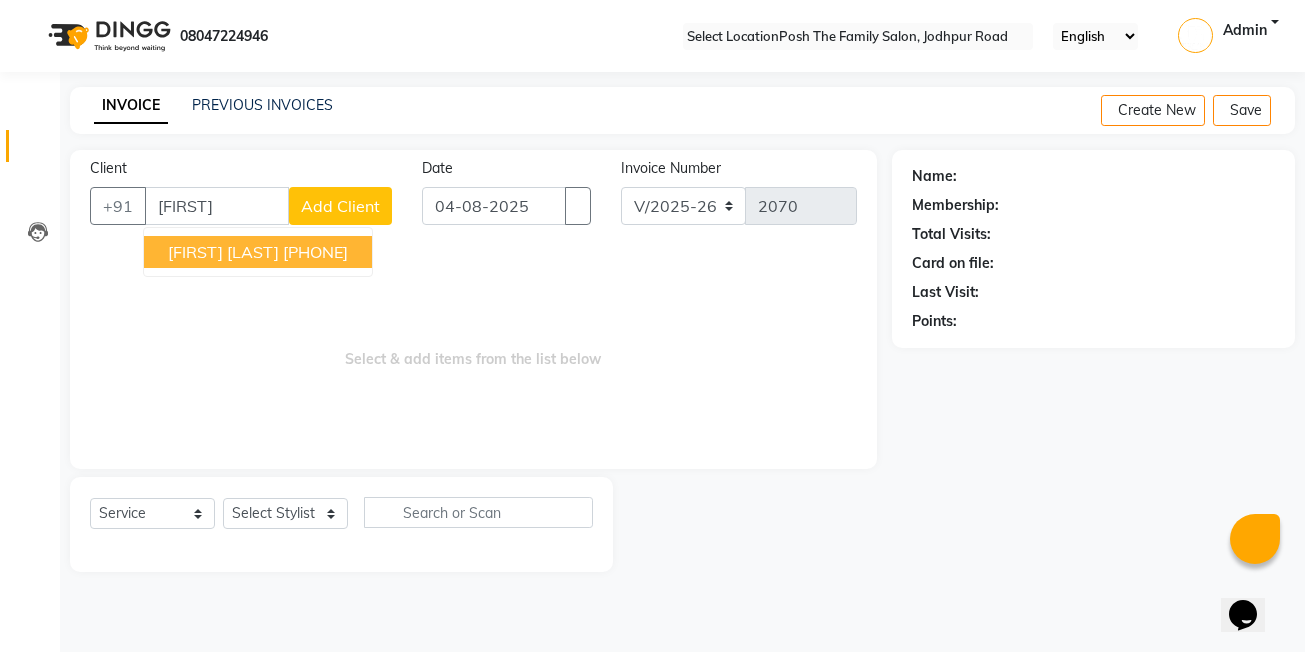 click on "[PHONE]" at bounding box center [315, 252] 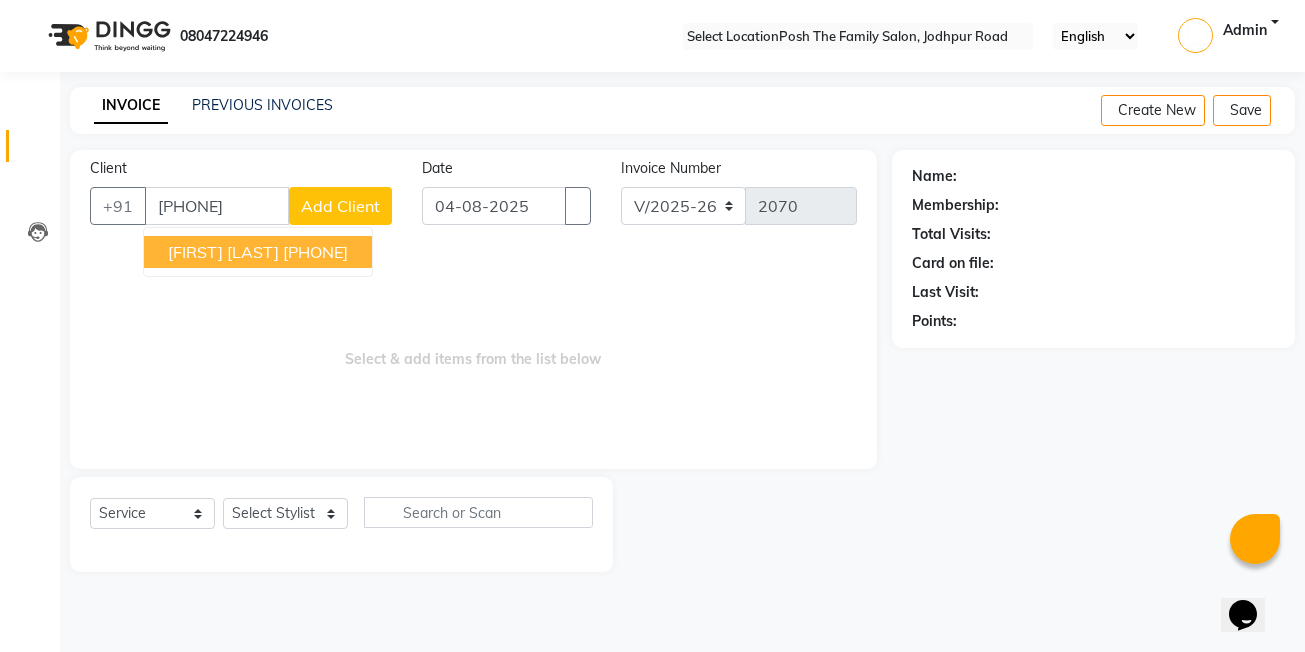 type on "[PHONE]" 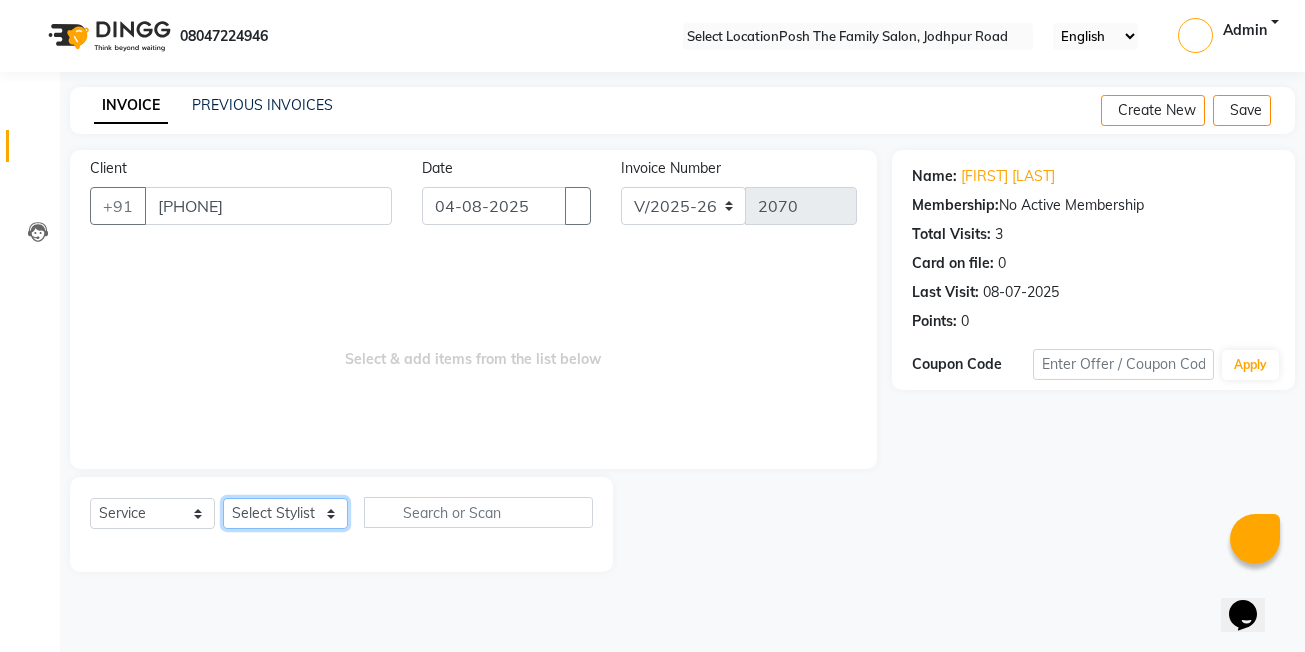 click on "Select Stylist [FIRST] [LAST] [FIRST] [LAST]  [FIRST] [LAST]  [FIRST] [LAST]  [FIRST] [LAST]  [FIRST] [LAST]  [FIRST] [LAST]  [FIRST] [LAST] ([TITLE]) [FIRST] [LAST] [FIRST] [LAST] [FIRST] [LAST] [FIRST] [LAST] [FIRST] [LAST] [FIRST] [LAST] [FIRST] [LAST] [FIRST] [LAST] master Master Stylist   Master Stylist (M)  Total Sub Total: ₹350.00 Discount: ₹0 Net: ₹350.00 Total: ₹350.00 Add Tip ₹0 Payable: ₹350.00 Paid: ₹0 Balance   : ₹350.00" 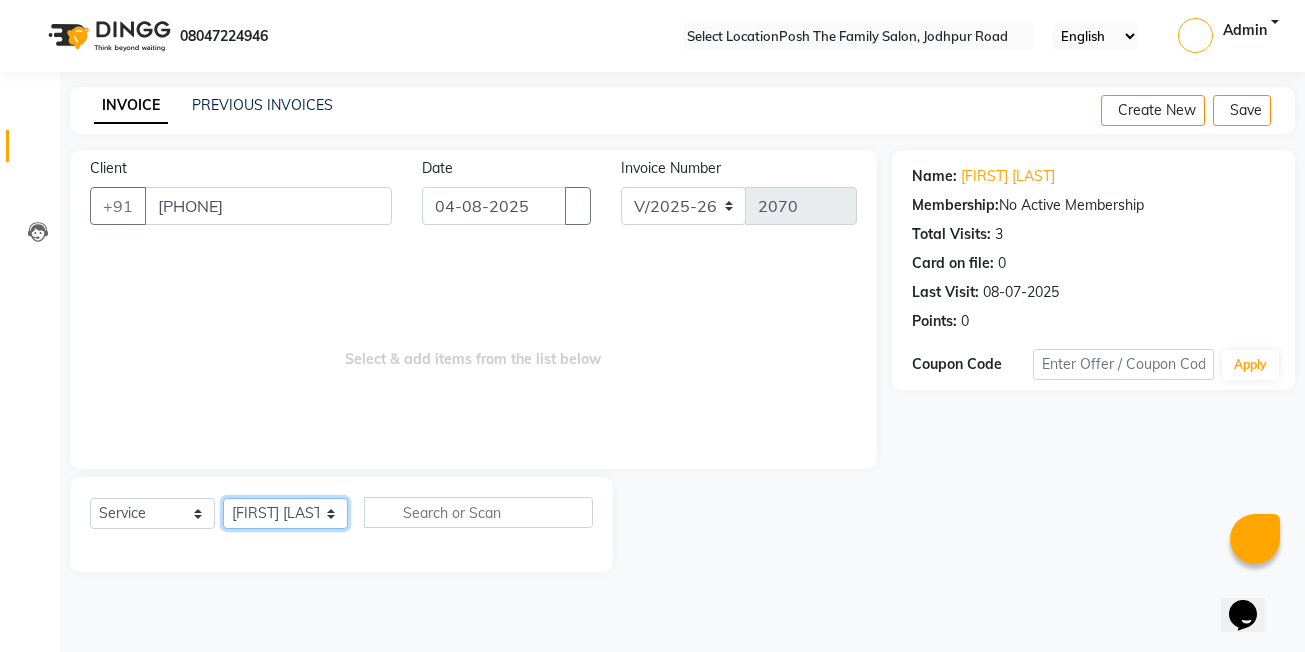 click on "Select Stylist [FIRST] [LAST] [FIRST] [LAST]  [FIRST] [LAST]  [FIRST] [LAST]  [FIRST] [LAST]  [FIRST] [LAST]  [FIRST] [LAST]  [FIRST] [LAST] ([TITLE]) [FIRST] [LAST] [FIRST] [LAST] [FIRST] [LAST] [FIRST] [LAST] [FIRST] [LAST] [FIRST] [LAST] [FIRST] [LAST] [FIRST] [LAST] master Master Stylist   Master Stylist (M)  Total Sub Total: ₹350.00 Discount: ₹0 Net: ₹350.00 Total: ₹350.00 Add Tip ₹0 Payable: ₹350.00 Paid: ₹0 Balance   : ₹350.00" 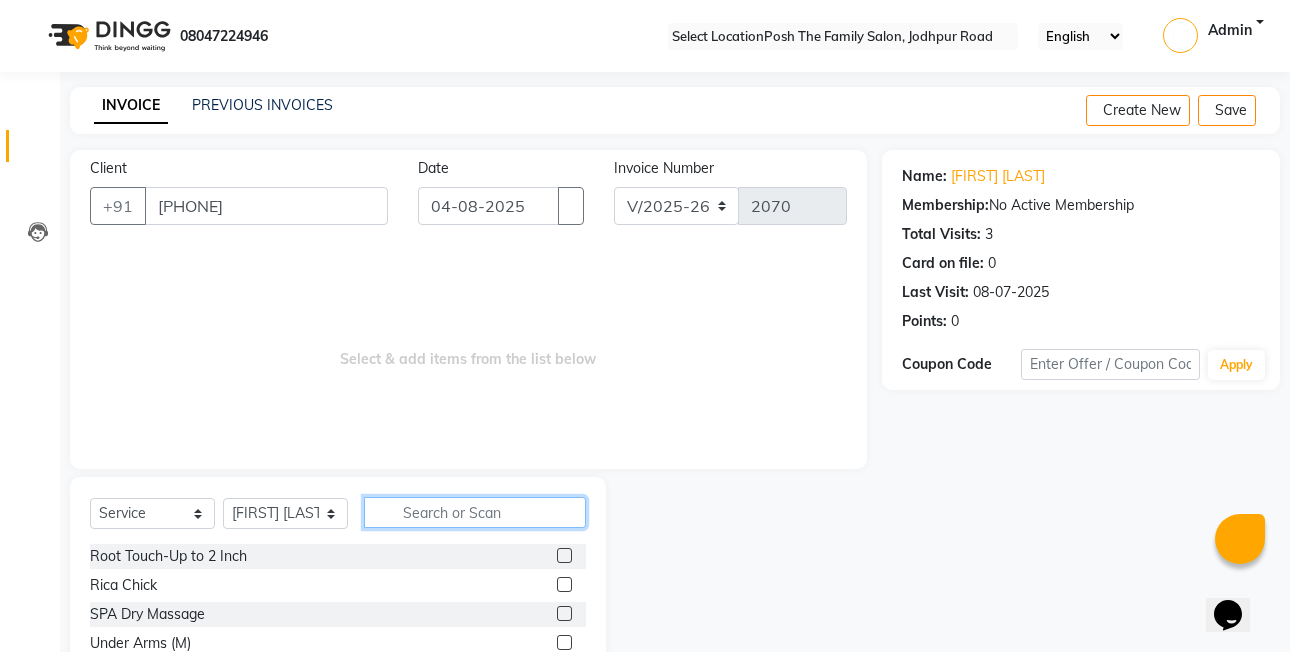 click 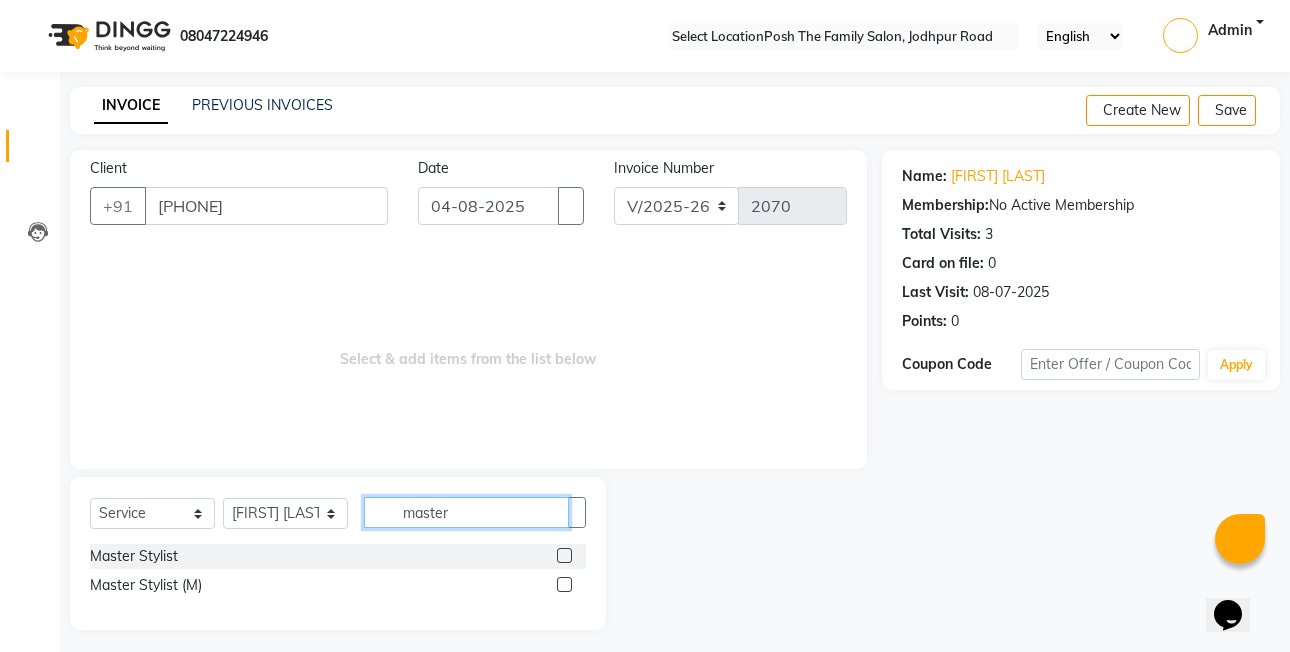 type on "master" 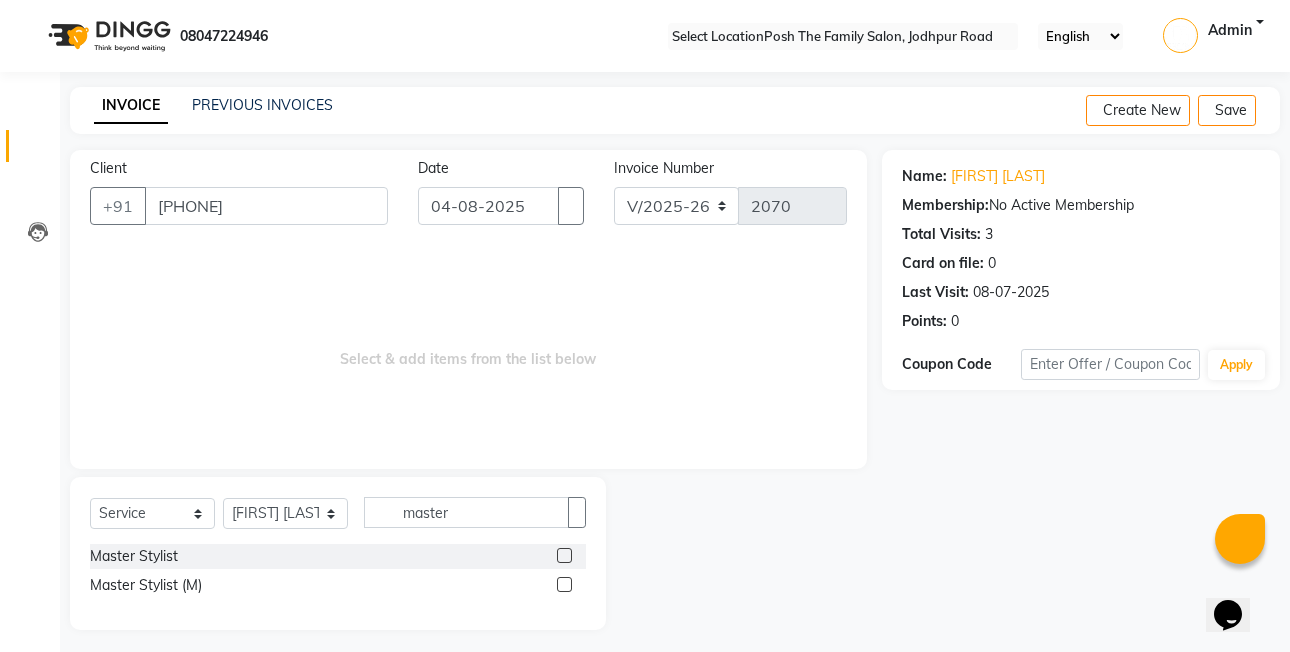 click 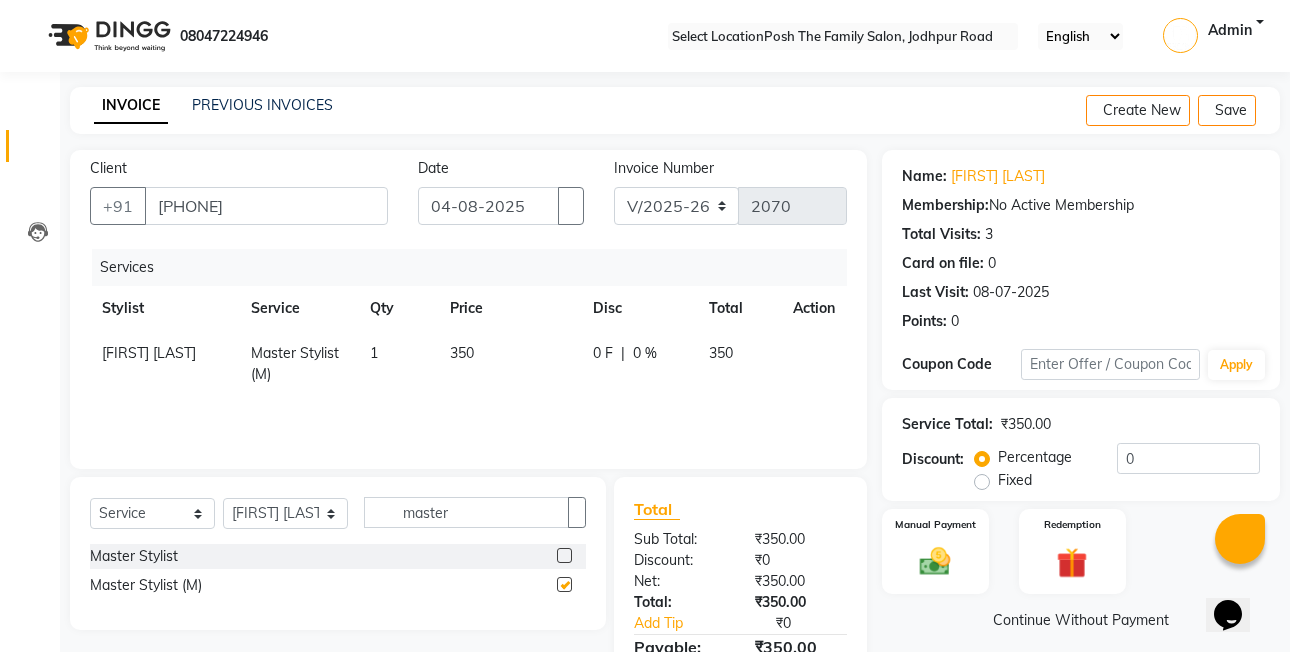 checkbox on "false" 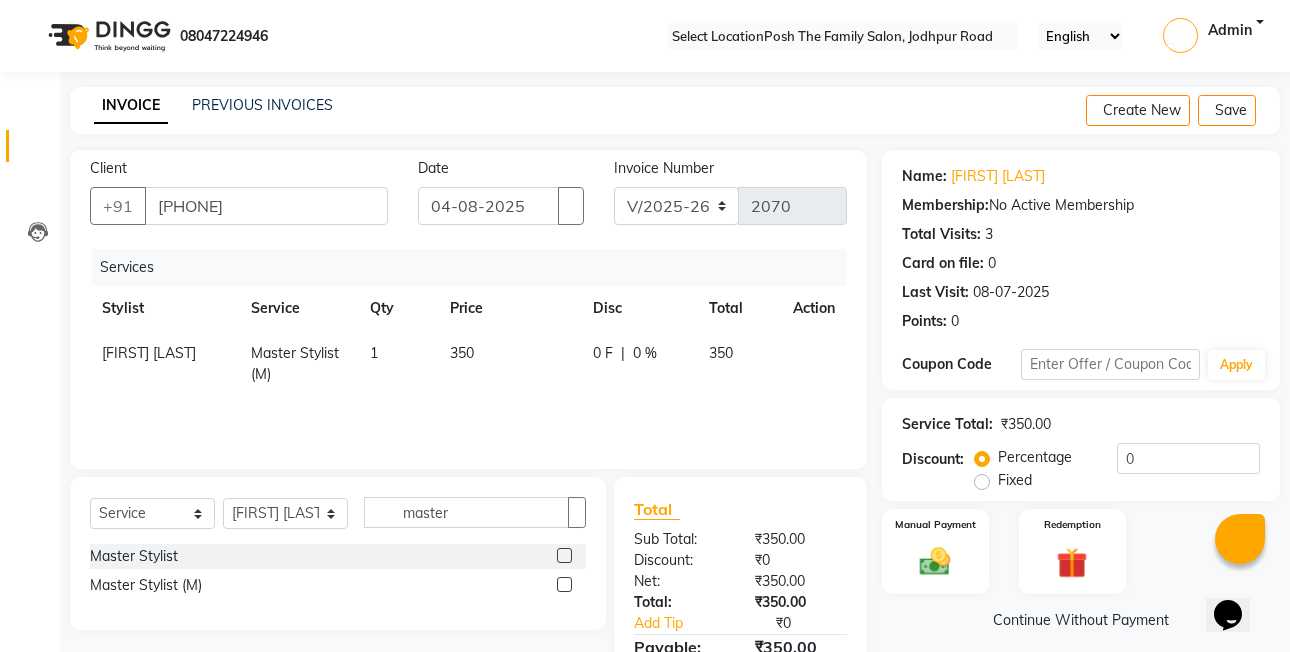 click on "Select  Service  Product  Membership  Package Voucher Prepaid Gift Card  Select Stylist [FIRST] [LAST]  [FIRST] [LAST]  [FIRST] [LAST]  [FIRST] [LAST]  [FIRST] [LAST]  [FIRST] [LAST]  [FIRST] [LAST]  [FIRST] [LAST] ([TITLE]) [FIRST] [LAST] [FIRST] [LAST] [FIRST] [LAST] [FIRST] [LAST] [FIRST] [LAST] [FIRST] [LAST] [FIRST] [LAST] [FIRST] [LAST] master" 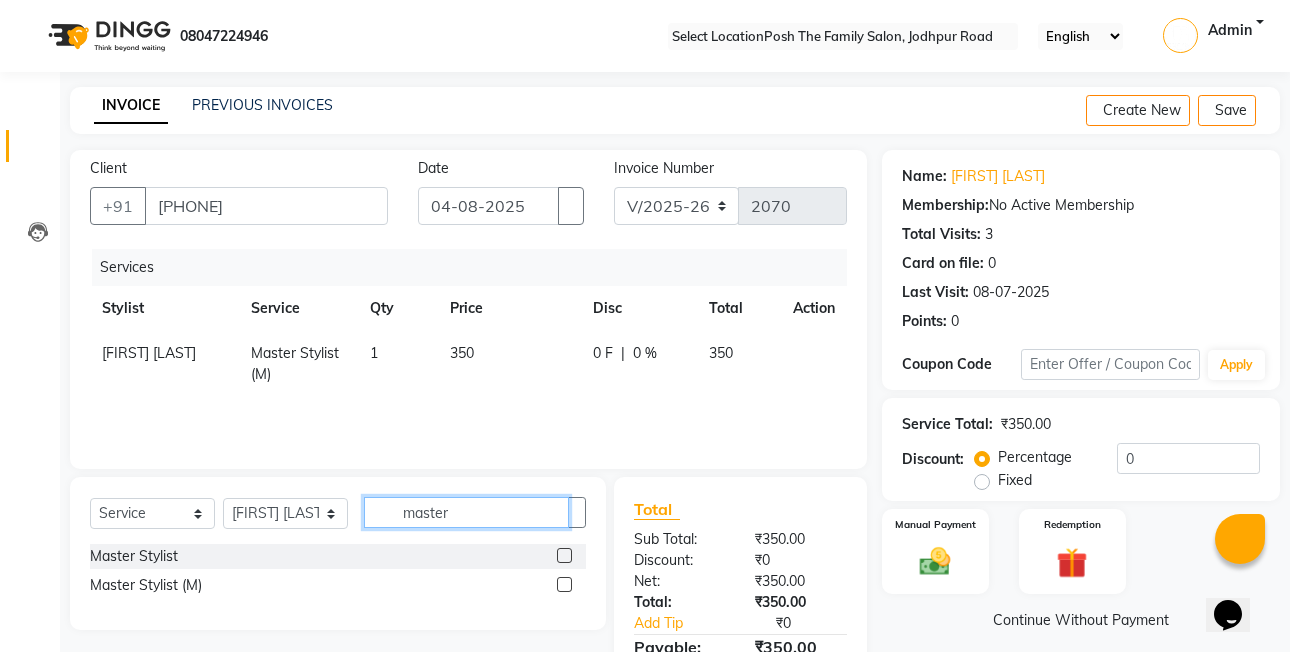click on "master" 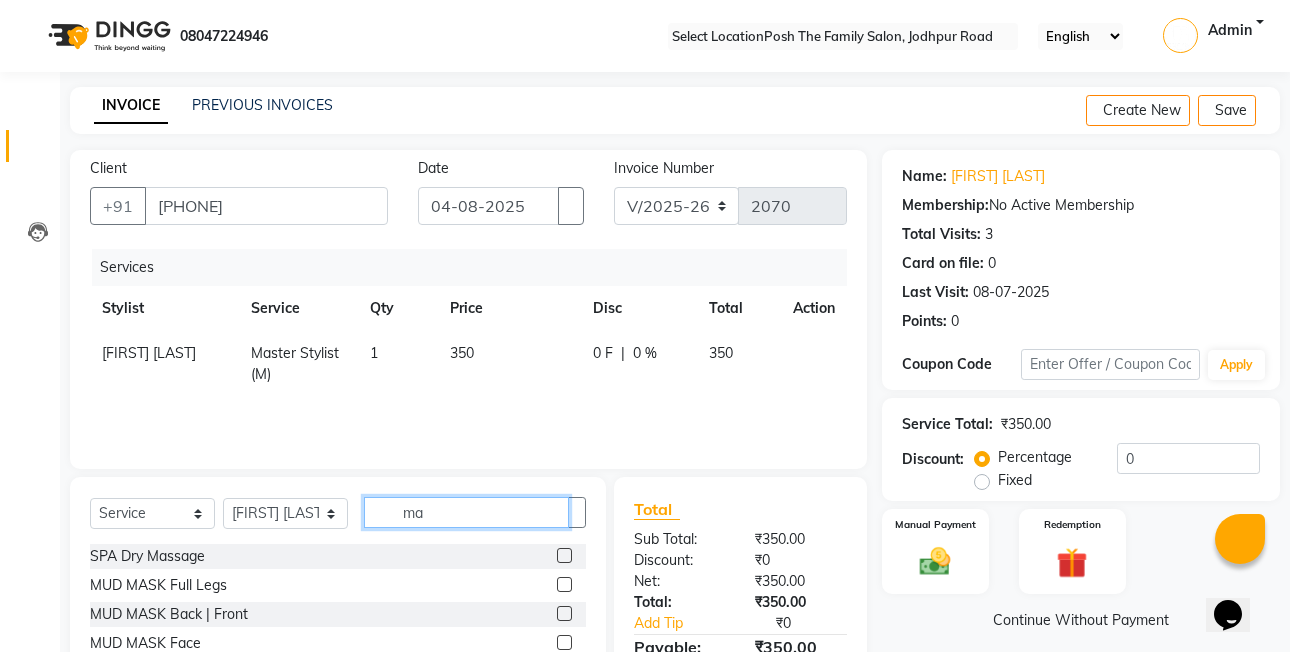 type on "m" 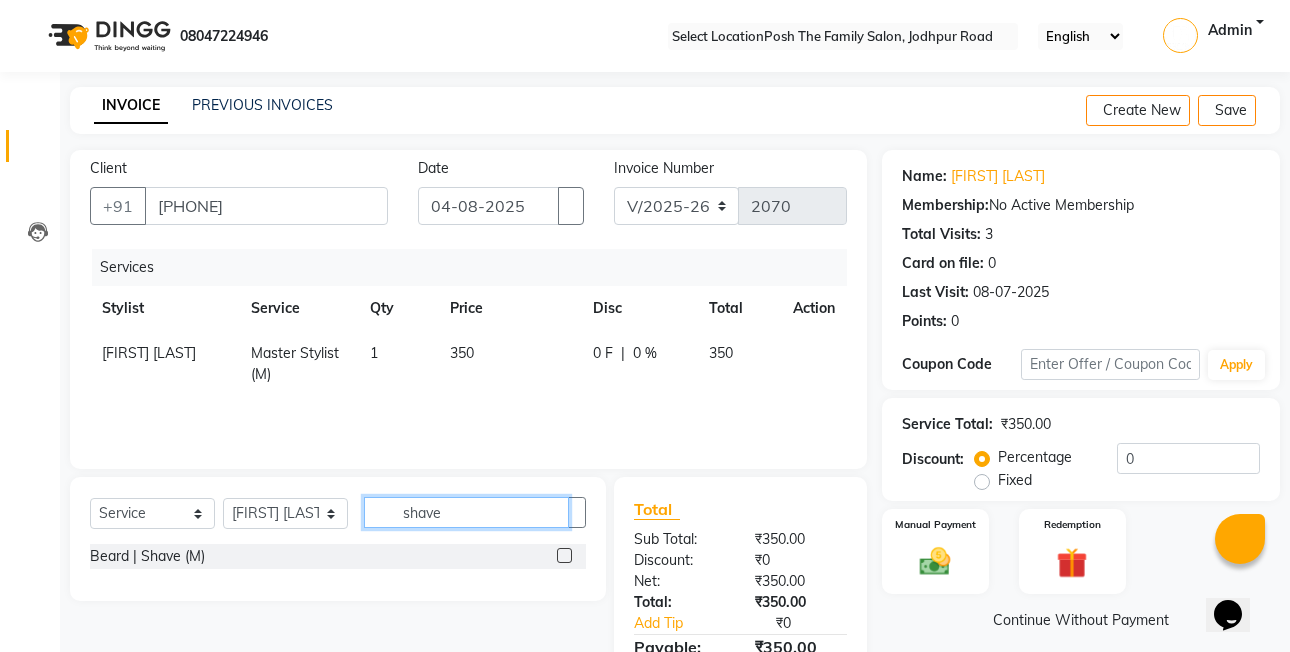 type on "shave" 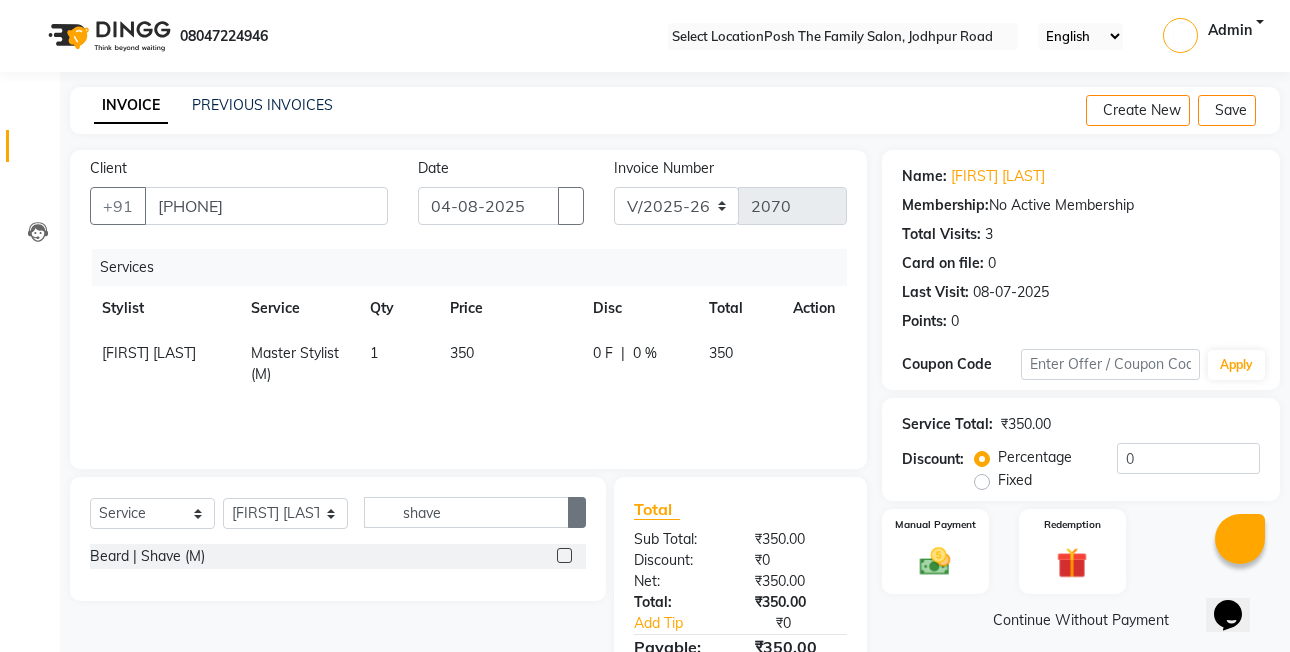 click 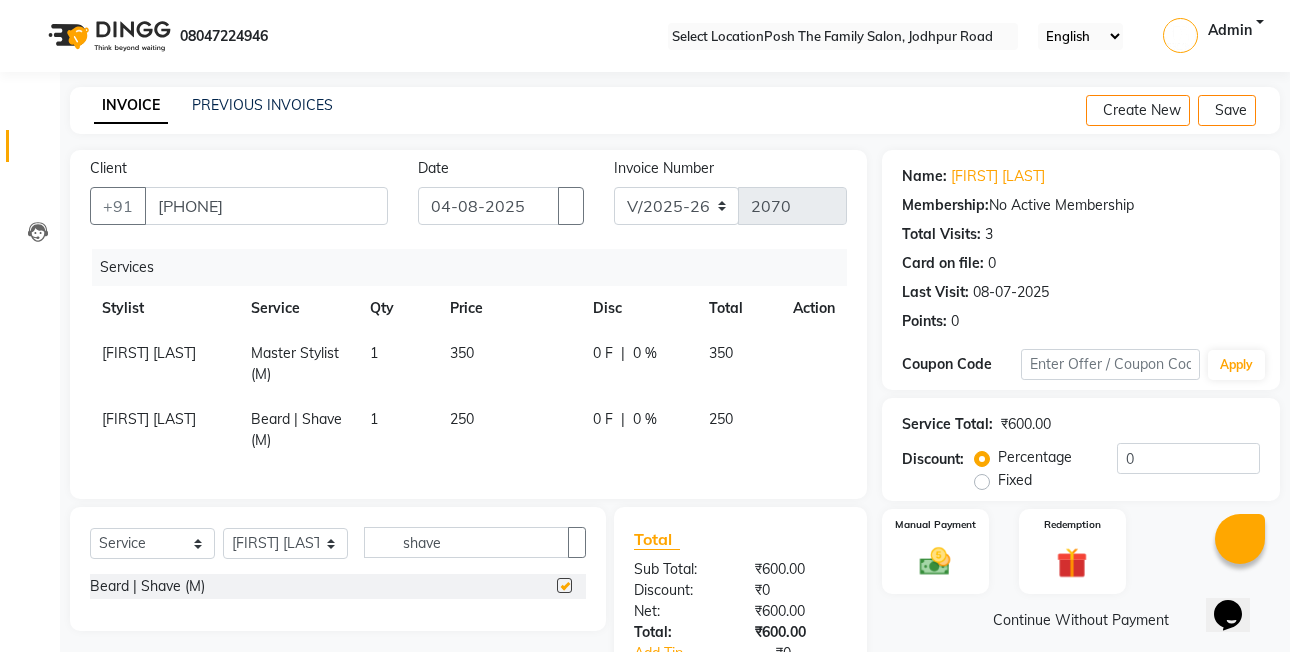 checkbox on "false" 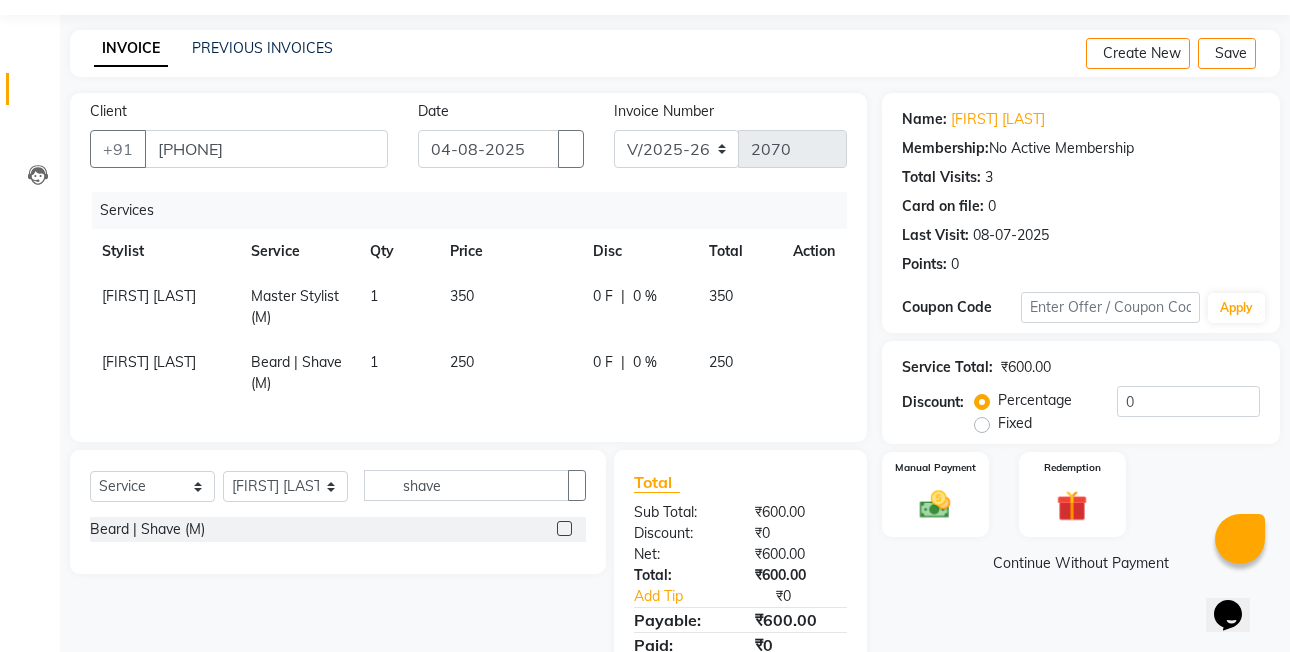scroll, scrollTop: 151, scrollLeft: 0, axis: vertical 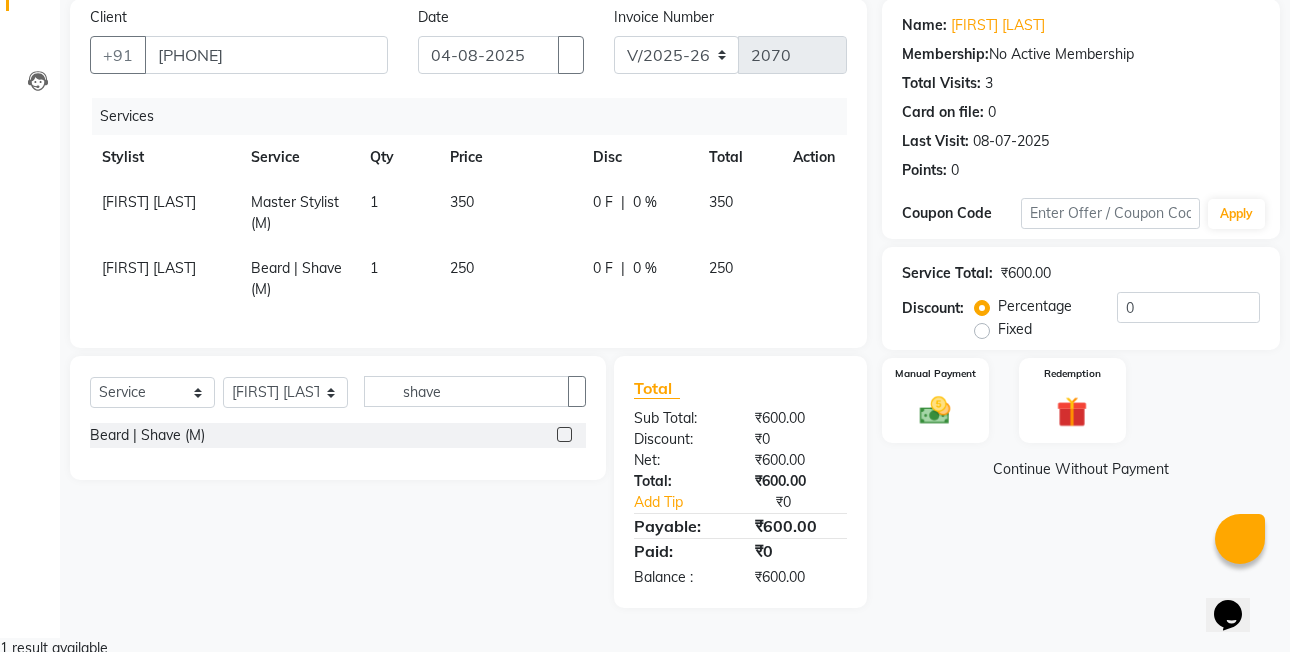 click on "Fixed" 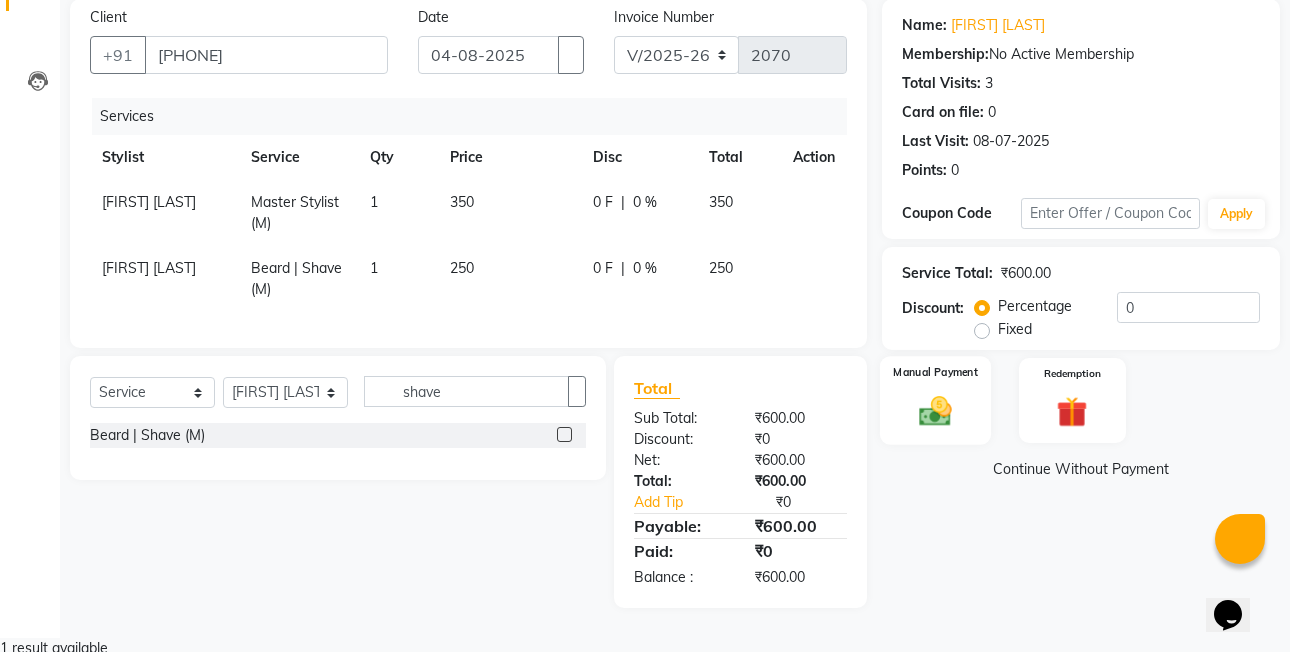 drag, startPoint x: 990, startPoint y: 339, endPoint x: 942, endPoint y: 421, distance: 95.015785 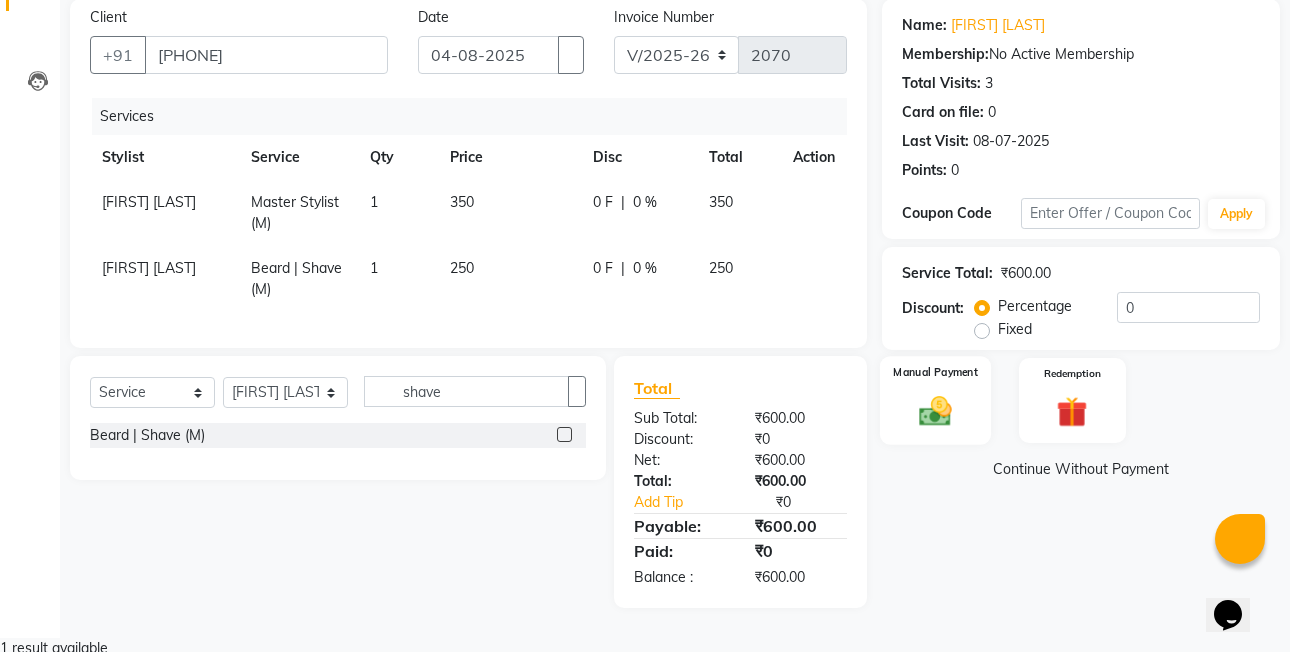 click 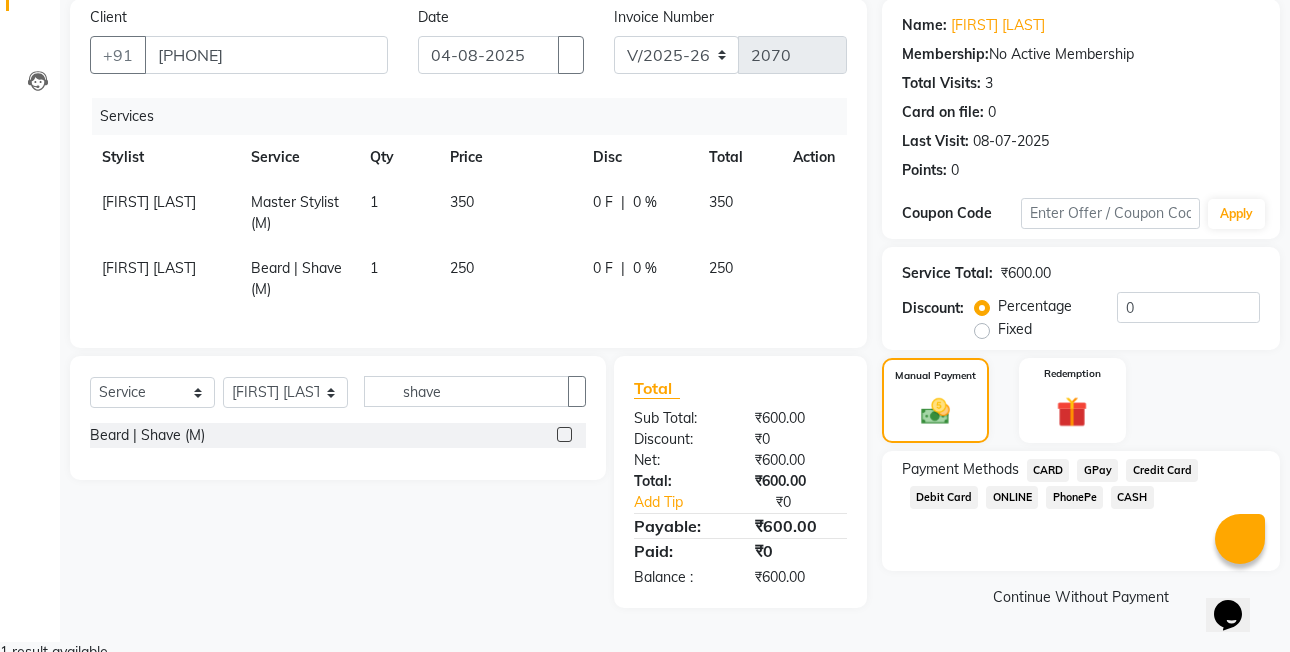 click on "Fixed" 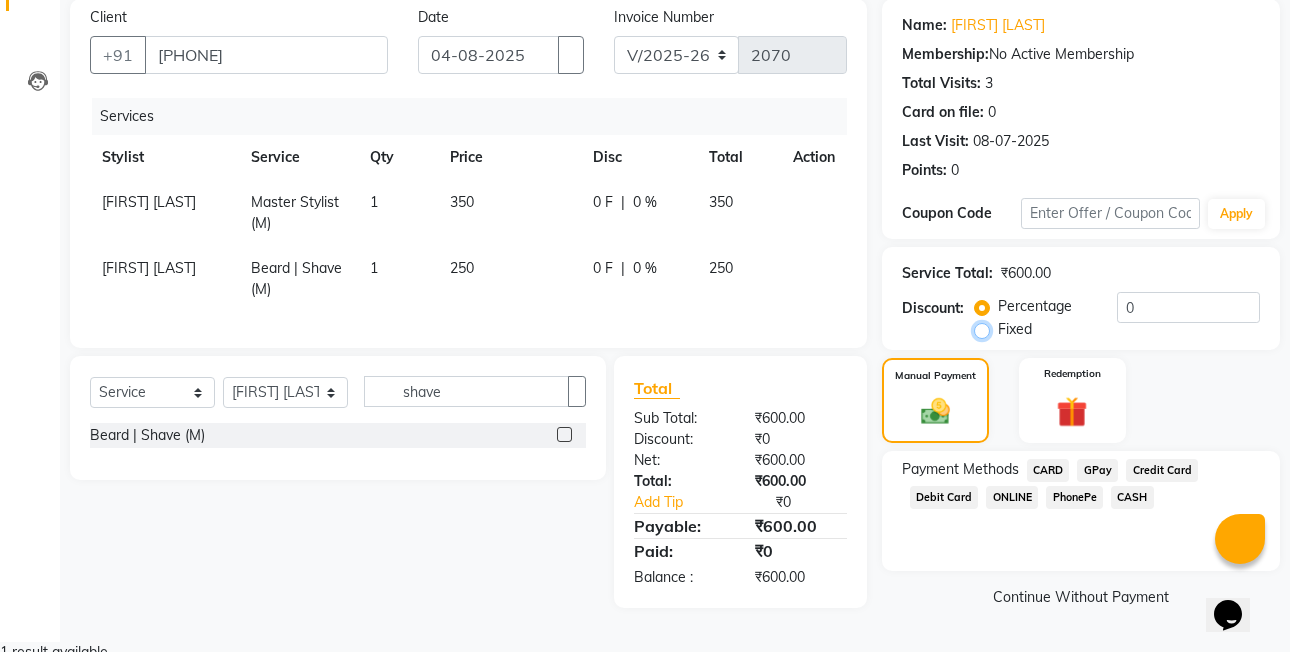 click on "Fixed" at bounding box center (986, 329) 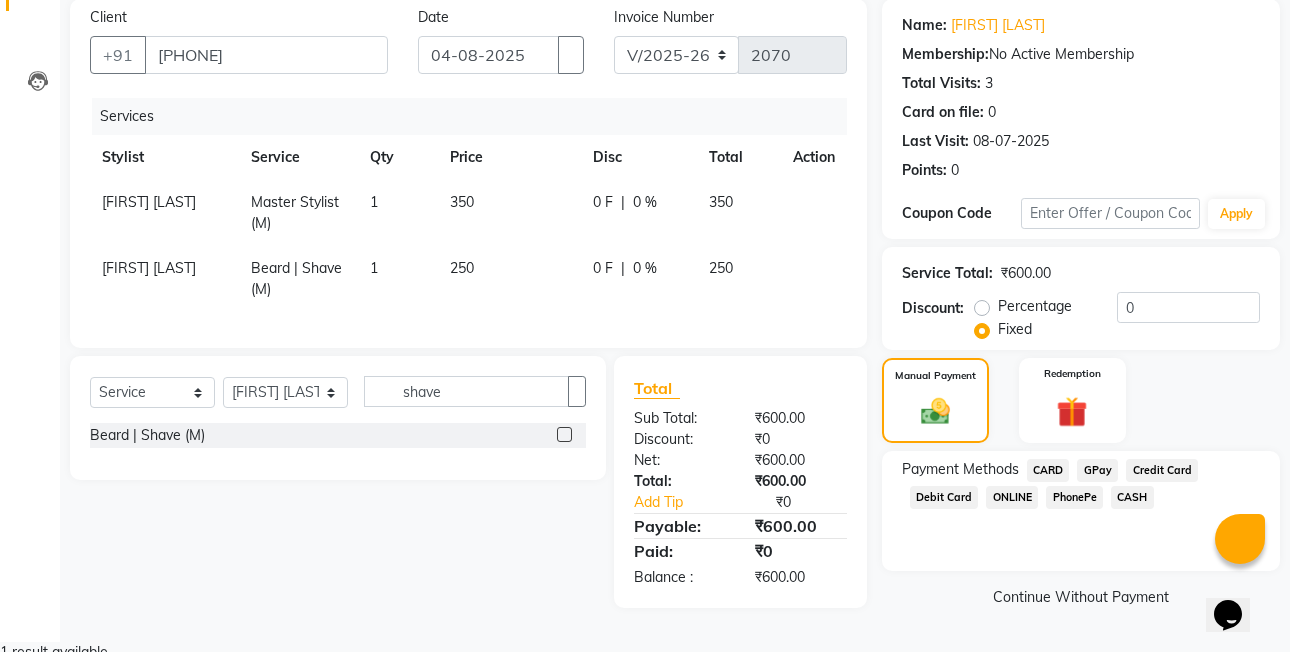 click on "PhonePe" 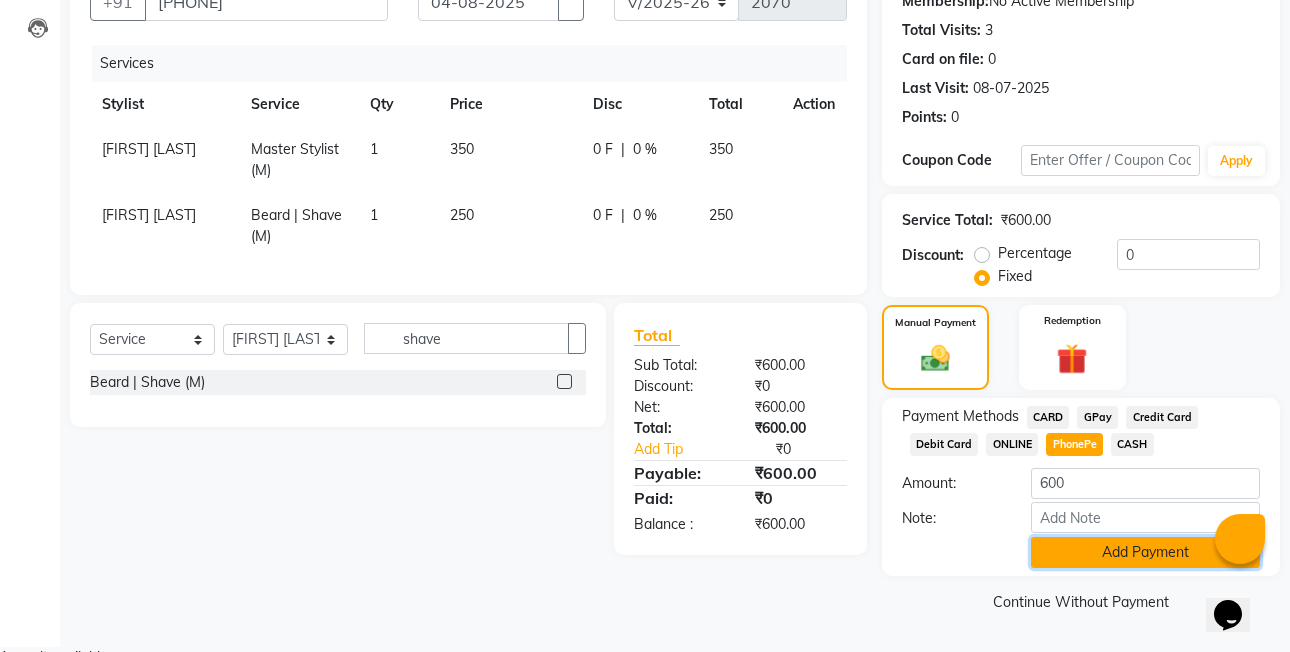 click on "Add Payment" 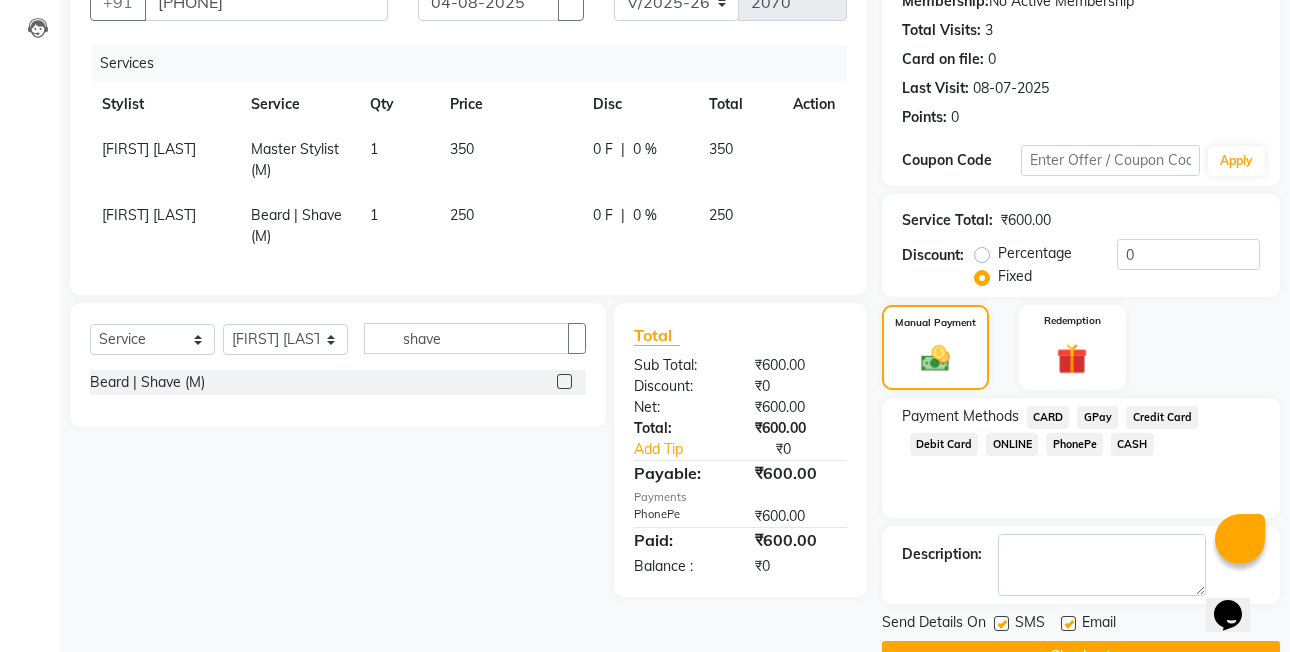 scroll, scrollTop: 261, scrollLeft: 0, axis: vertical 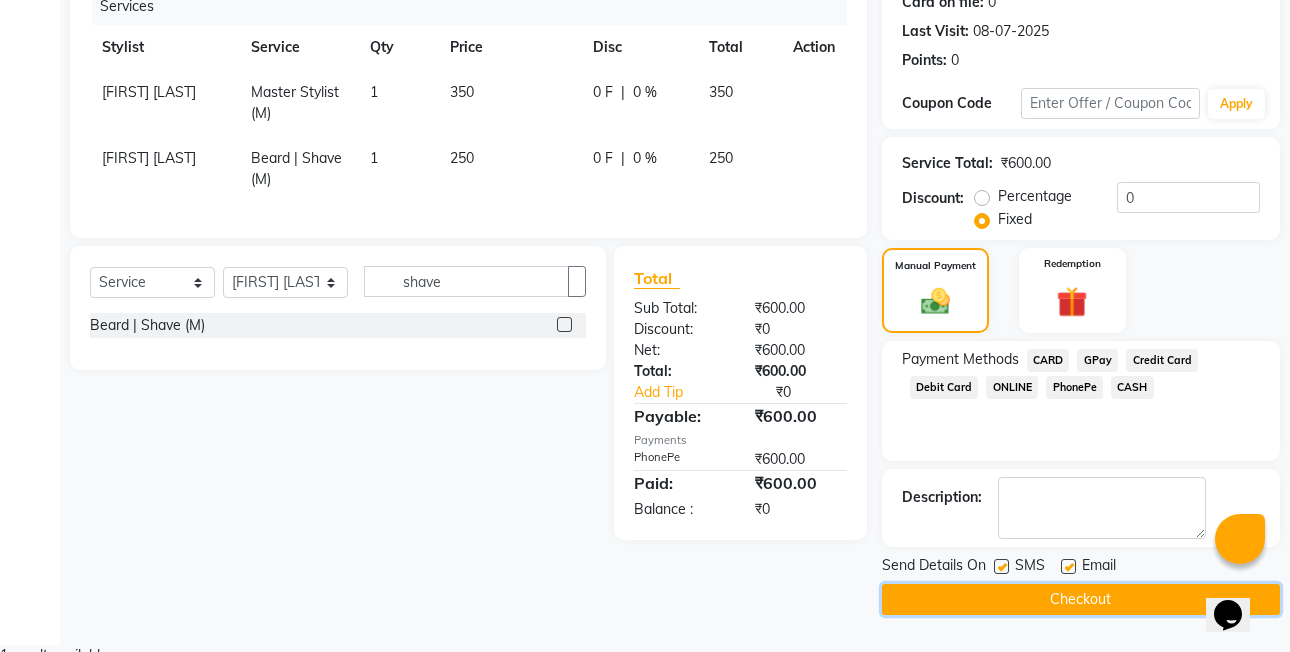click on "Checkout" 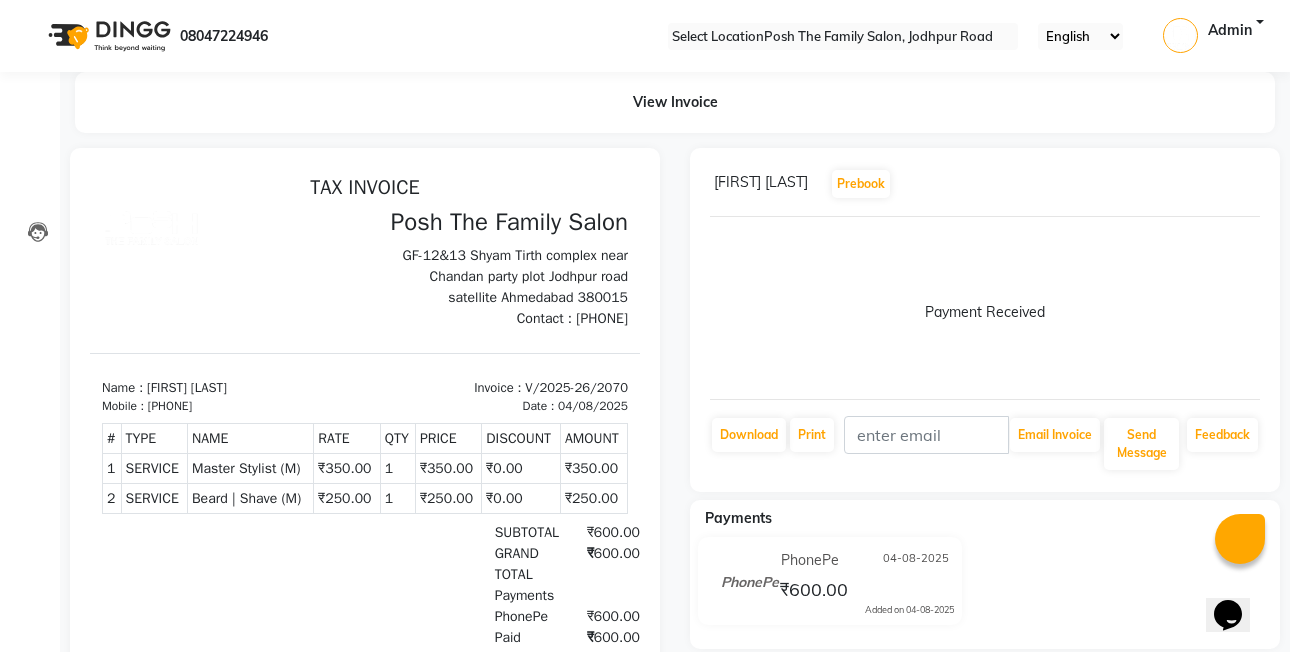 scroll, scrollTop: 0, scrollLeft: 0, axis: both 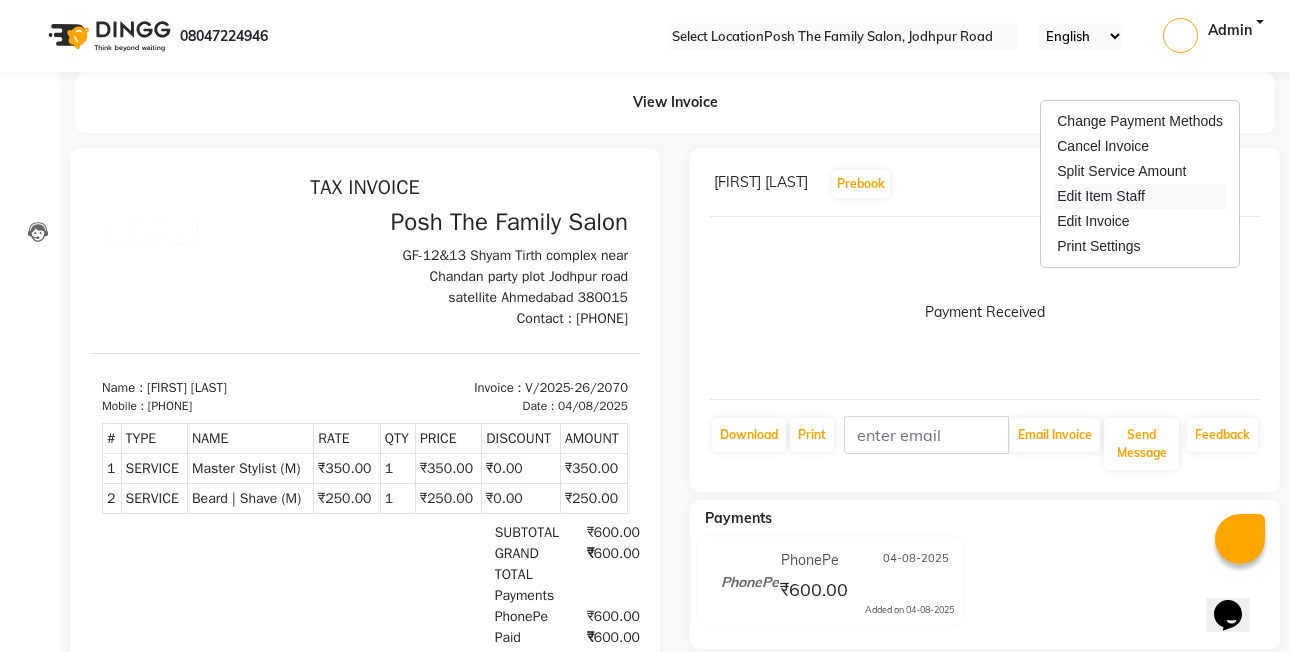 click on "Edit Item Staff" at bounding box center [1140, 196] 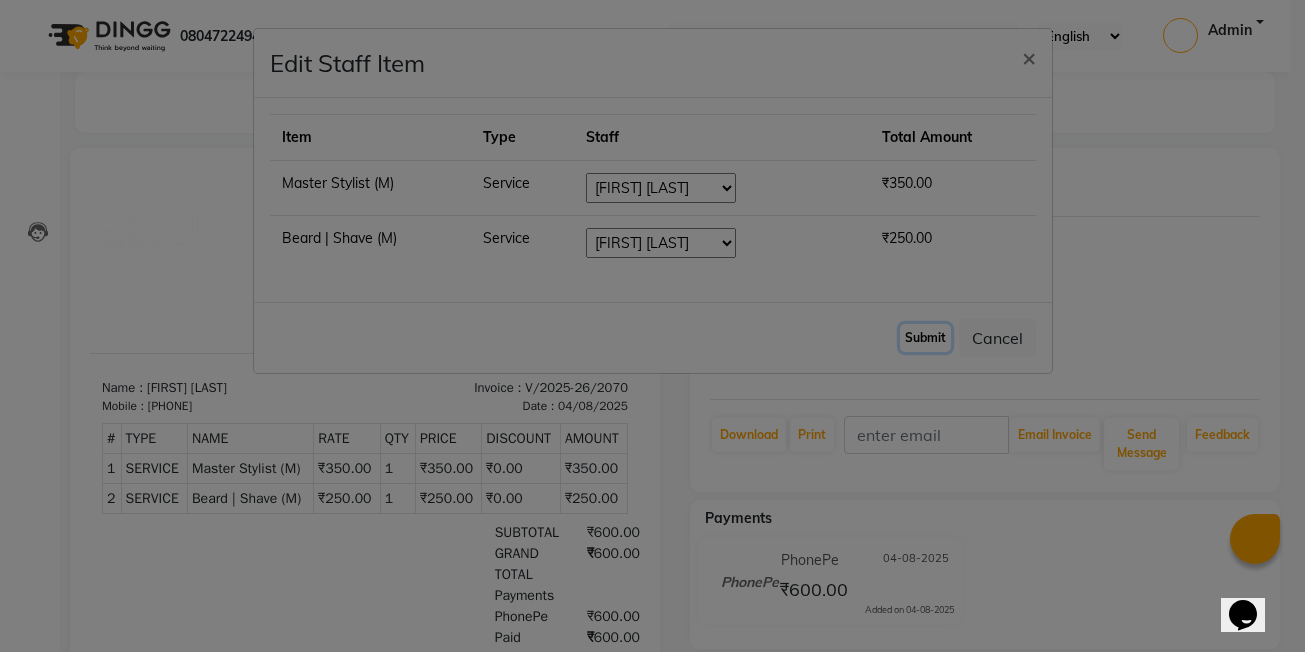 click on "Submit" 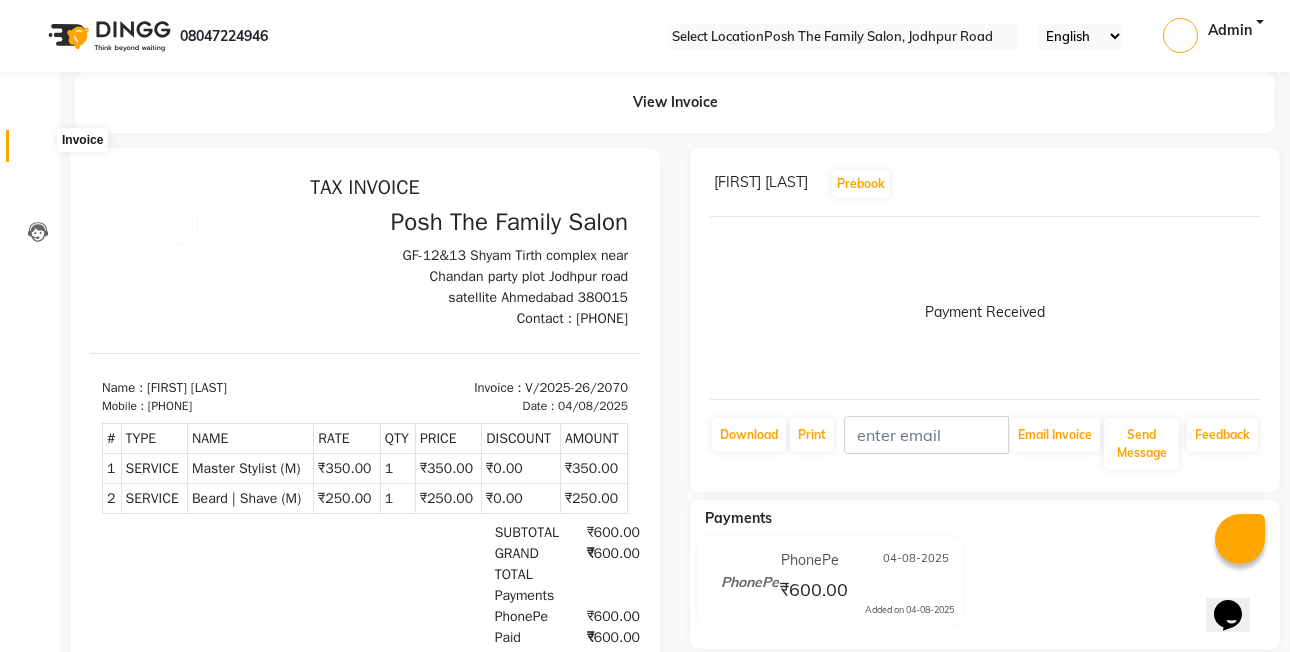 click 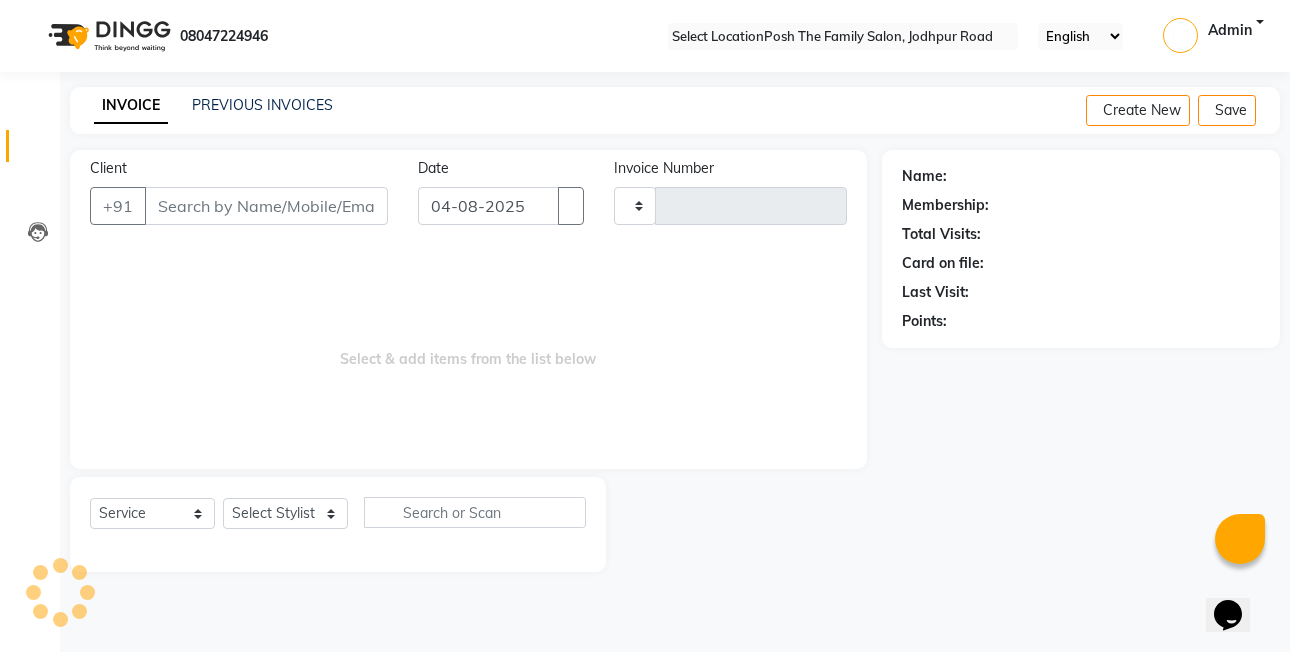 type on "2071" 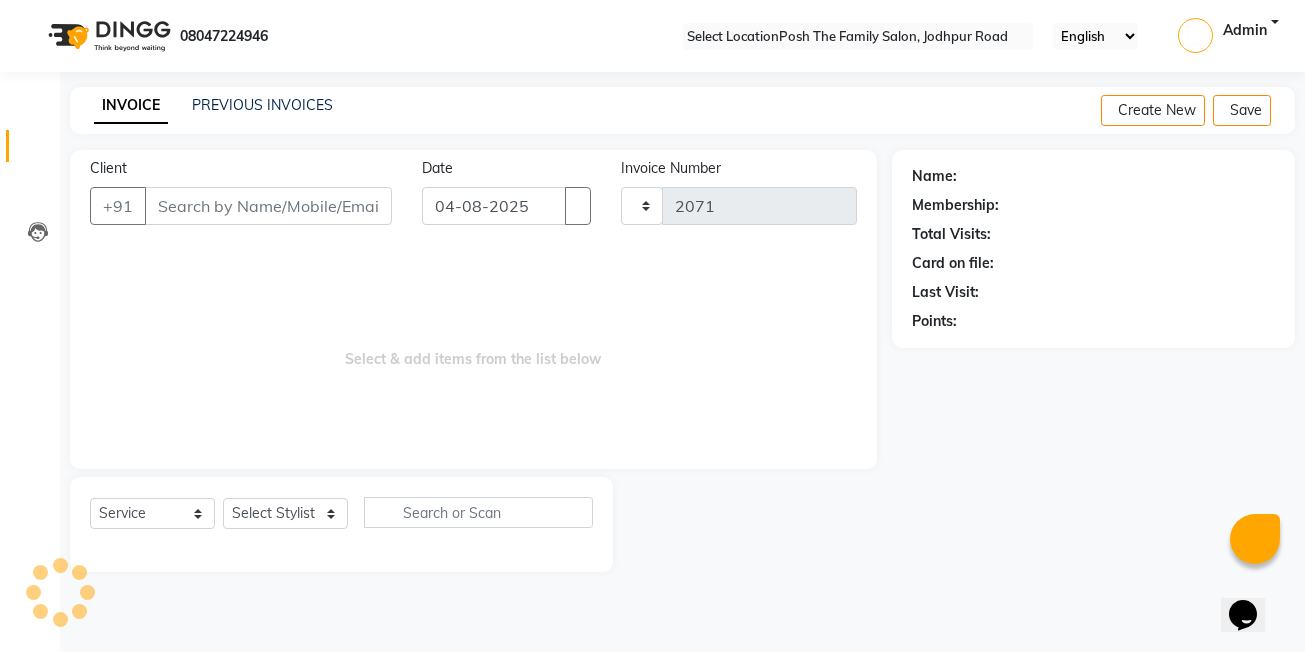 select on "6199" 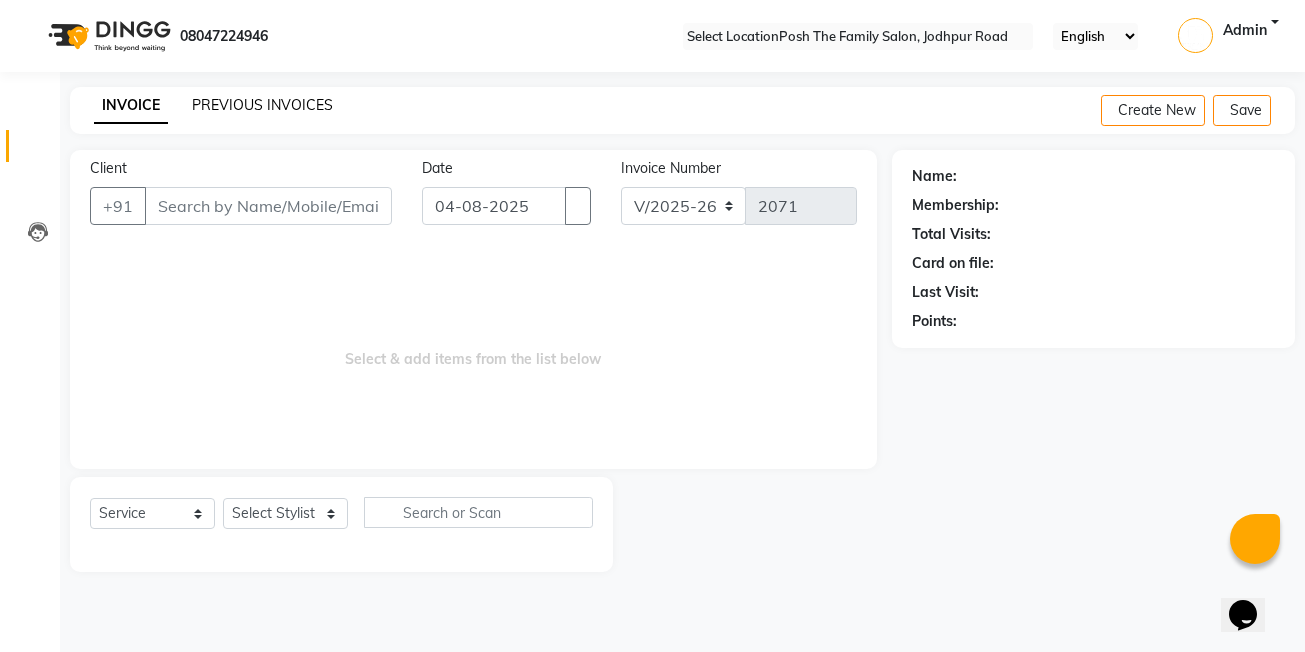click on "PREVIOUS INVOICES" 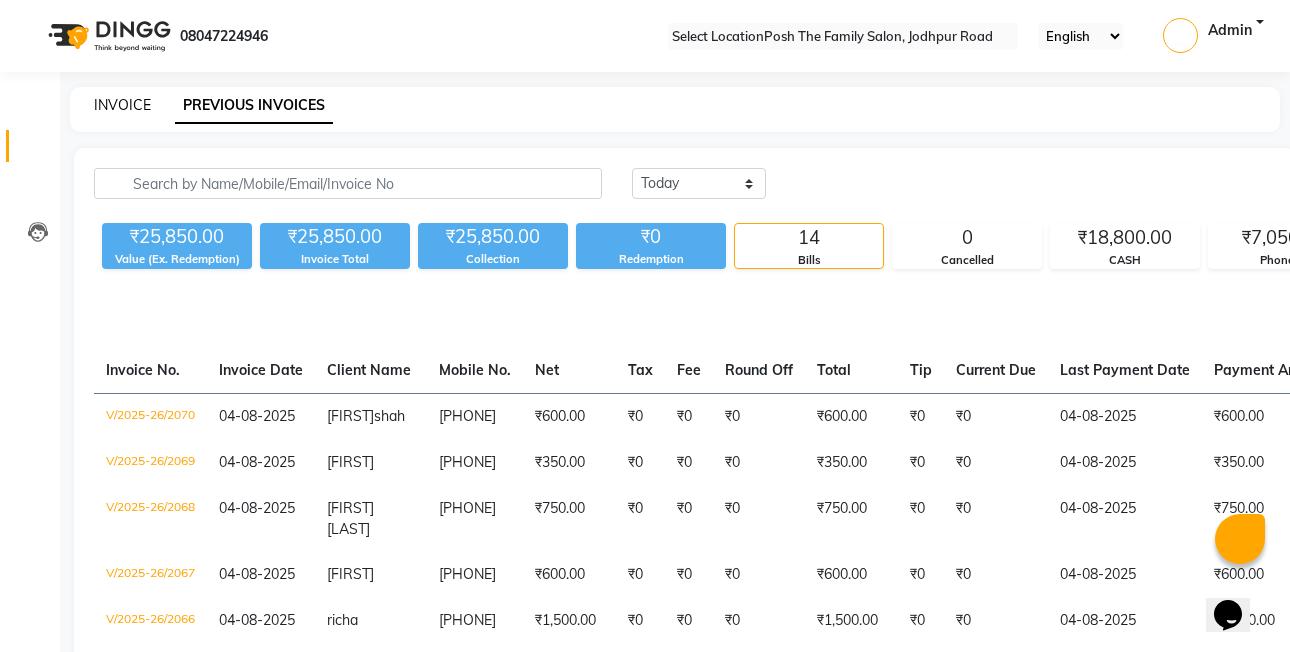 click on "INVOICE" 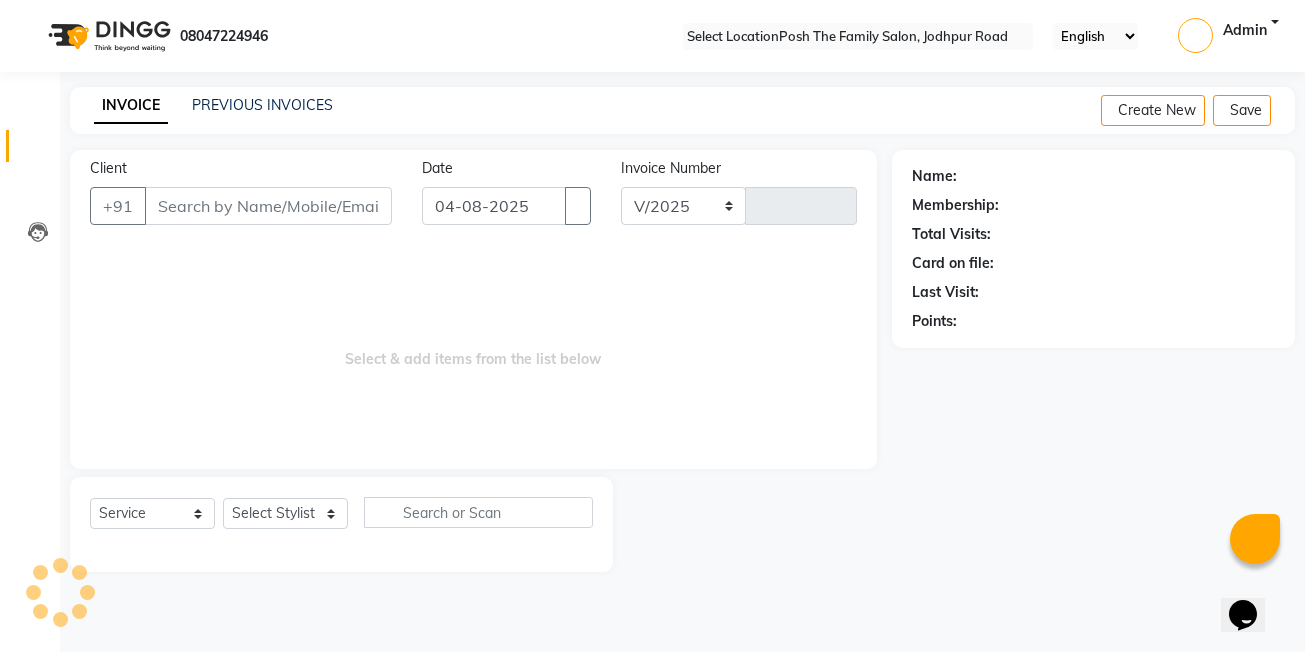 select on "6199" 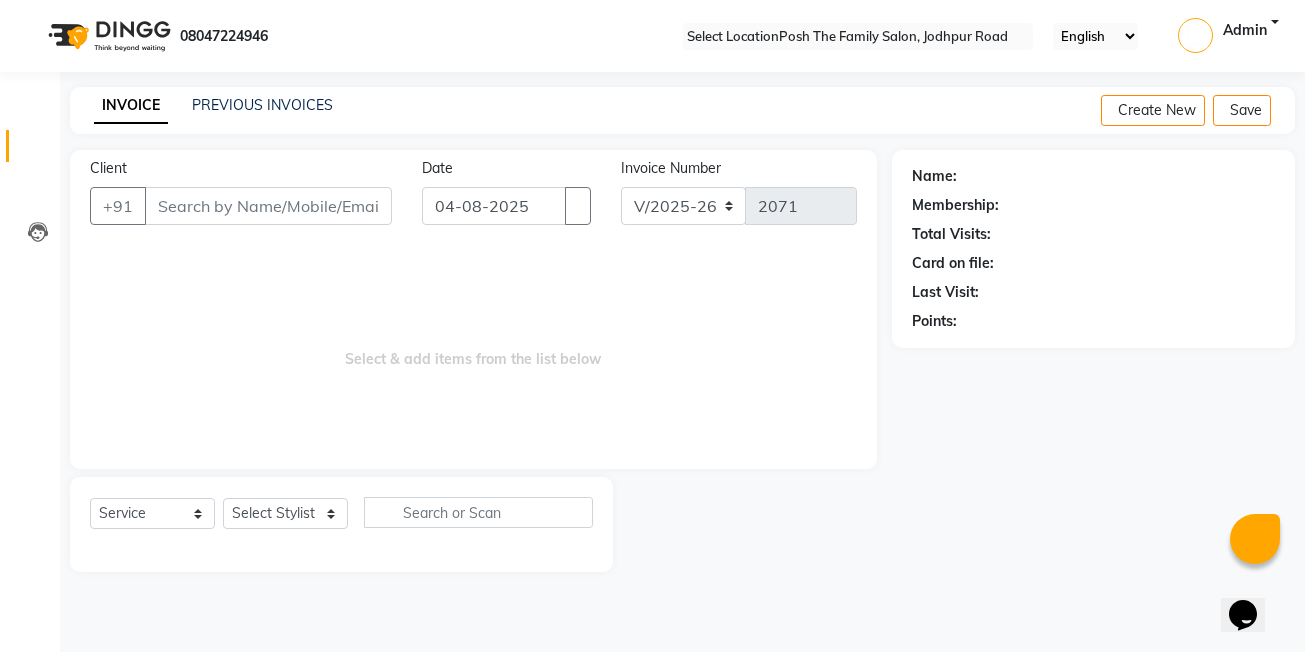 click on "Client" at bounding box center (268, 206) 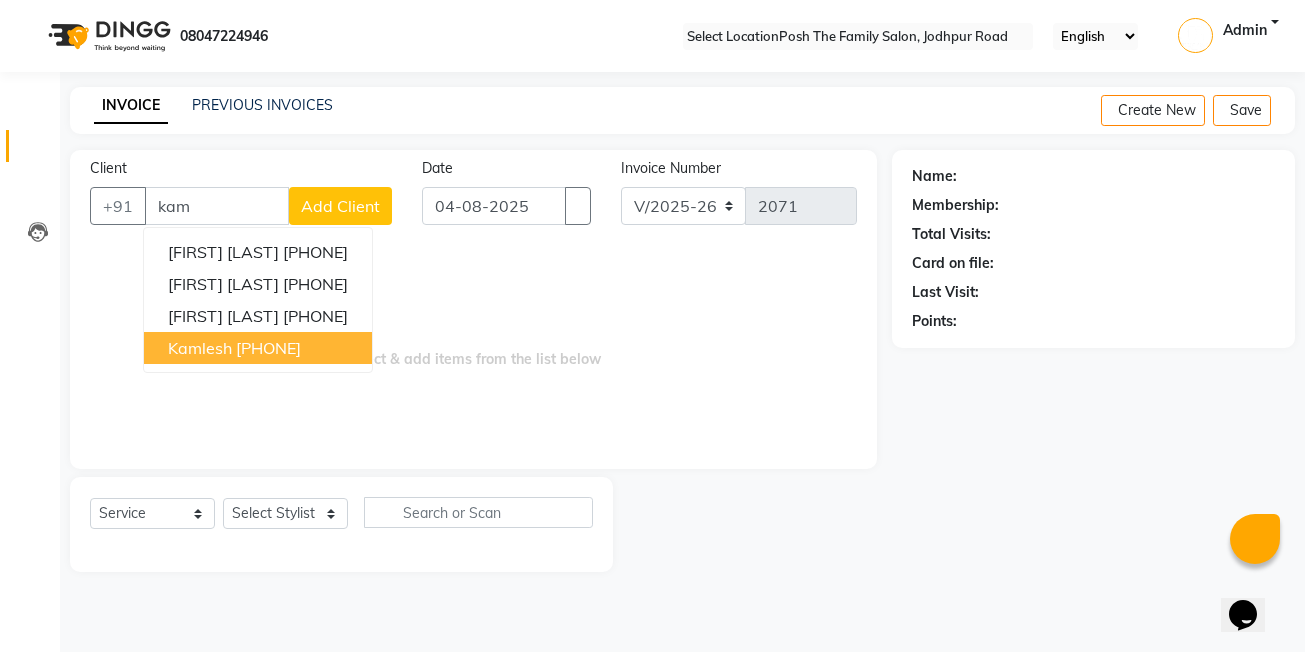 click on "[FIRST] [PHONE]" at bounding box center [258, 348] 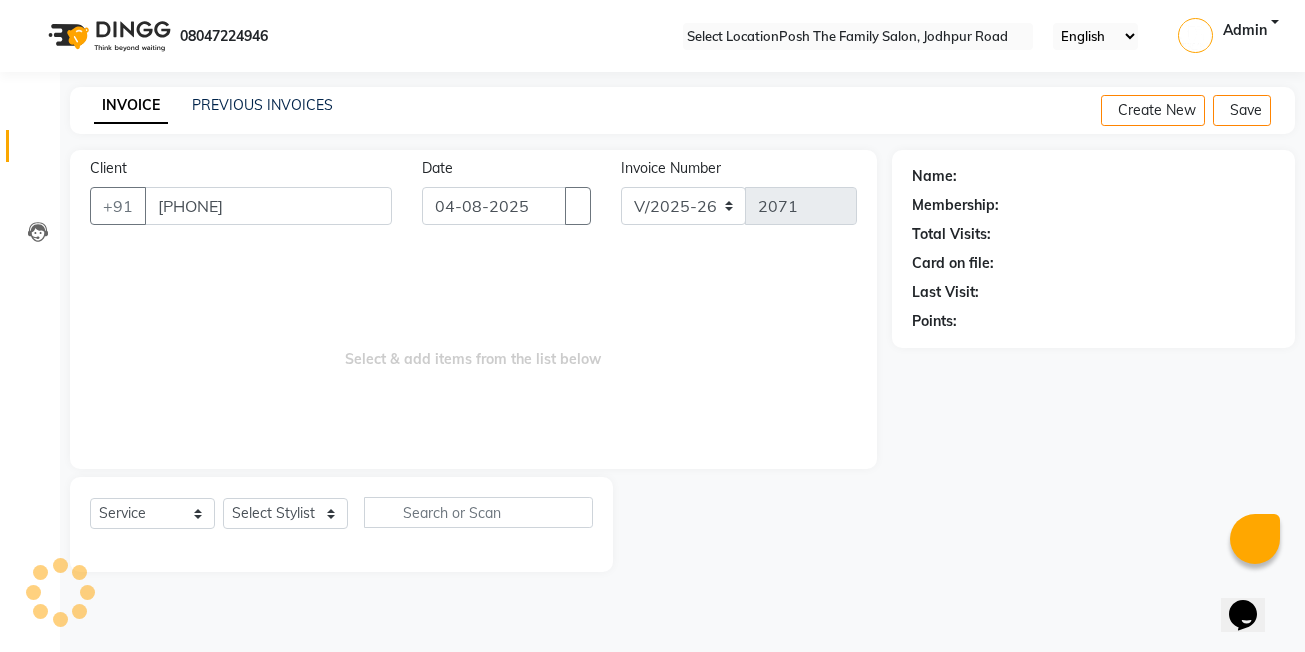 type on "[PHONE]" 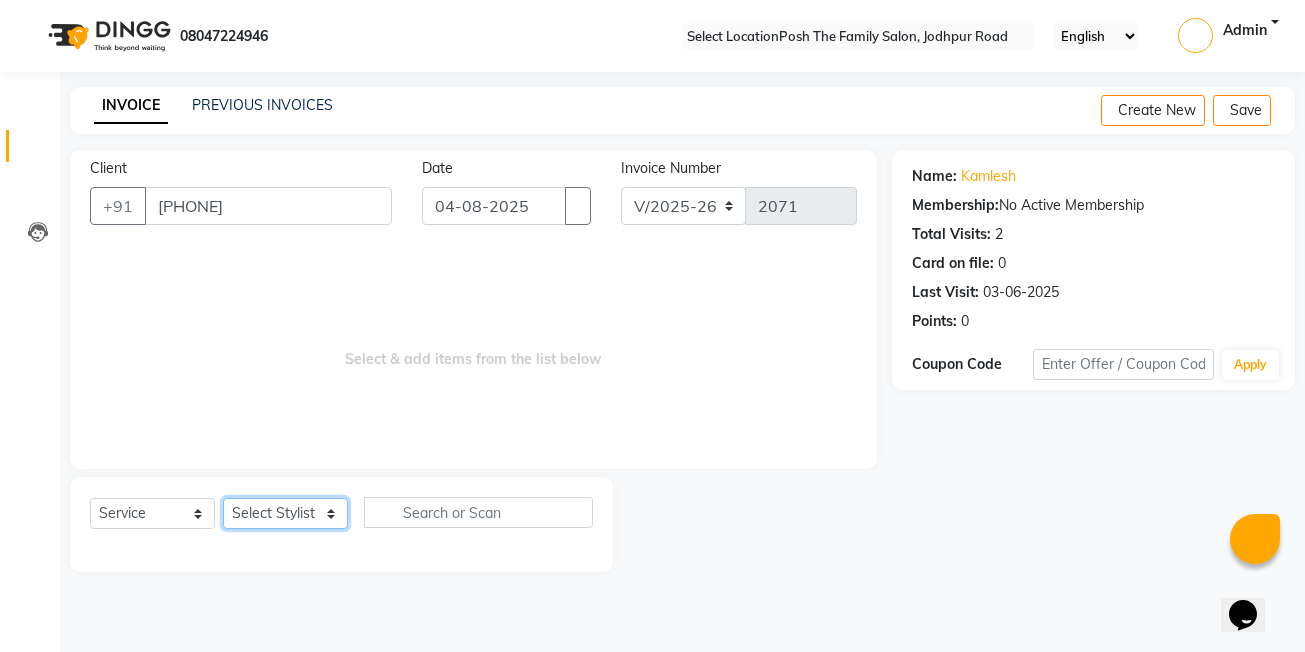 drag, startPoint x: 255, startPoint y: 515, endPoint x: 260, endPoint y: 493, distance: 22.561028 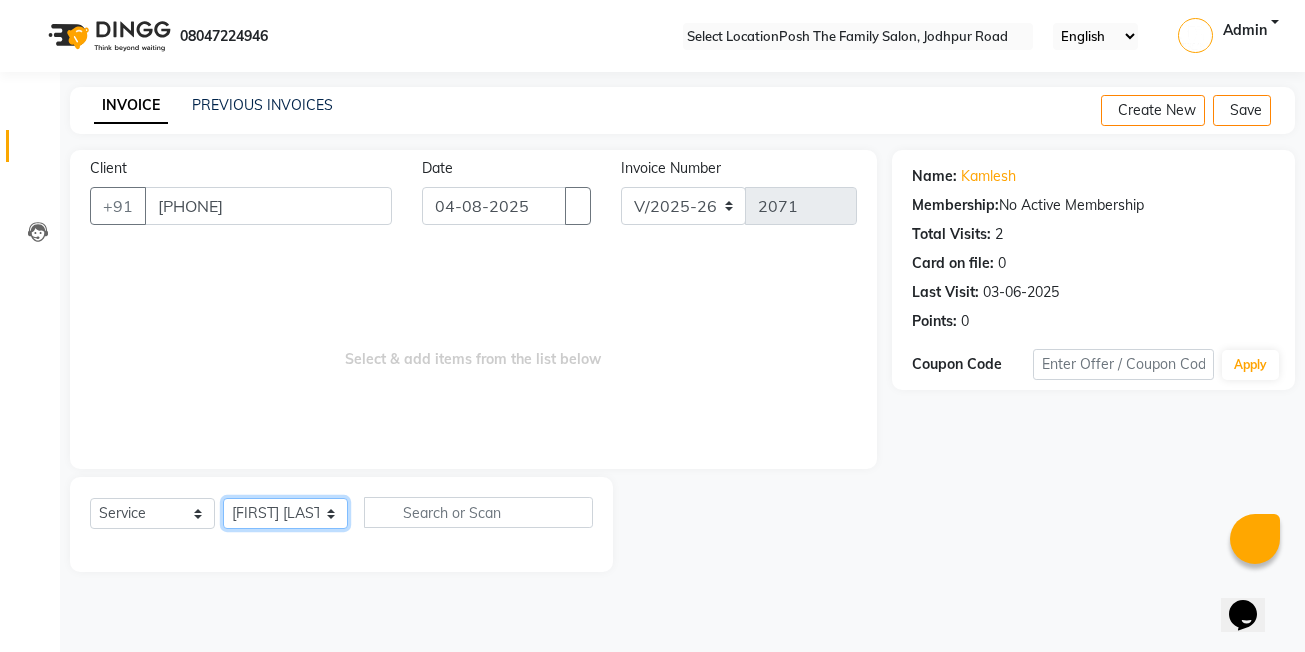 click on "Select Stylist [FIRST] [LAST] [FIRST] [LAST]  [FIRST] [LAST]  [FIRST] [LAST]  [FIRST] [LAST]  [FIRST] [LAST]  [FIRST] [LAST]  [FIRST] [LAST] ([TITLE]) [FIRST] [LAST] [FIRST] [LAST] [FIRST] [LAST] [FIRST] [LAST] [FIRST] [LAST] [FIRST] [LAST] [FIRST] [LAST] [FIRST] [LAST] master Master Stylist   Master Stylist (M)  Total Sub Total: ₹350.00 Discount: ₹0 Net: ₹350.00 Total: ₹350.00 Add Tip ₹0 Payable: ₹350.00 Paid: ₹0 Balance   : ₹350.00" 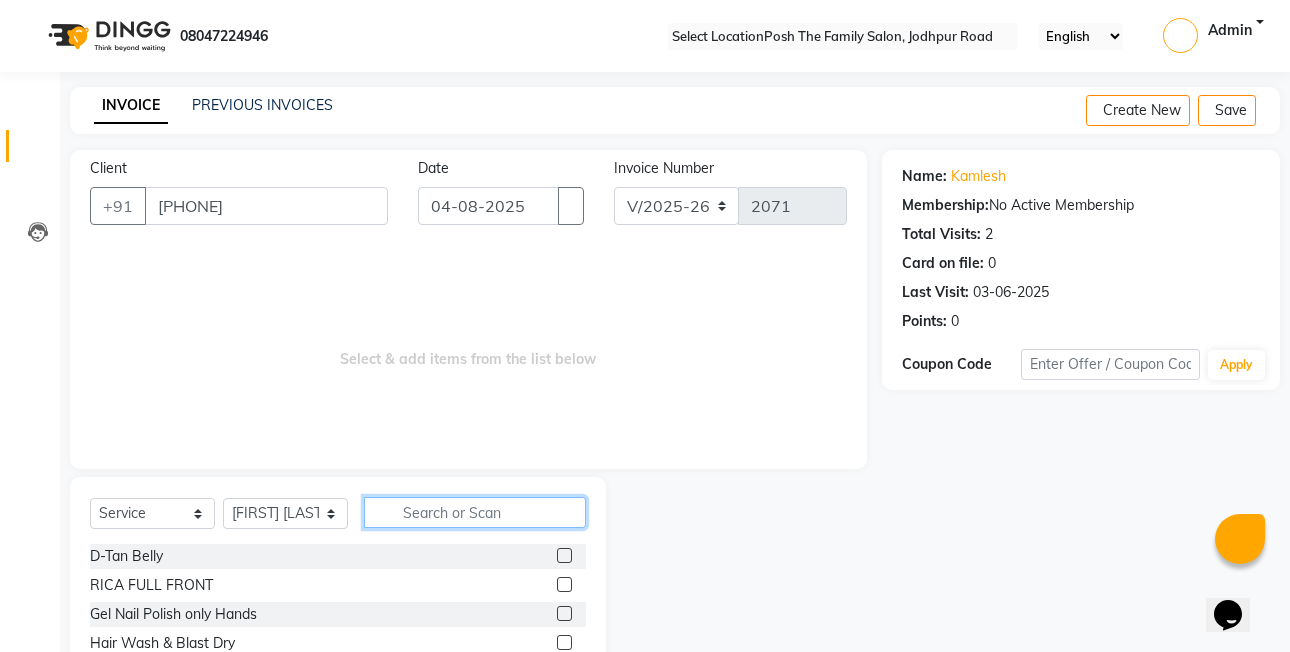 click 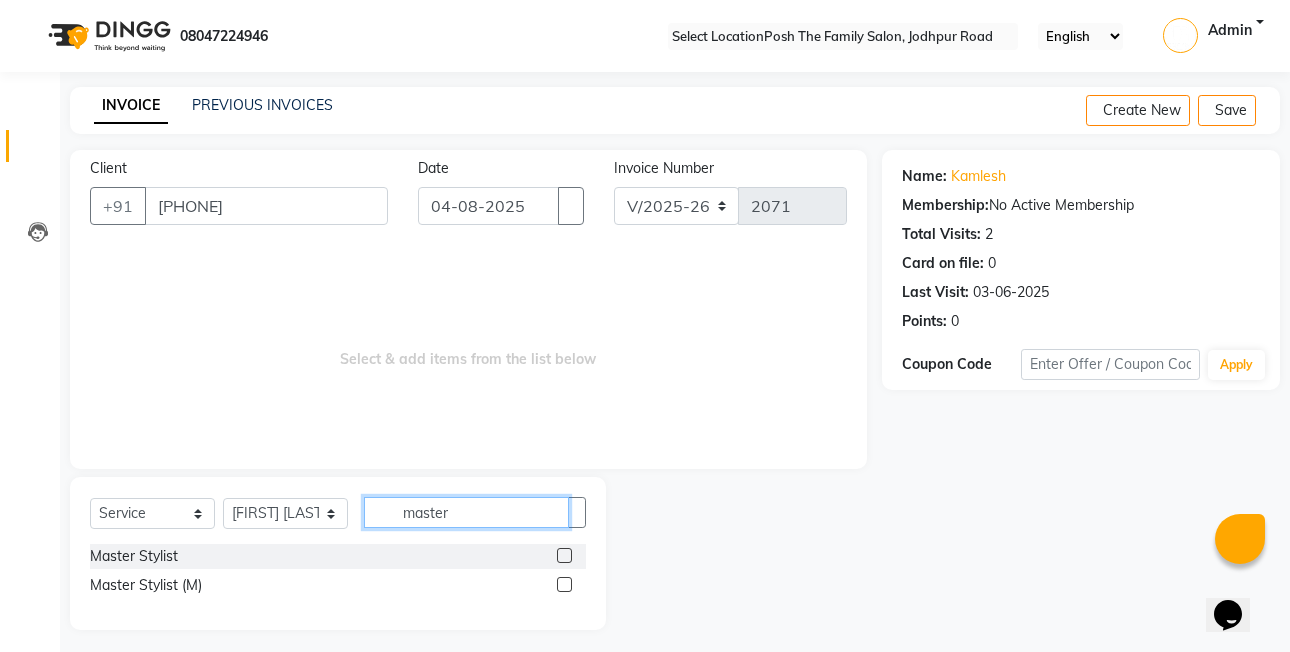 type on "master" 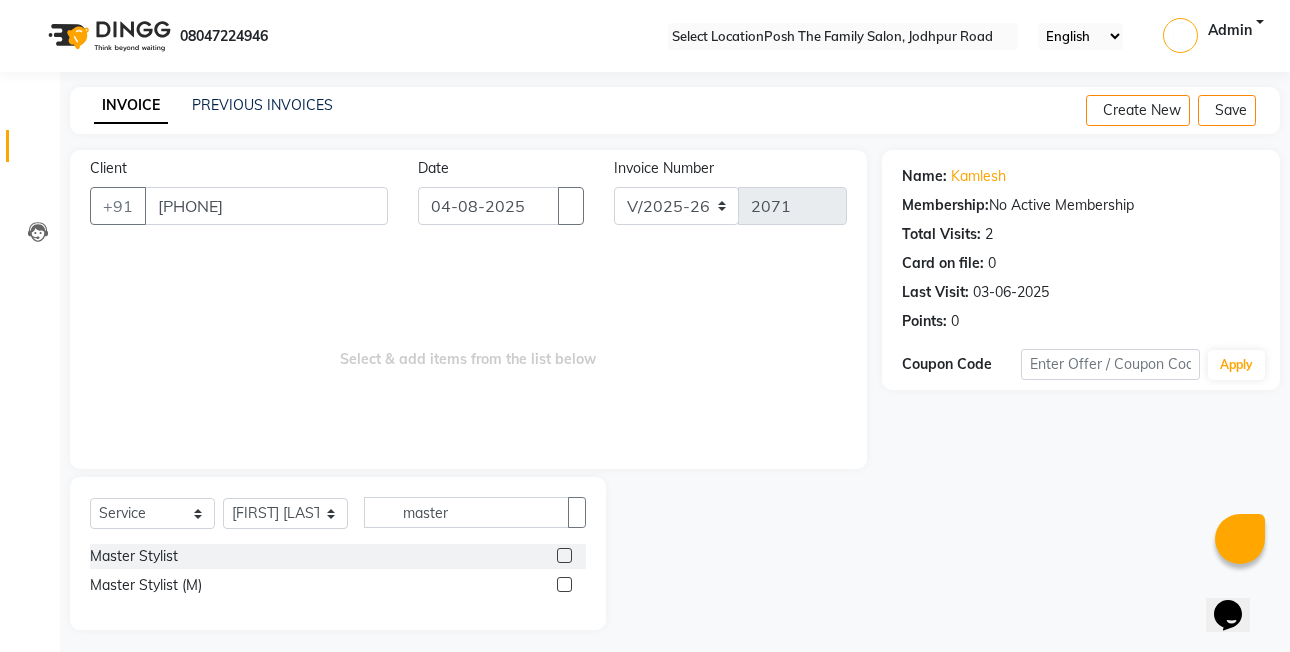 click 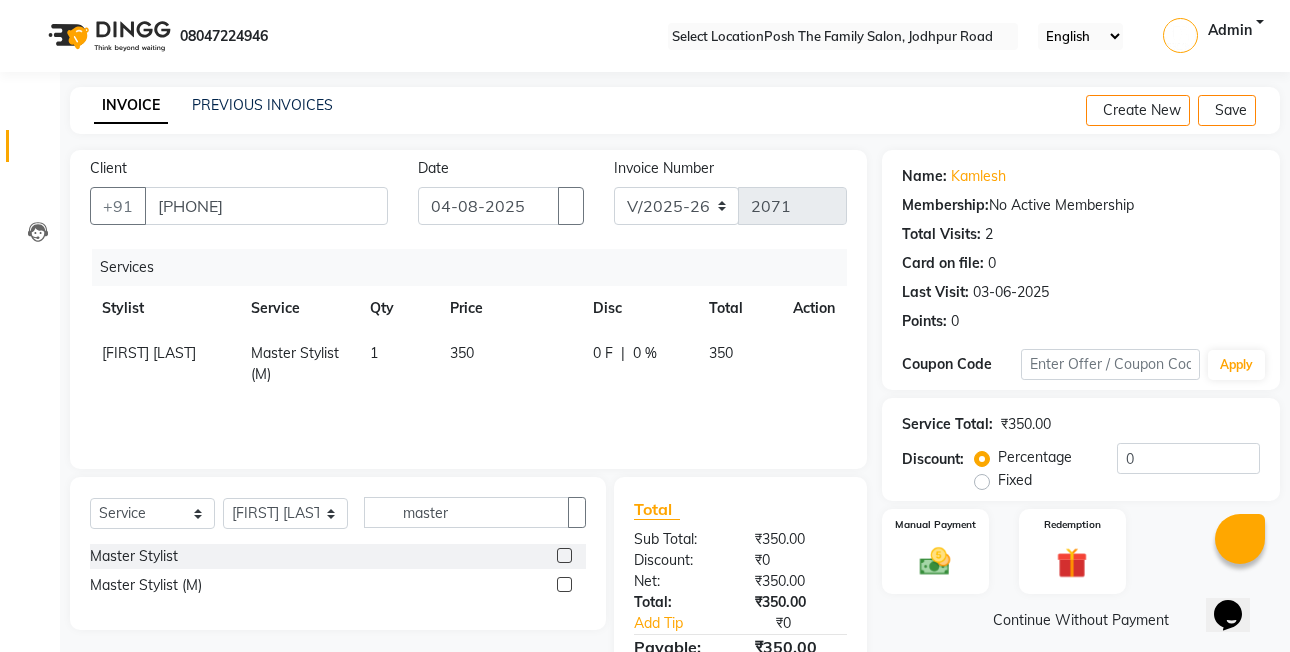 checkbox on "false" 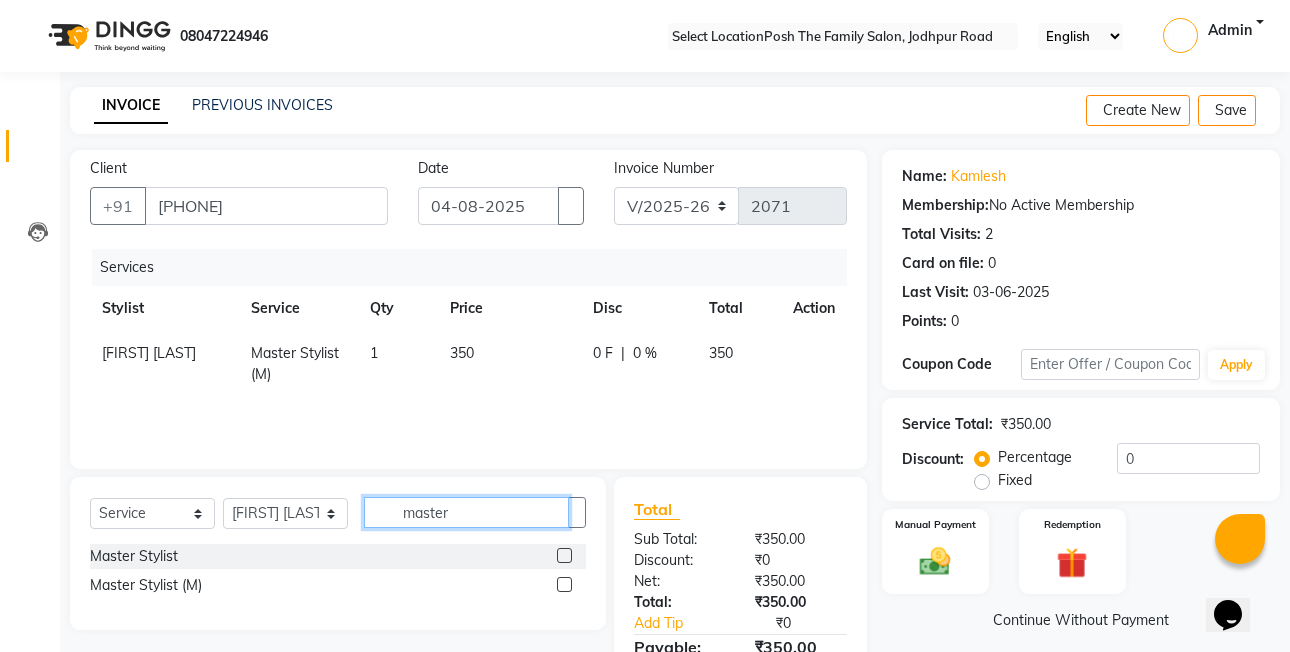 click on "master" 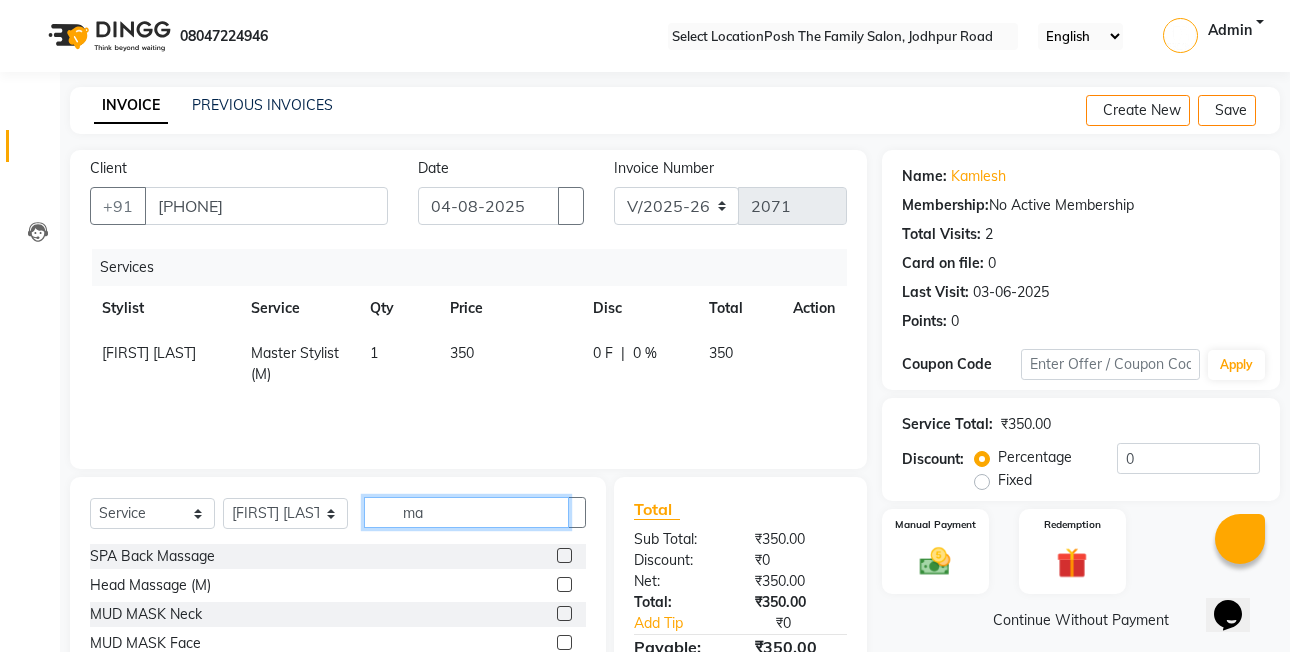 type on "m" 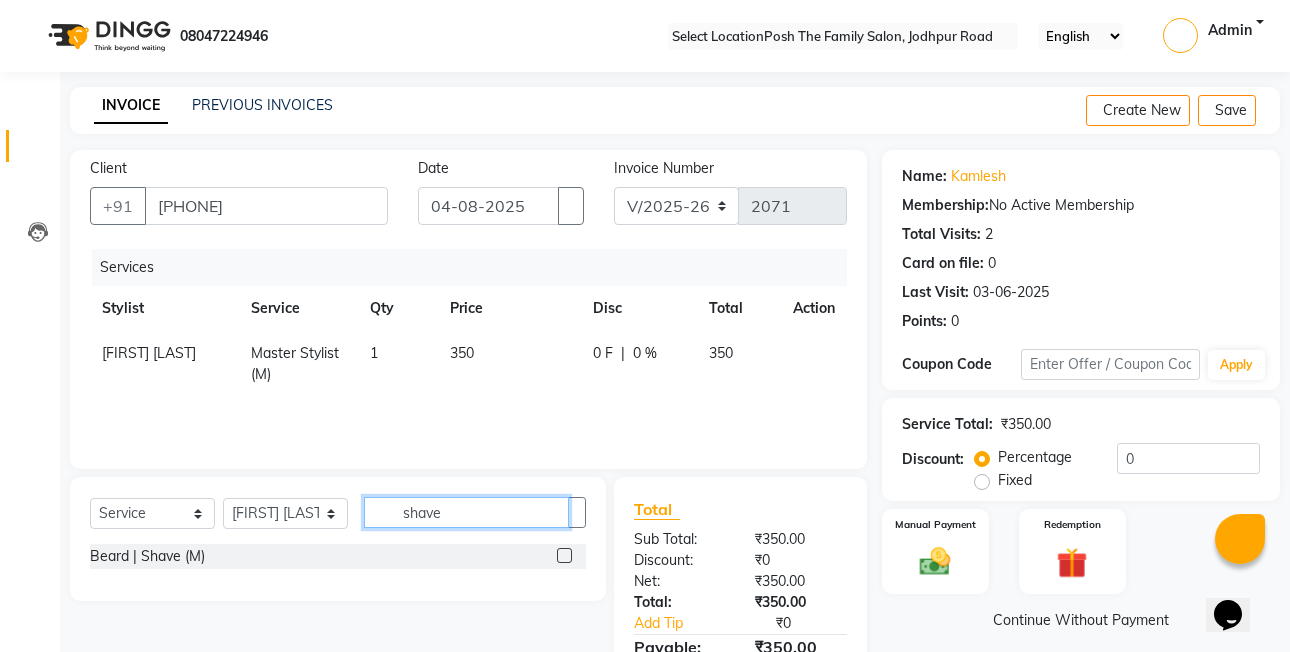 type on "shave" 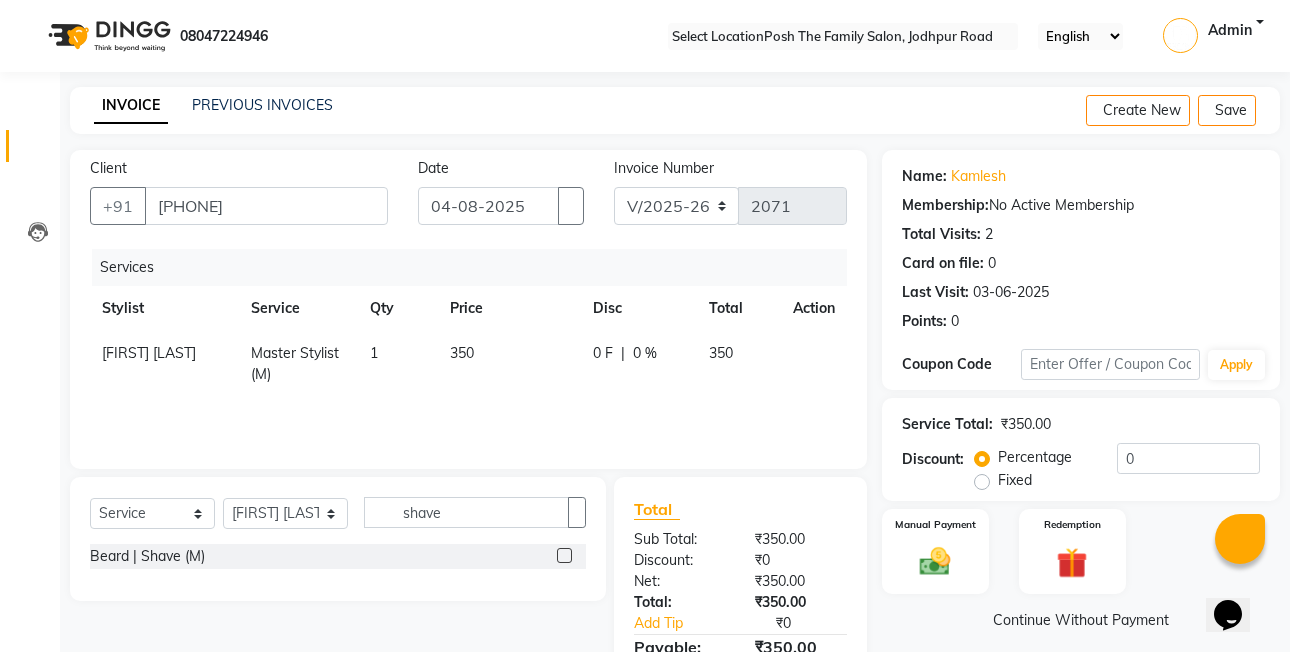 click 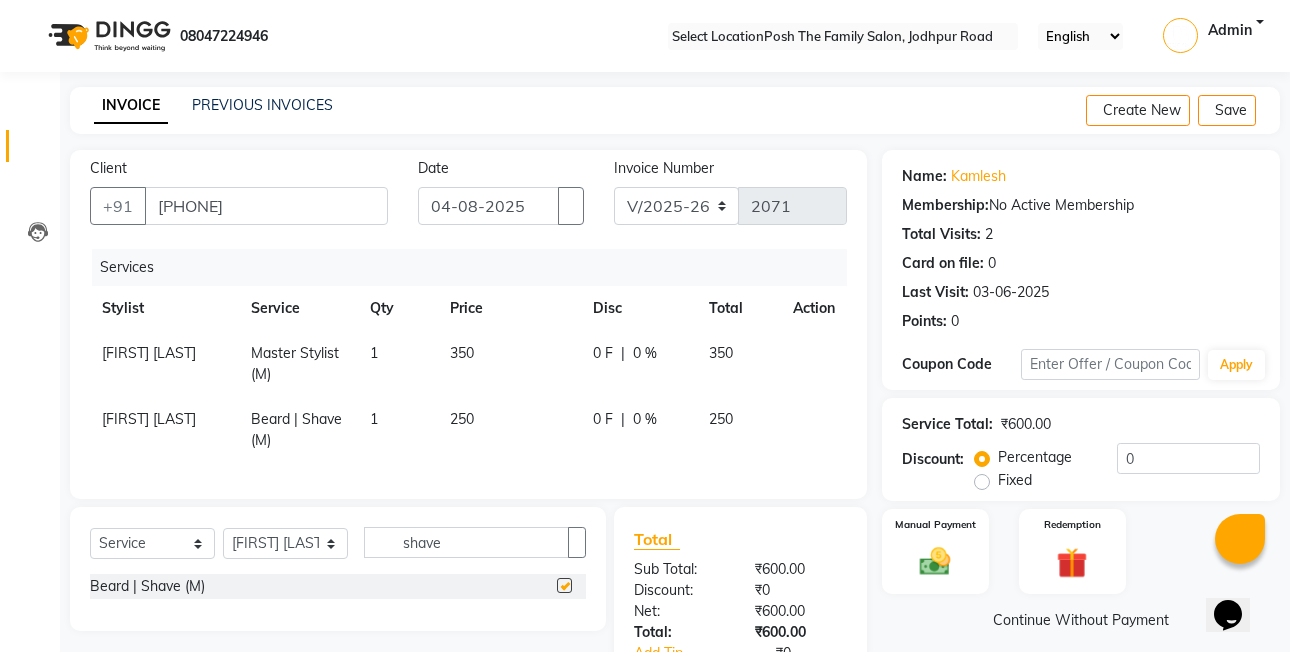checkbox on "false" 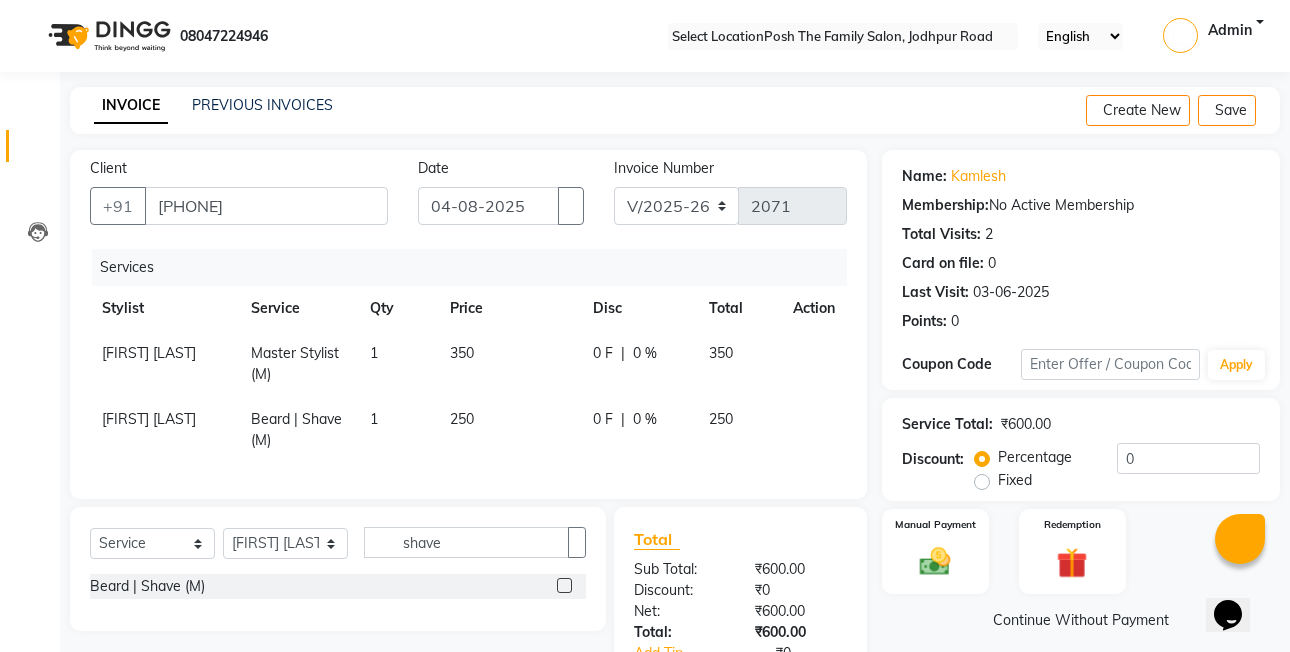 click on "Fixed" 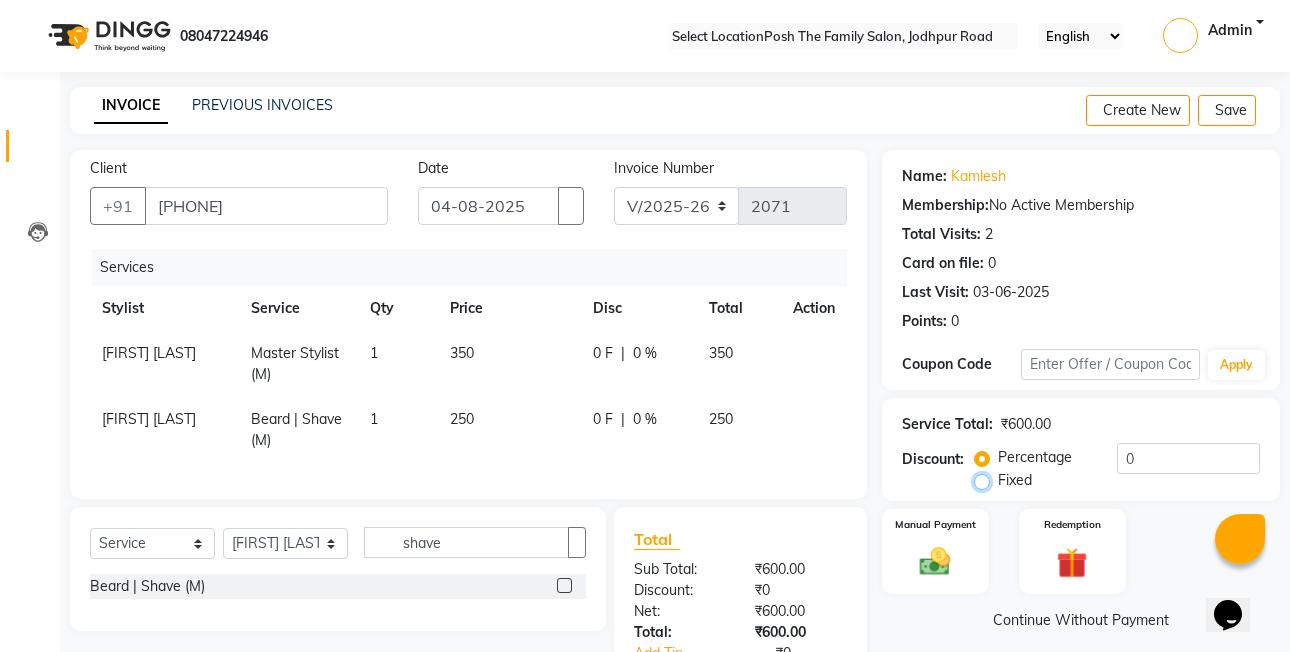 click on "Fixed" at bounding box center [986, 480] 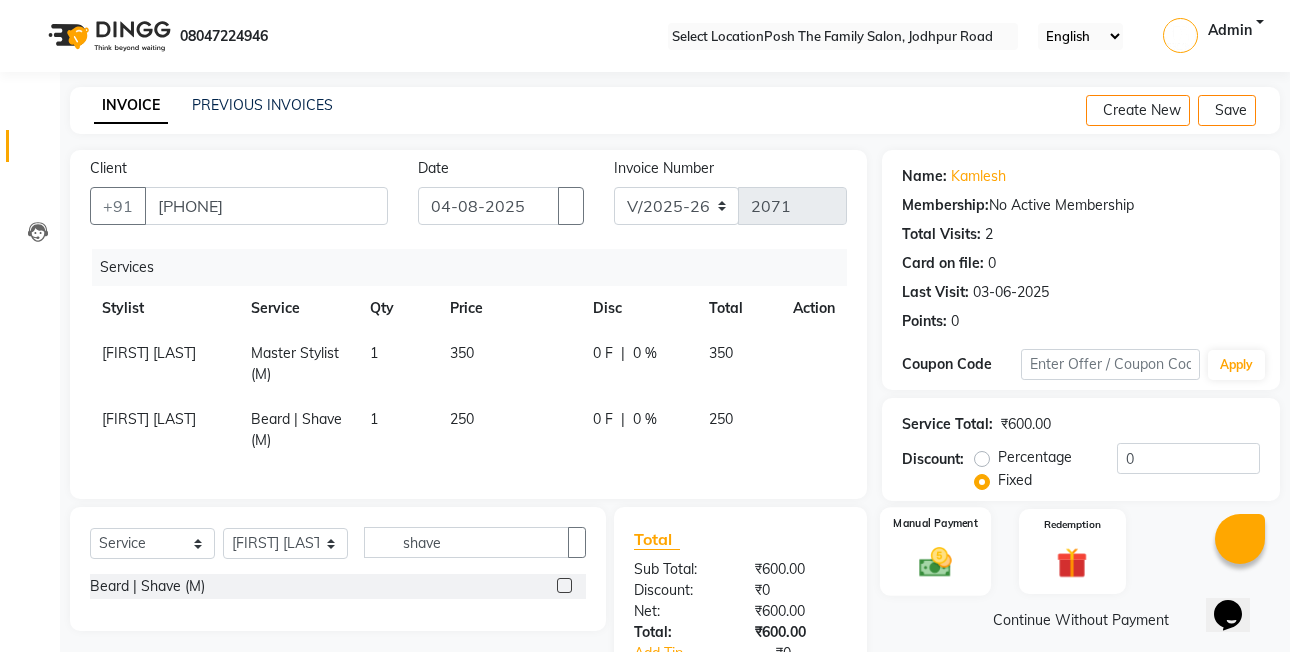click 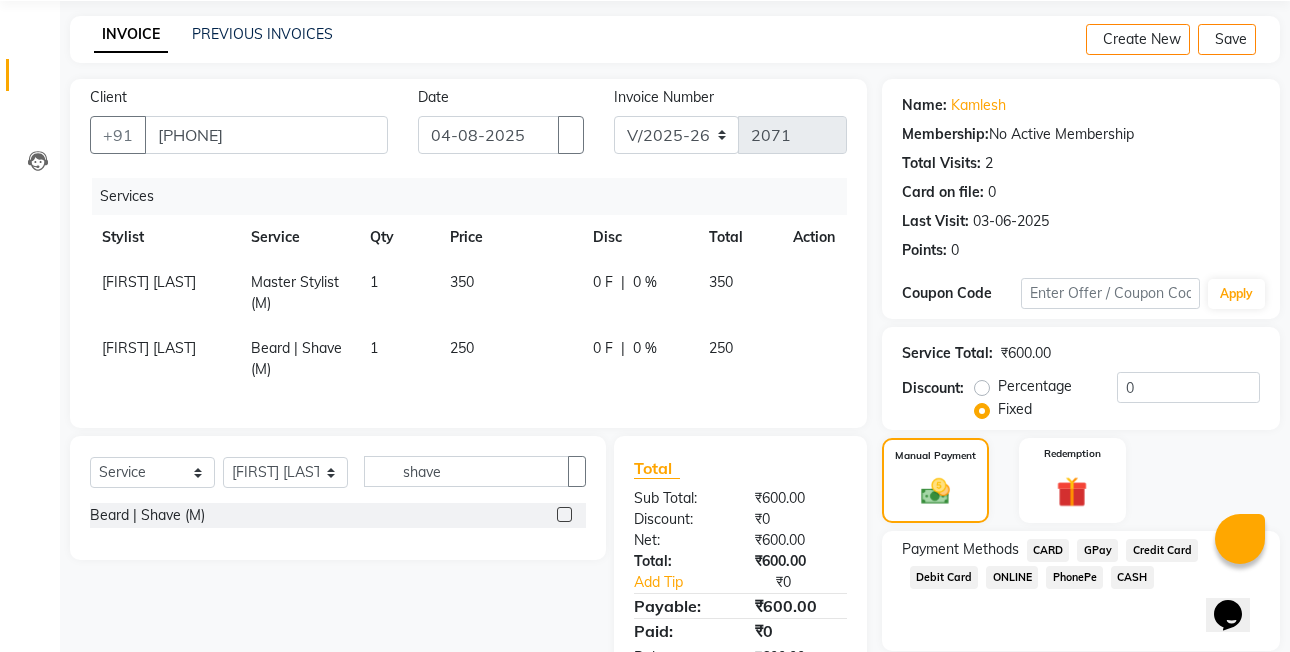 scroll, scrollTop: 151, scrollLeft: 0, axis: vertical 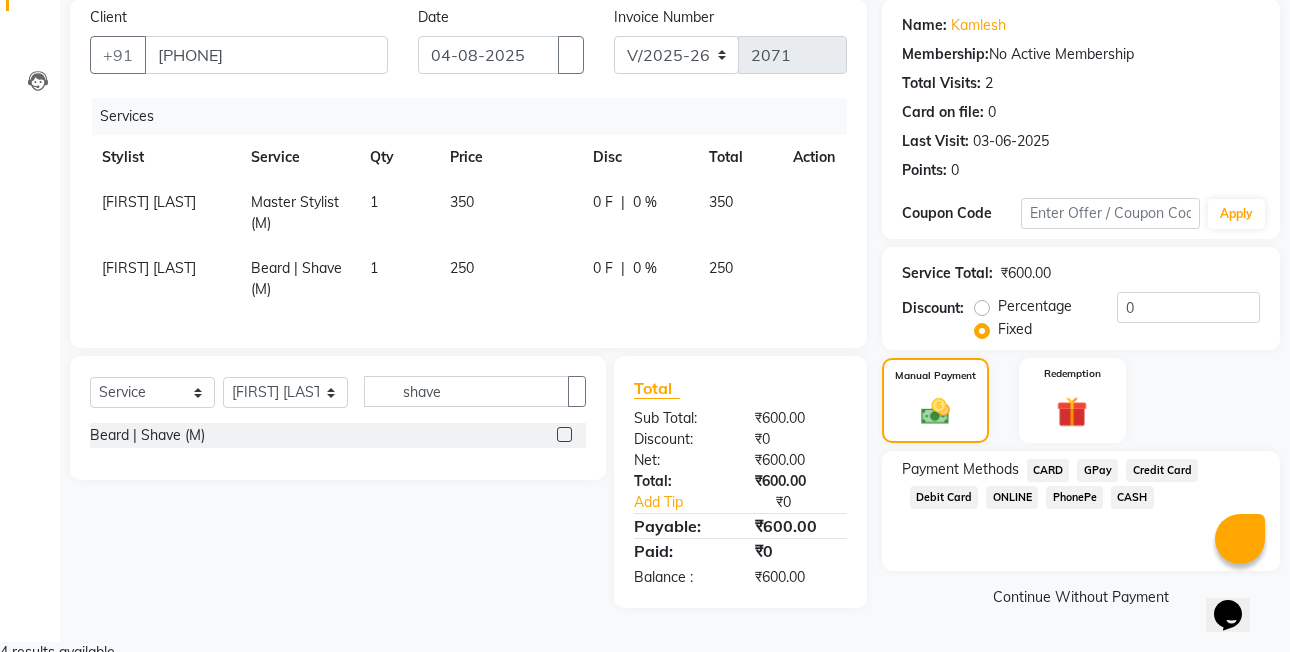 drag, startPoint x: 1158, startPoint y: 512, endPoint x: 1147, endPoint y: 514, distance: 11.18034 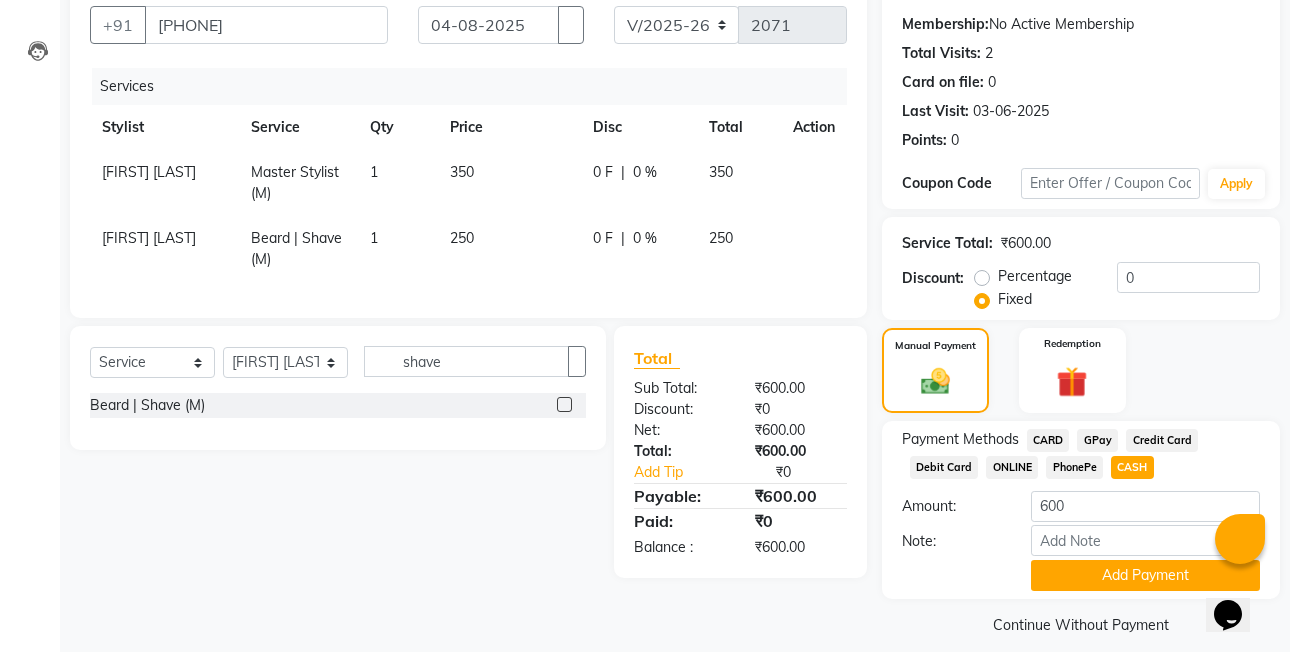 scroll, scrollTop: 204, scrollLeft: 0, axis: vertical 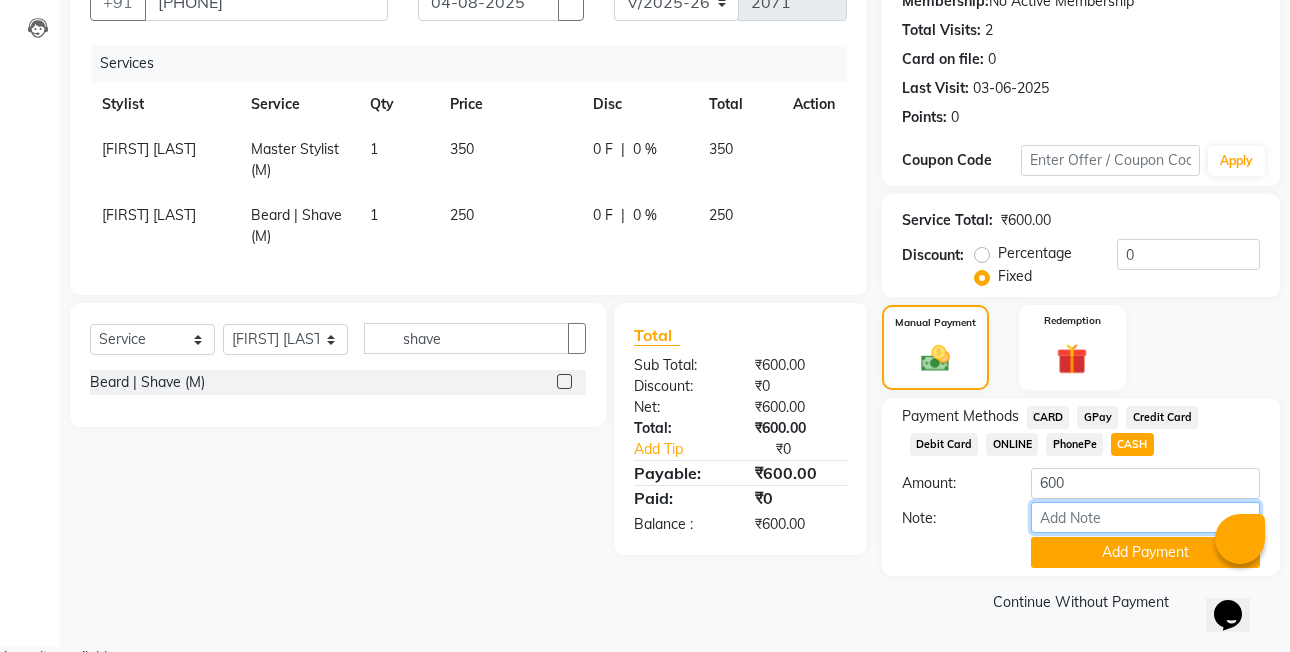 click on "Note:" at bounding box center [1145, 517] 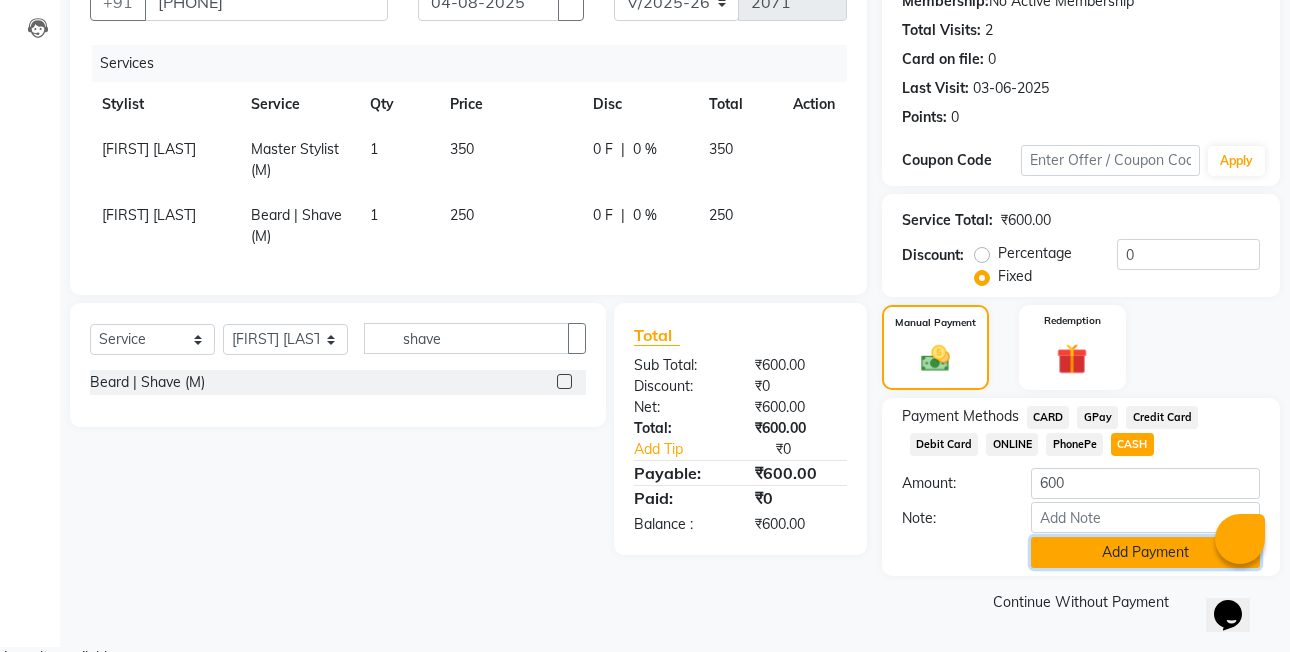 click on "Add Payment" 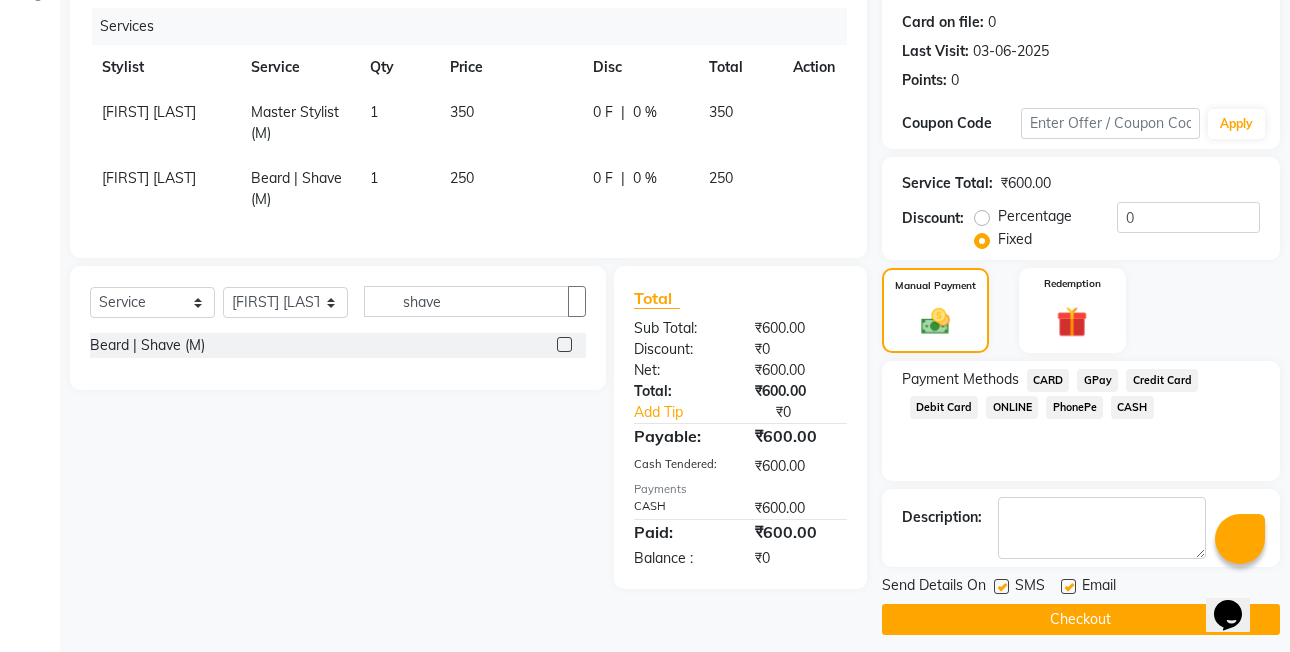 scroll, scrollTop: 261, scrollLeft: 0, axis: vertical 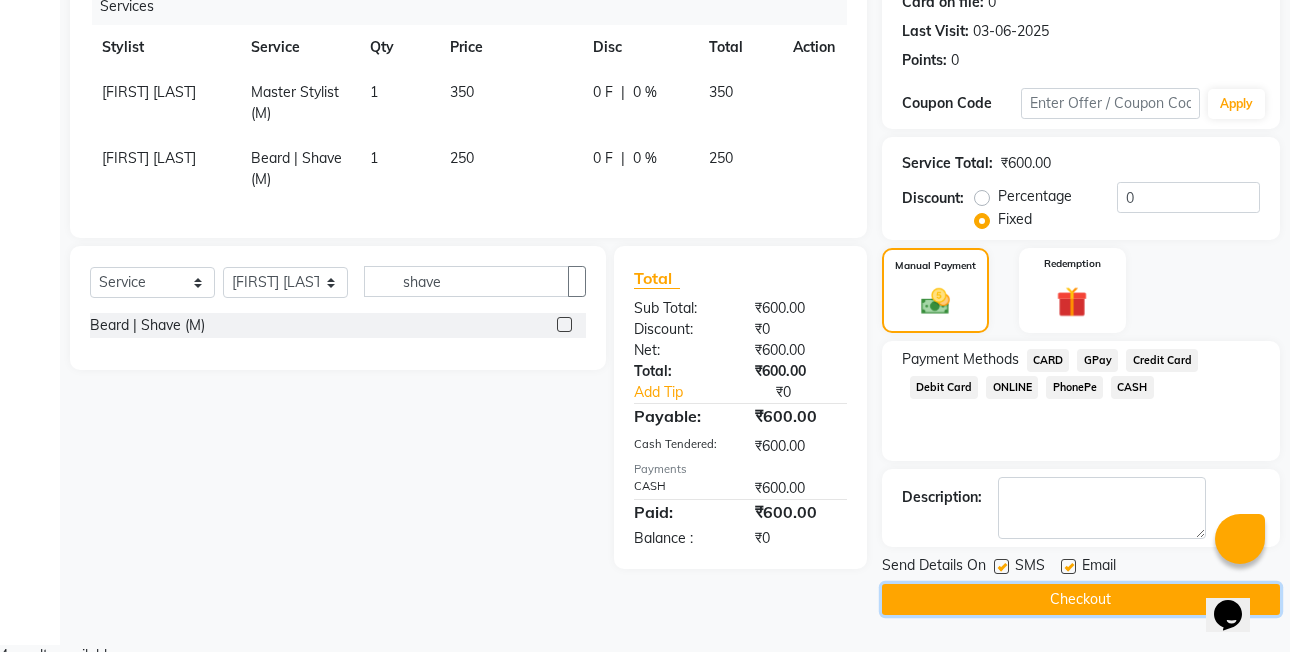 click on "Checkout" 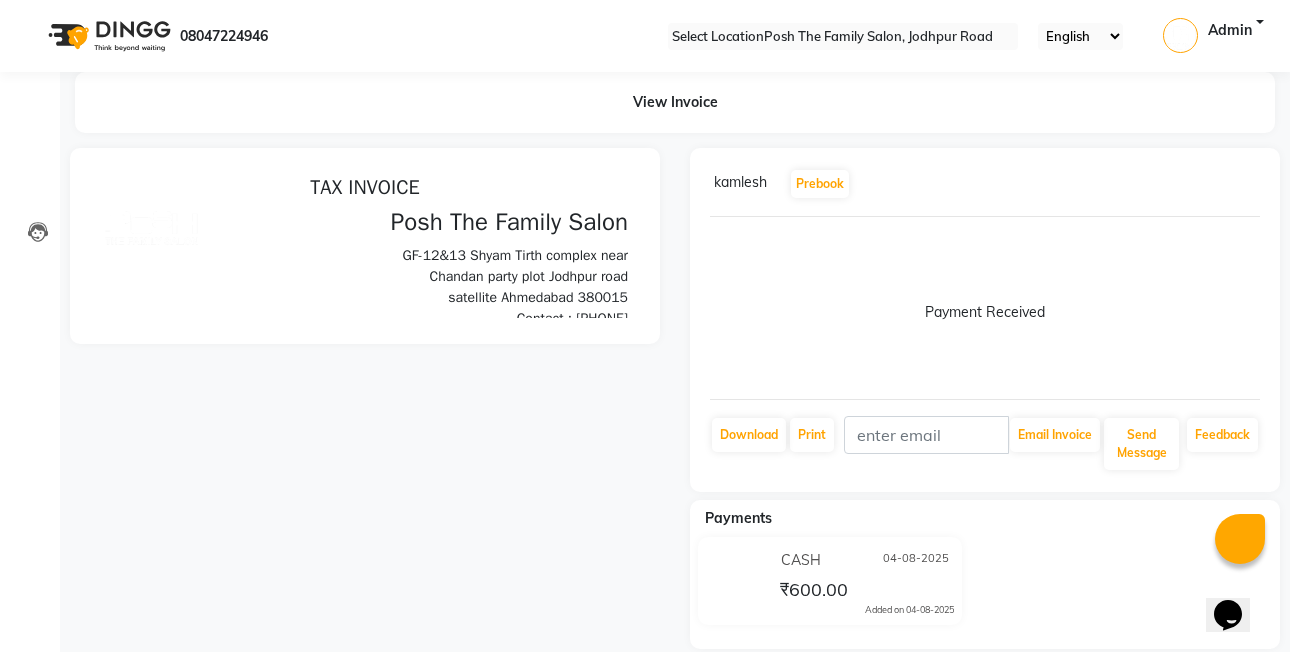 scroll, scrollTop: 0, scrollLeft: 0, axis: both 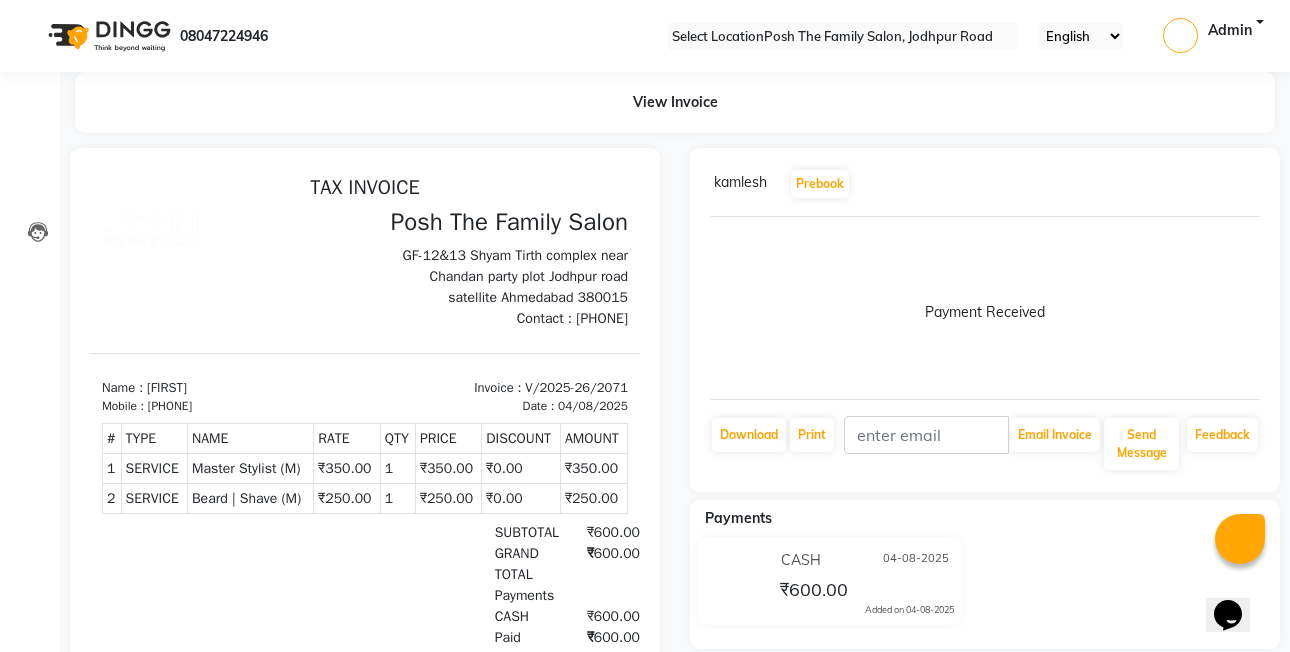 click 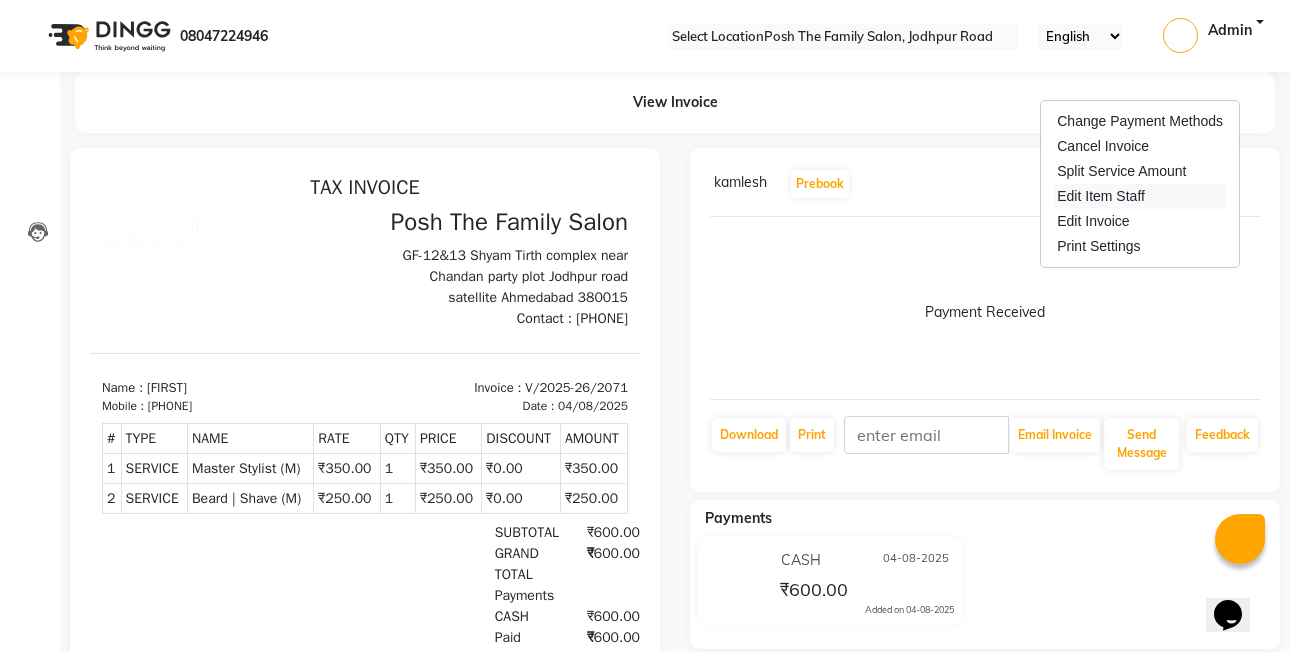 click on "Edit Item Staff" at bounding box center (1140, 196) 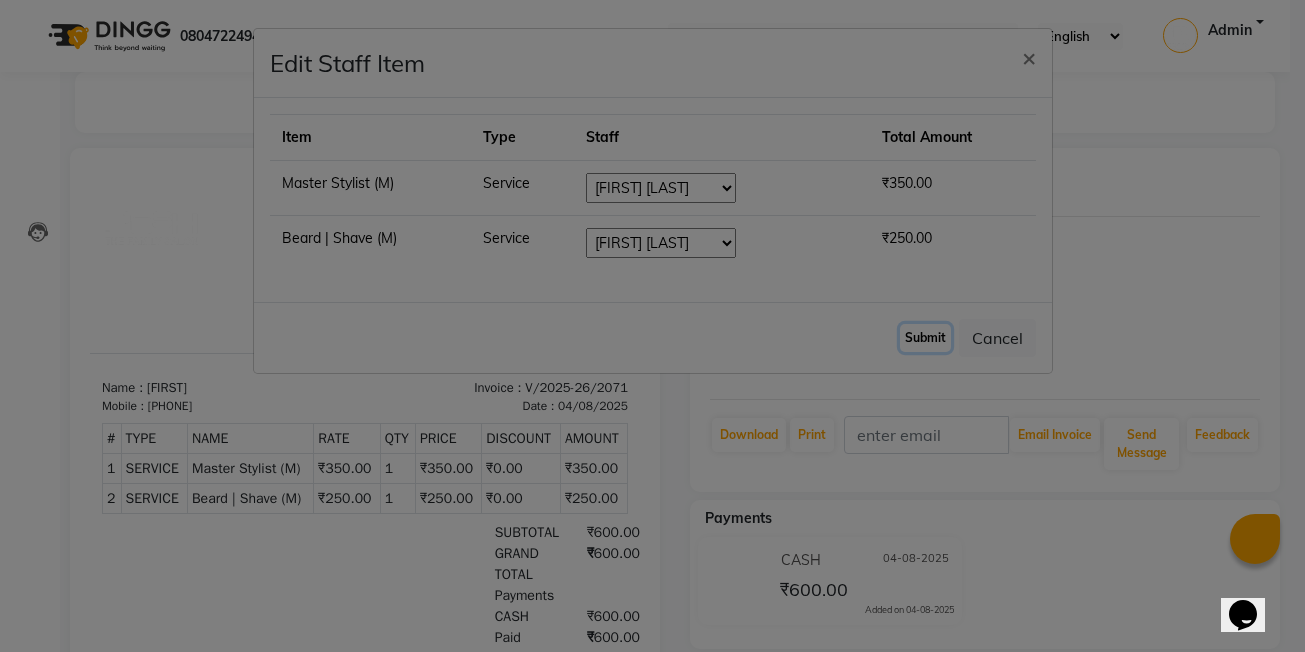 click on "Submit" 